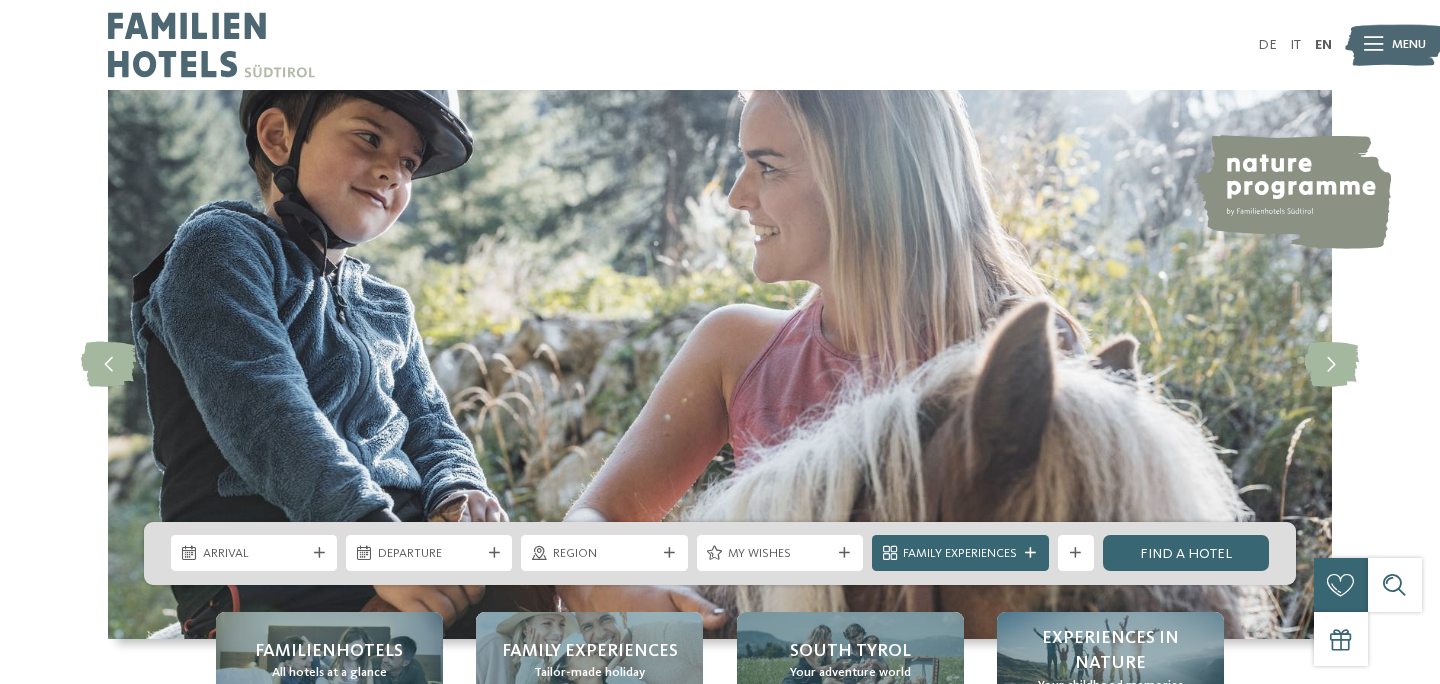 scroll, scrollTop: 0, scrollLeft: 0, axis: both 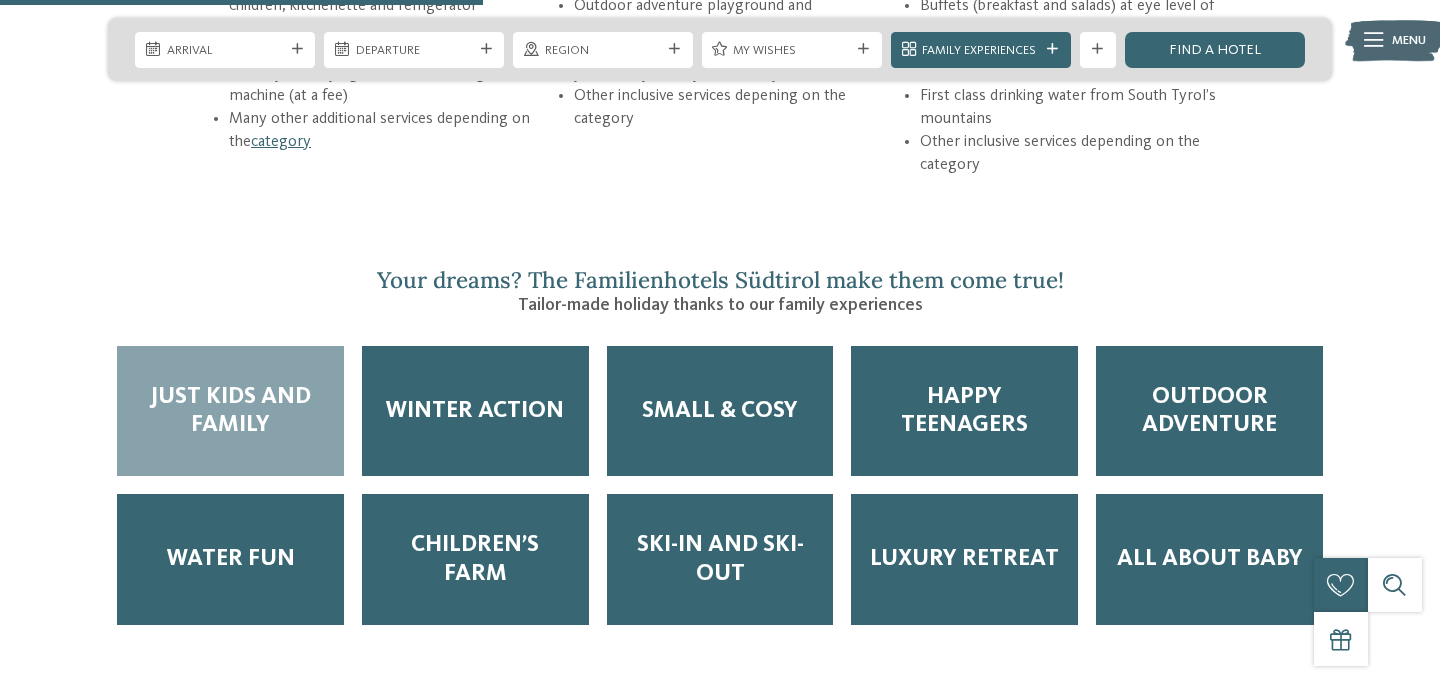 click on "Just Kids and Family" at bounding box center (230, 411) 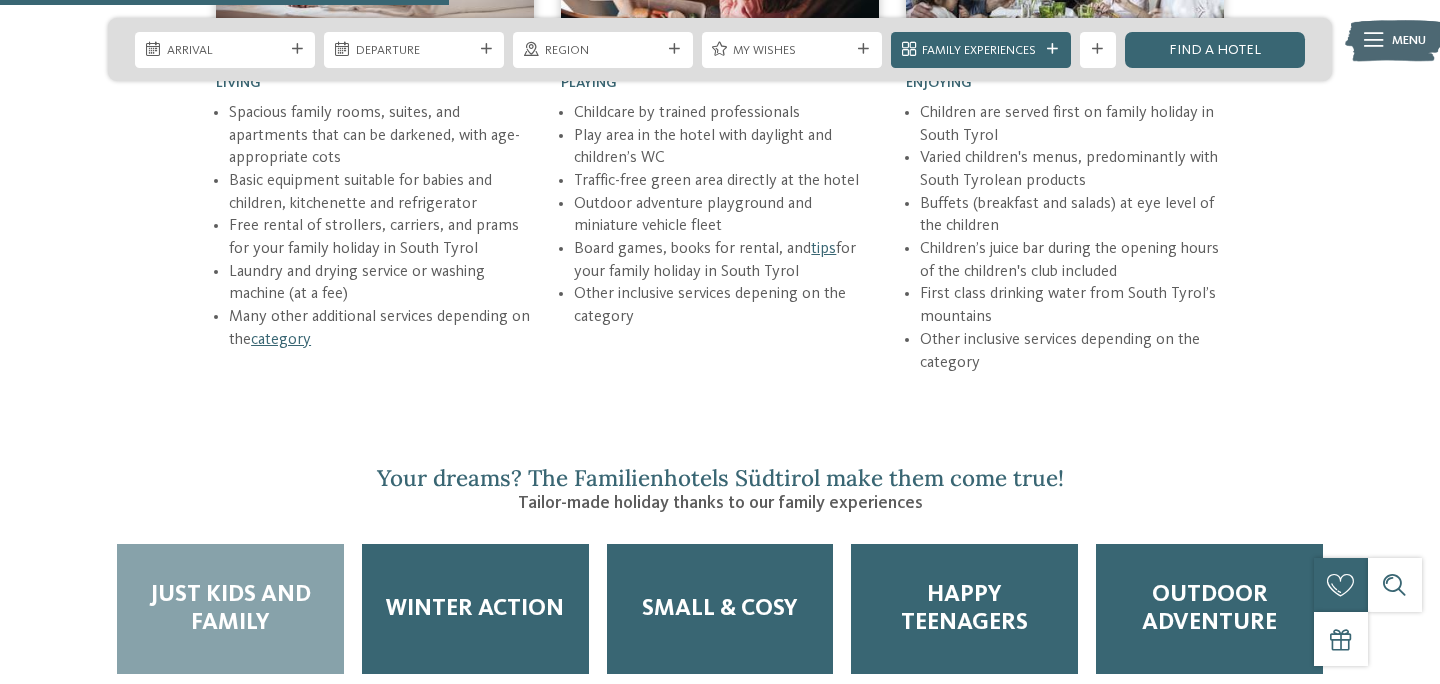 scroll, scrollTop: 2522, scrollLeft: 0, axis: vertical 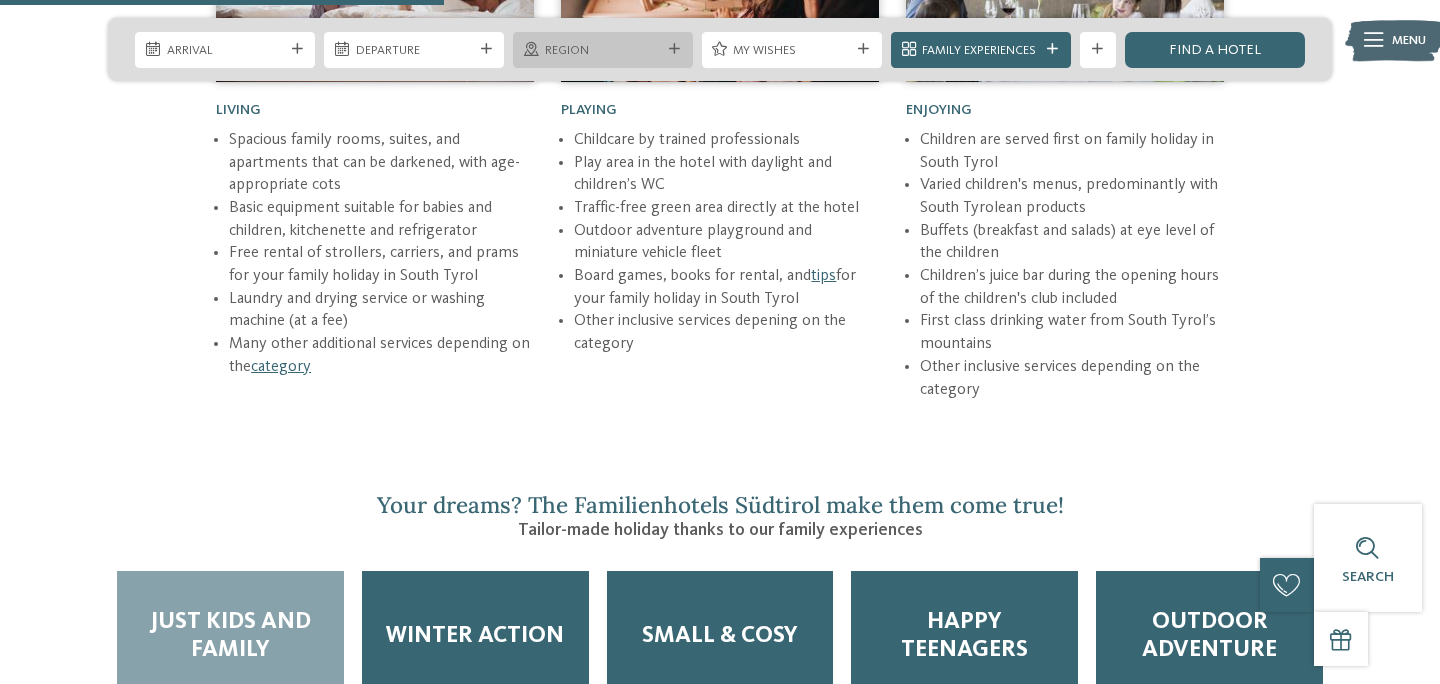 click on "Region" at bounding box center (603, 51) 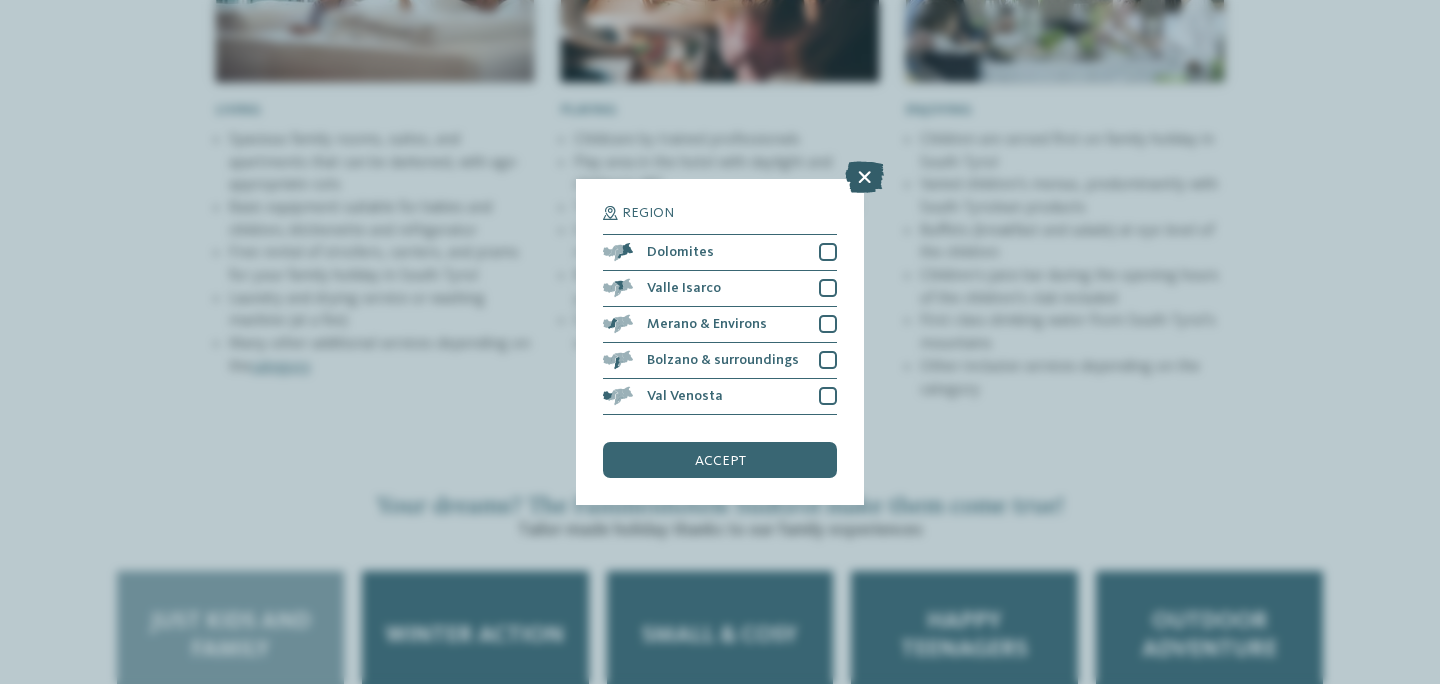click at bounding box center (864, 177) 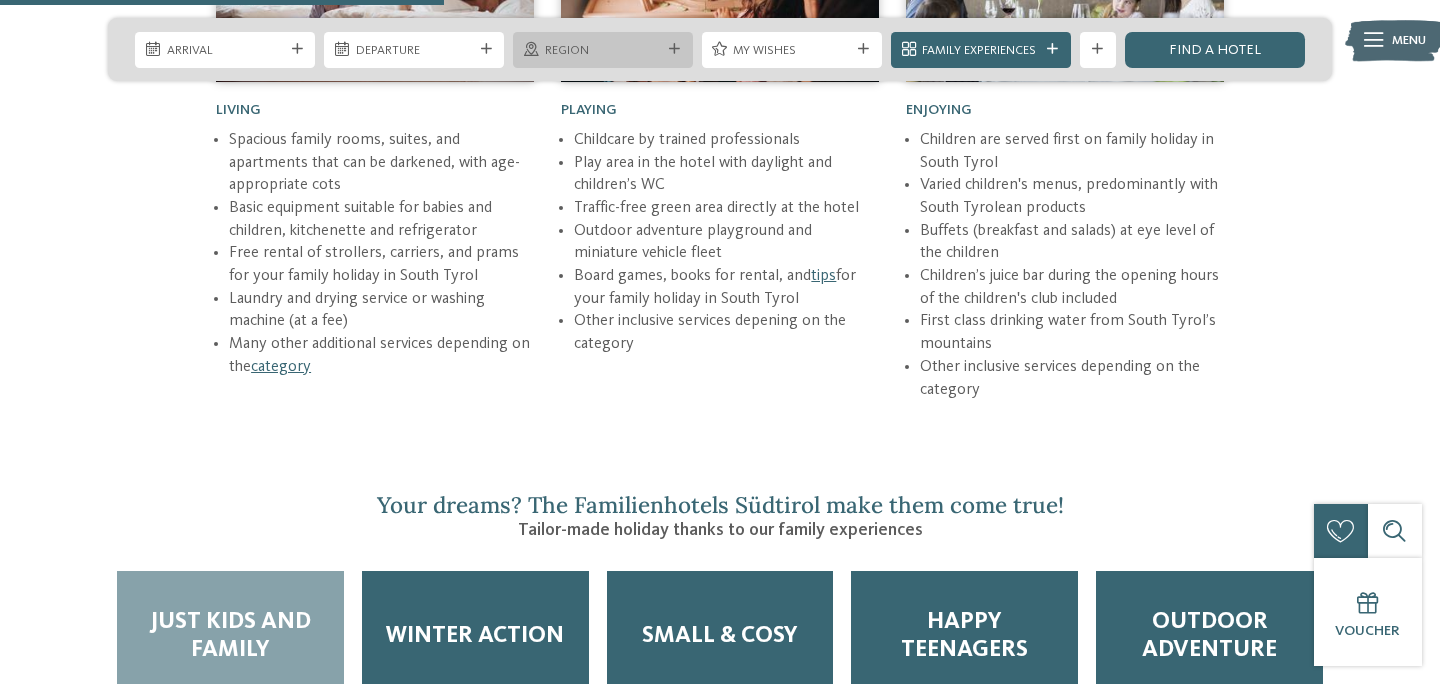 click on "Region" at bounding box center (603, 51) 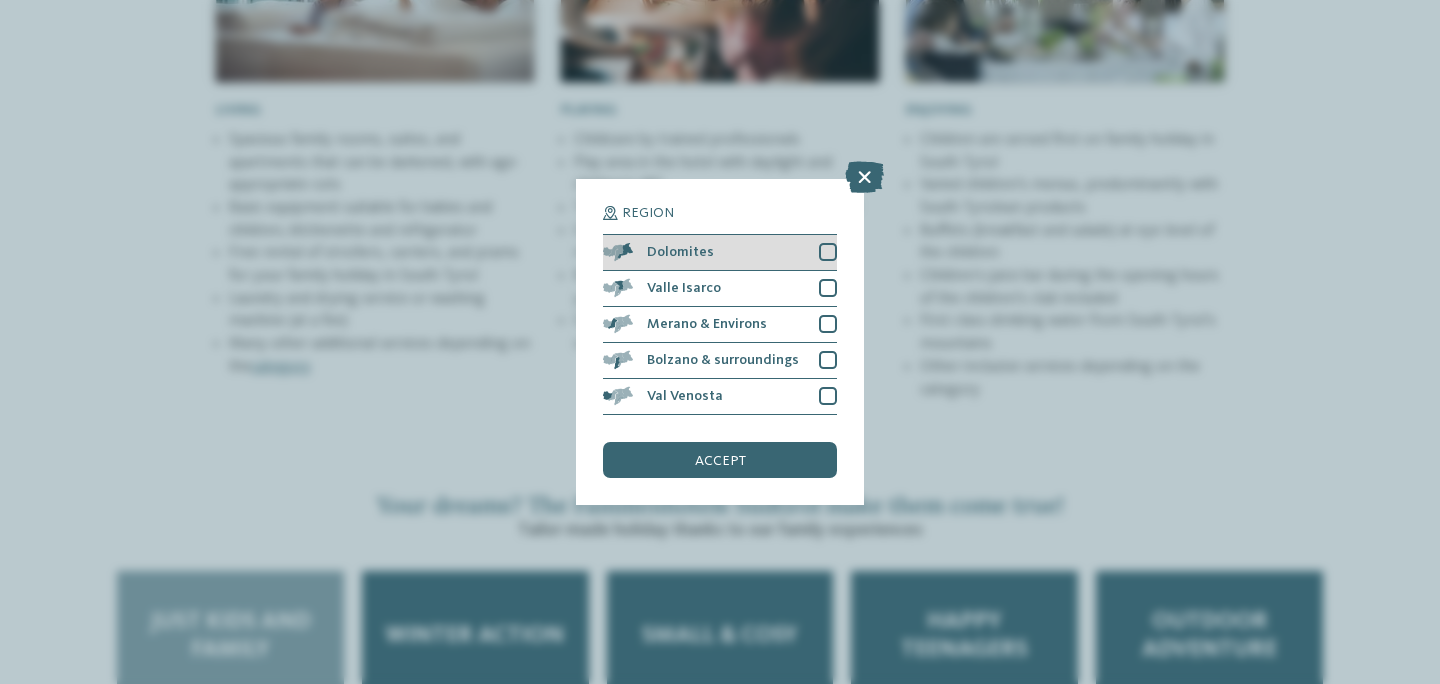 click on "Dolomites" at bounding box center (720, 253) 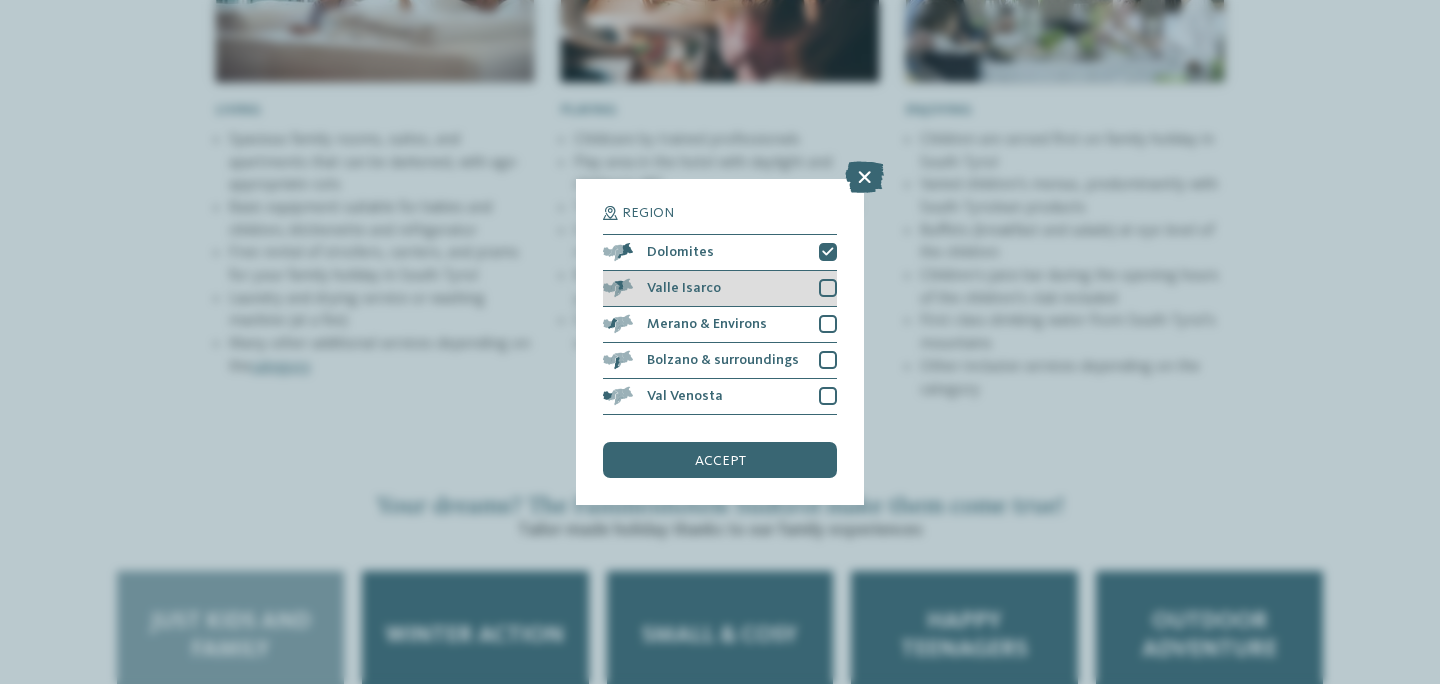 click at bounding box center [828, 288] 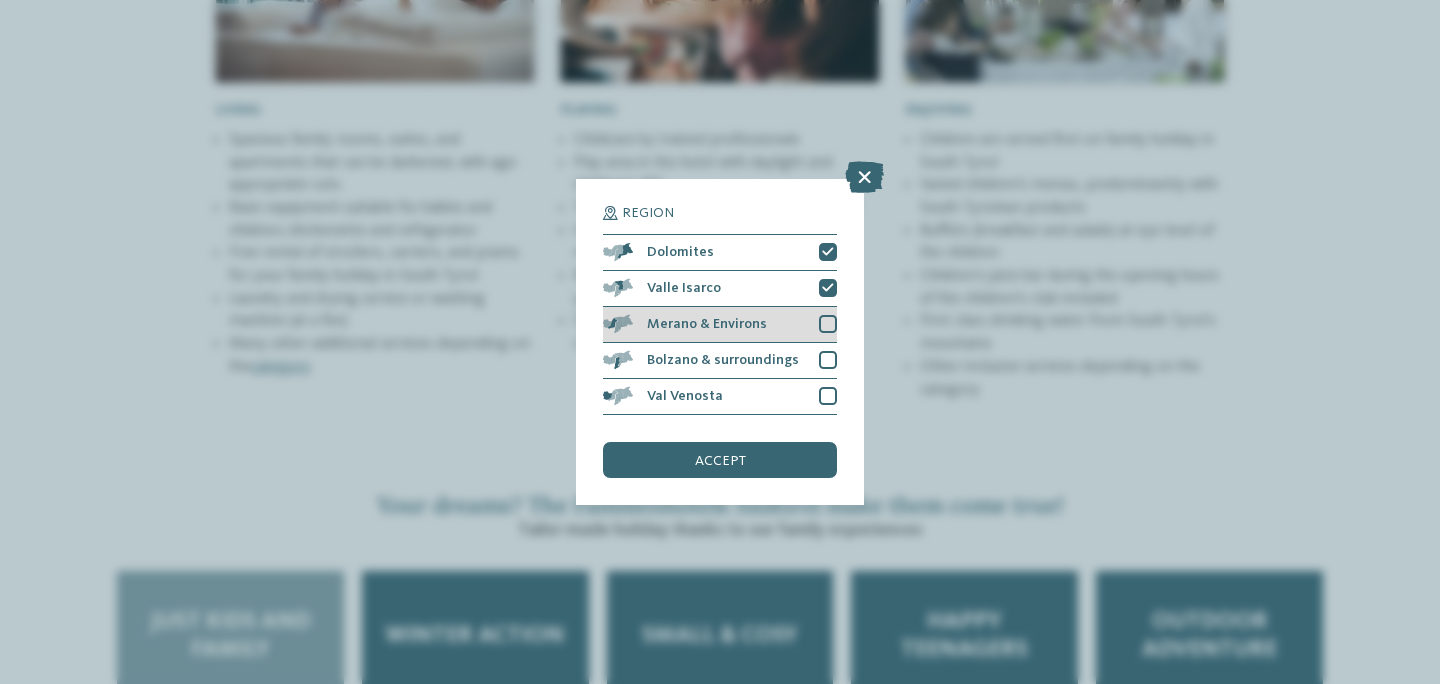 click on "Merano & Environs" at bounding box center [720, 325] 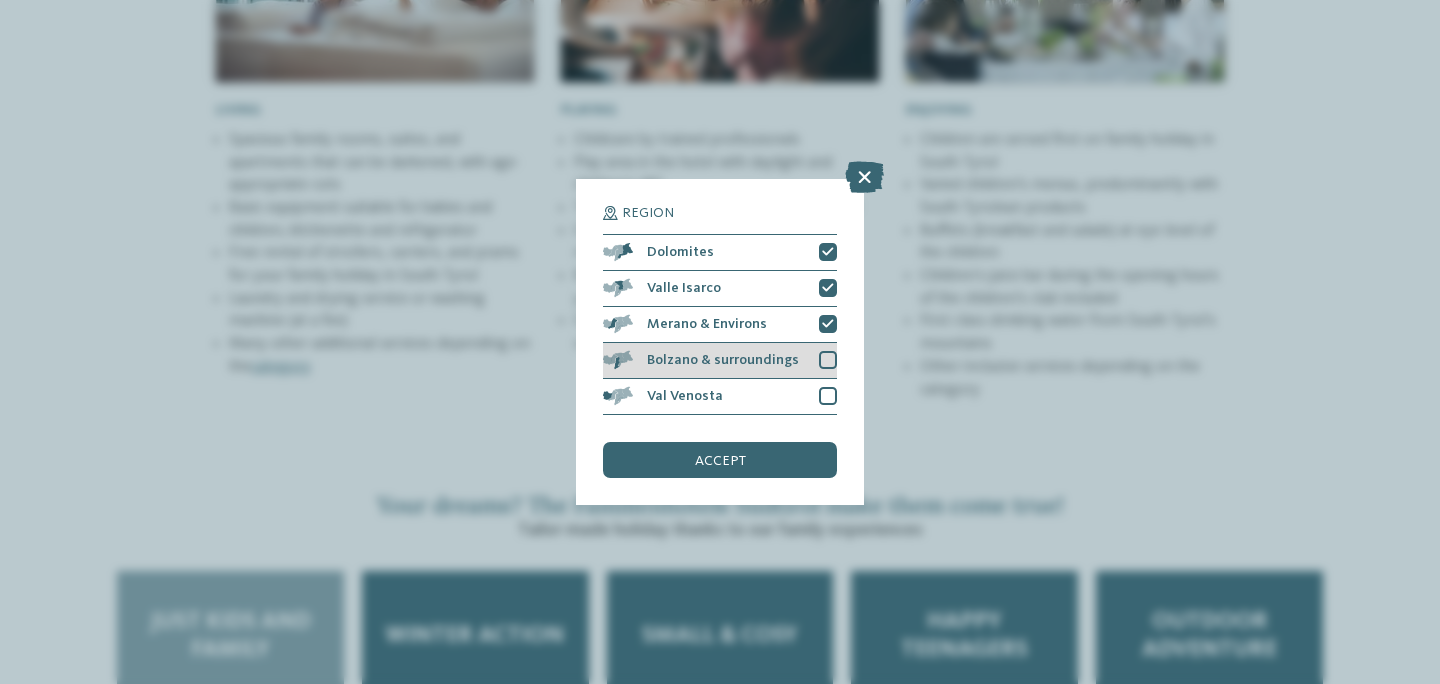 click on "Bolzano & surroundings" at bounding box center (720, 361) 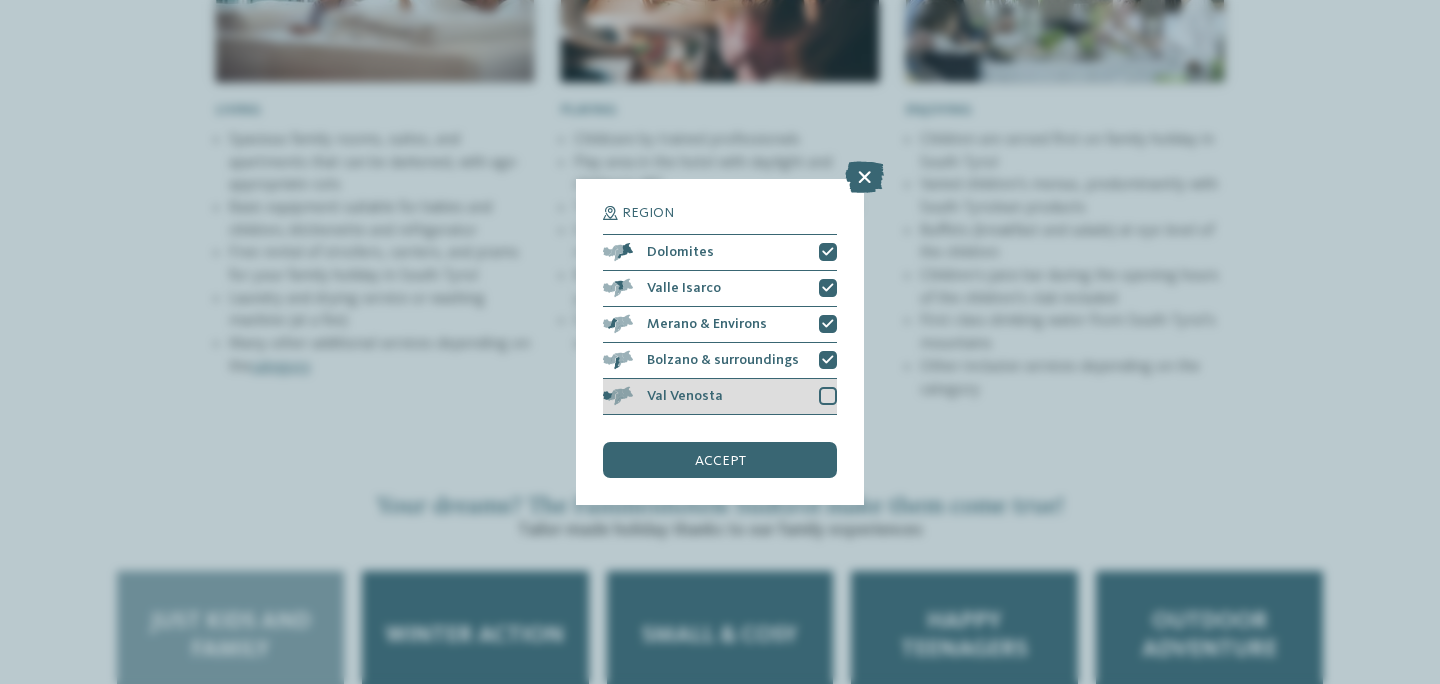 click at bounding box center [828, 396] 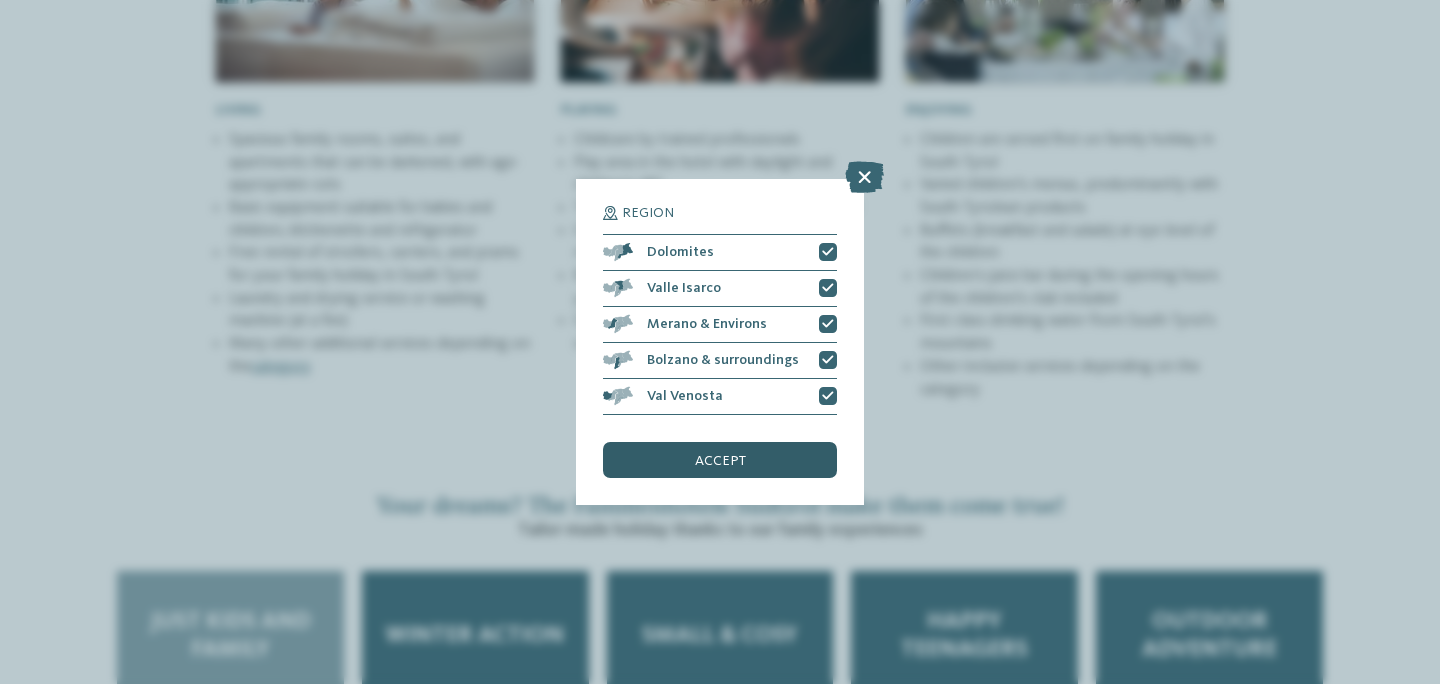 click on "accept" at bounding box center [720, 460] 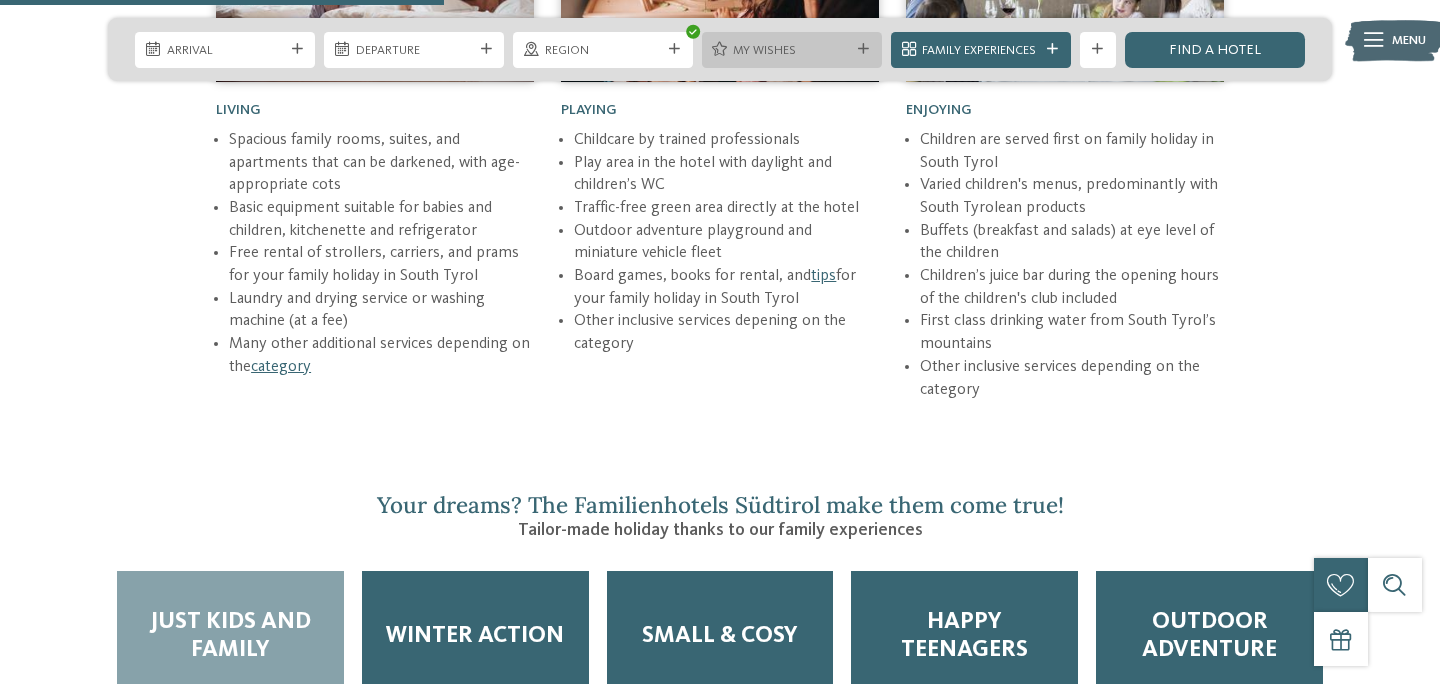 click on "My wishes" at bounding box center [791, 51] 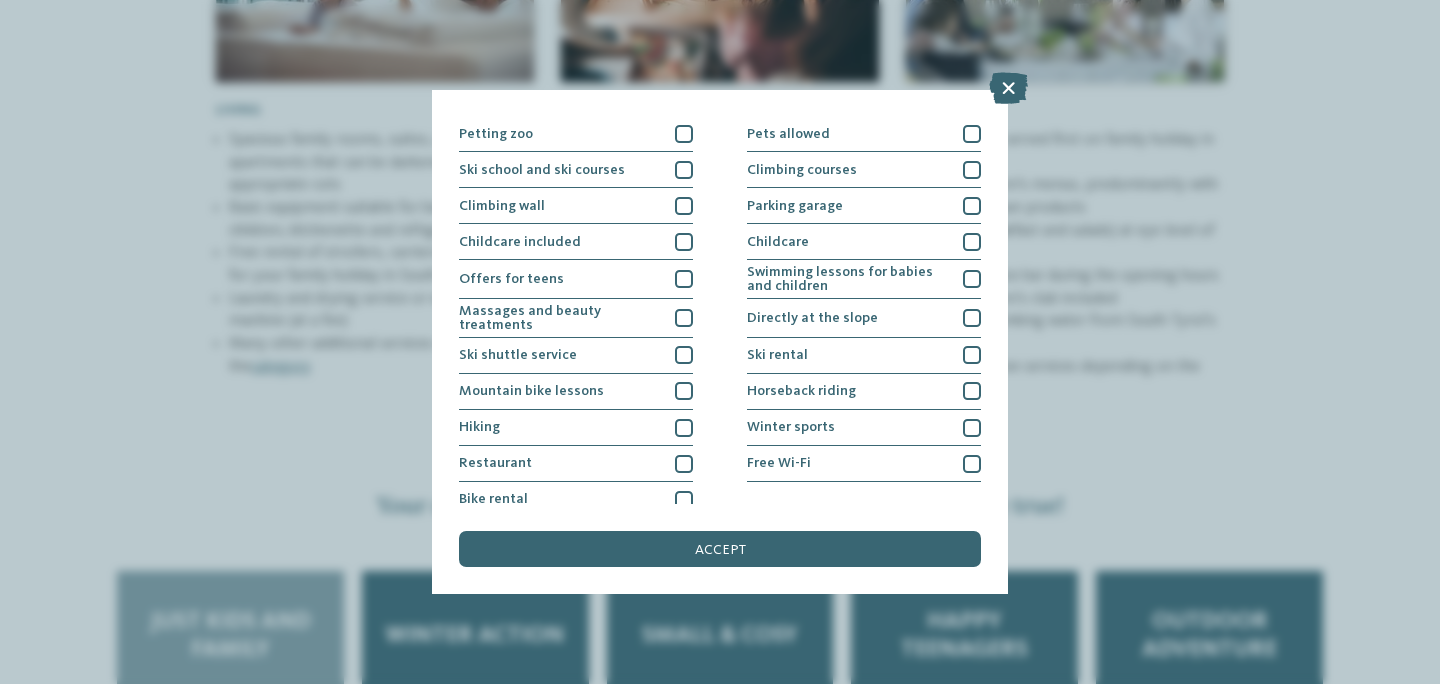 scroll, scrollTop: 257, scrollLeft: 0, axis: vertical 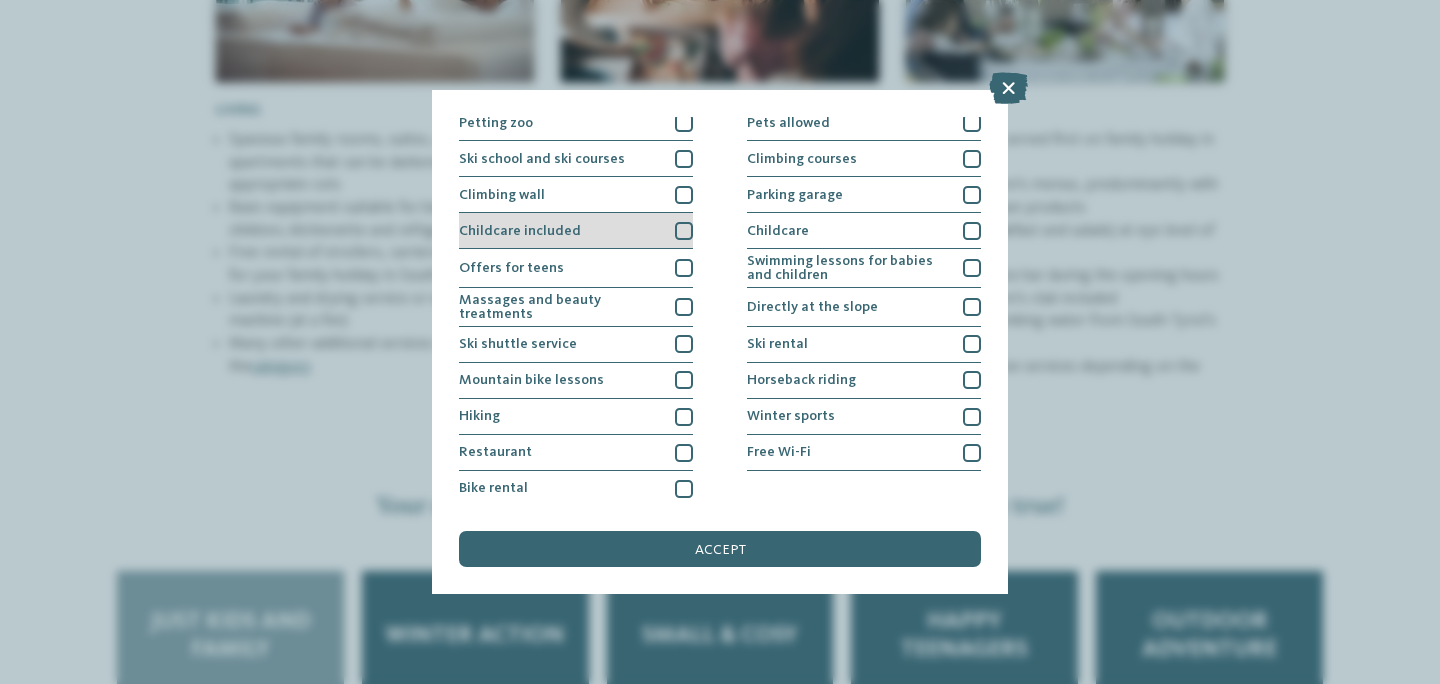 click at bounding box center [684, 231] 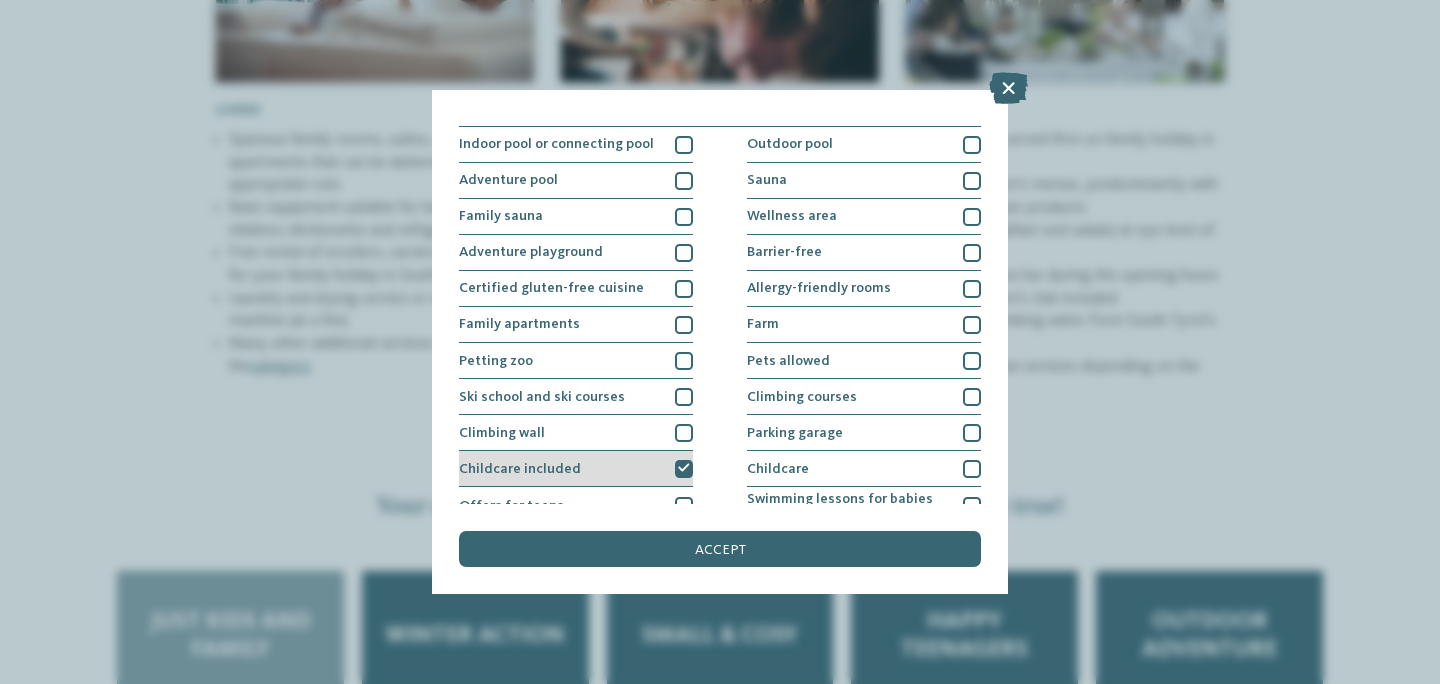 scroll, scrollTop: 0, scrollLeft: 0, axis: both 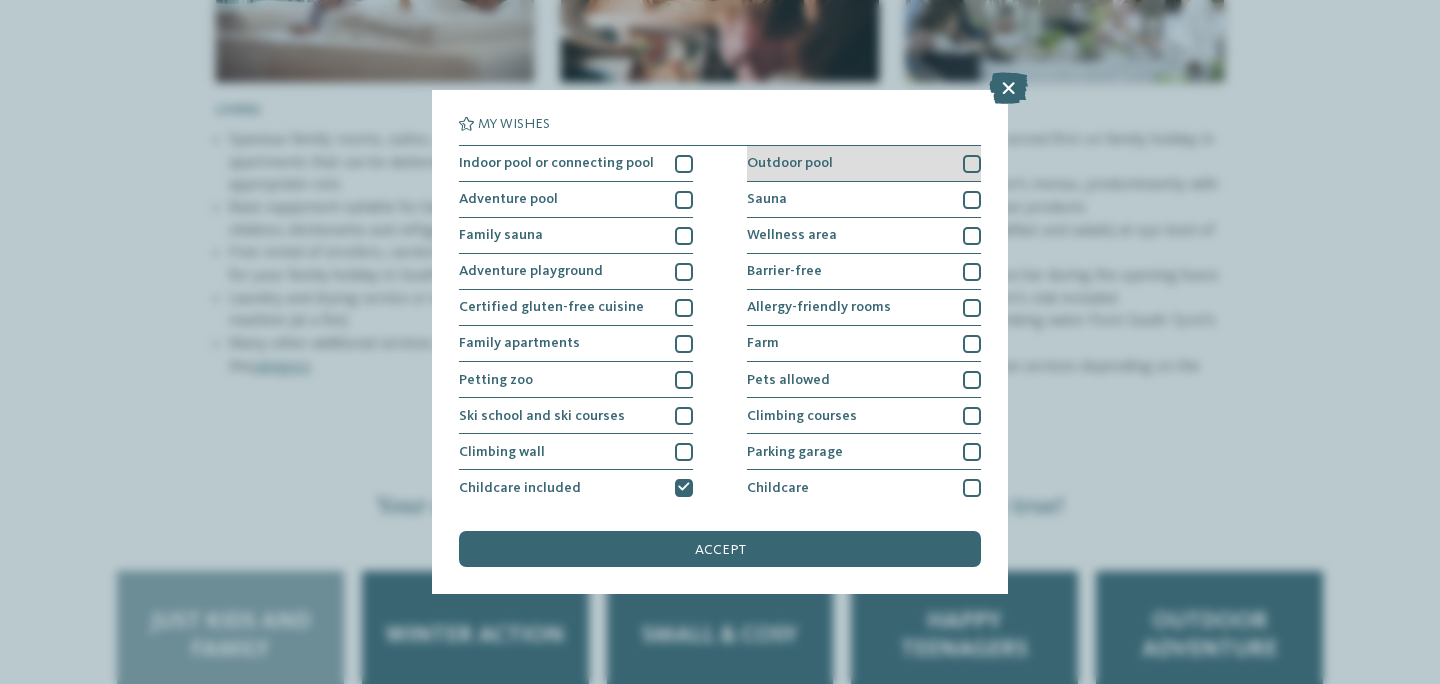 click on "Outdoor pool" at bounding box center (790, 163) 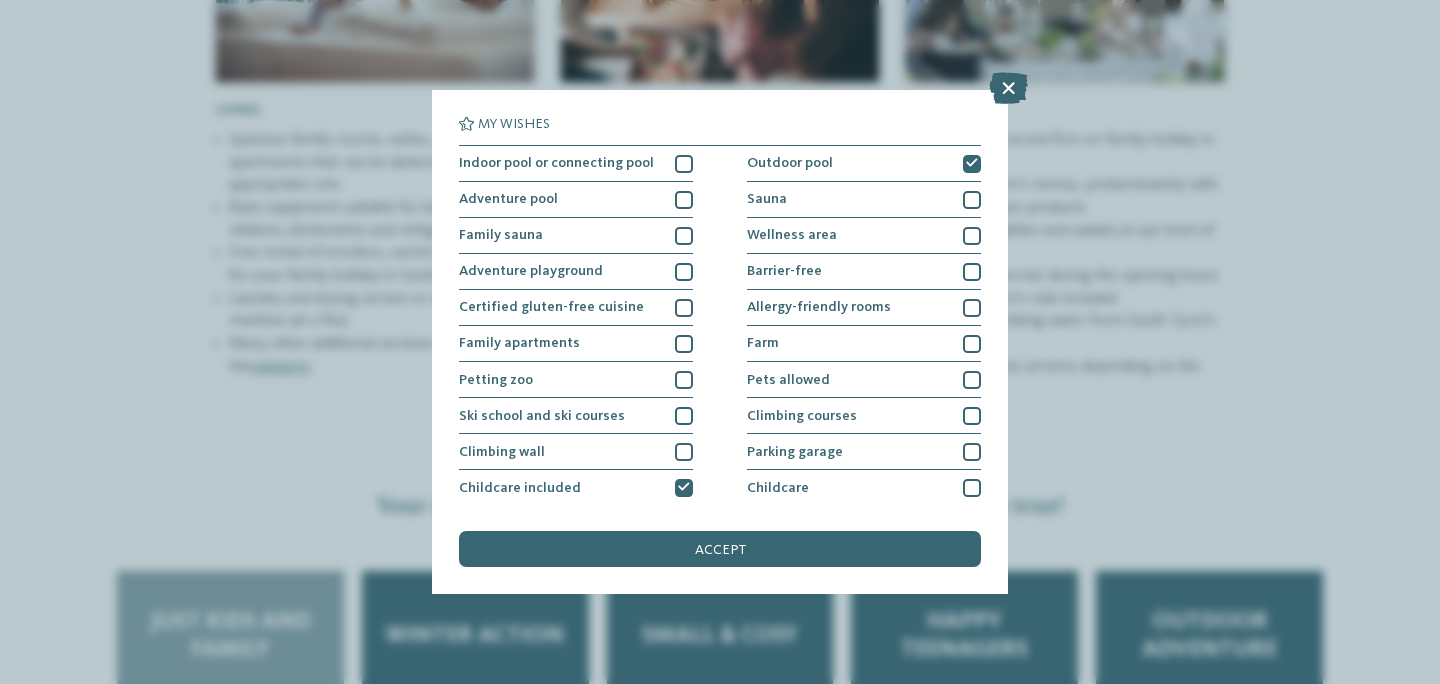 click on "My wishes
Indoor pool or connecting pool
Outdoor pool" at bounding box center [720, 342] 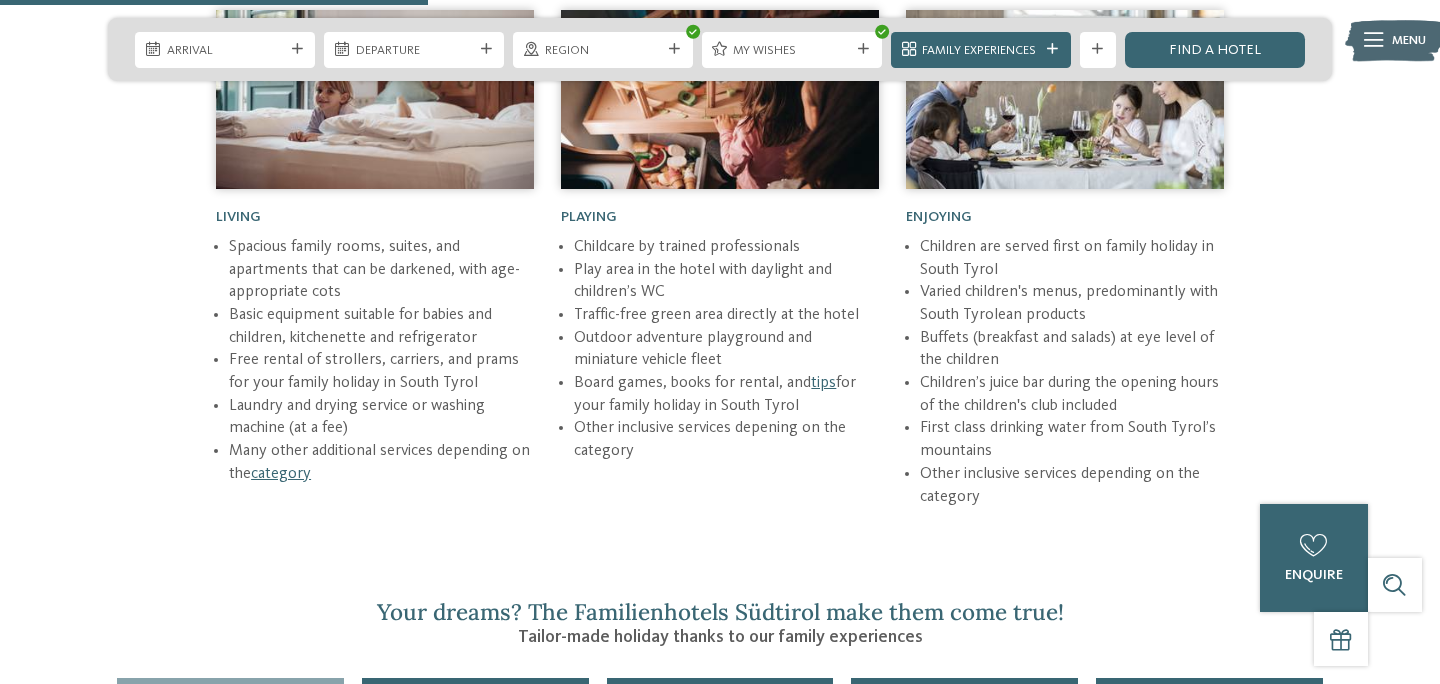 scroll, scrollTop: 2392, scrollLeft: 0, axis: vertical 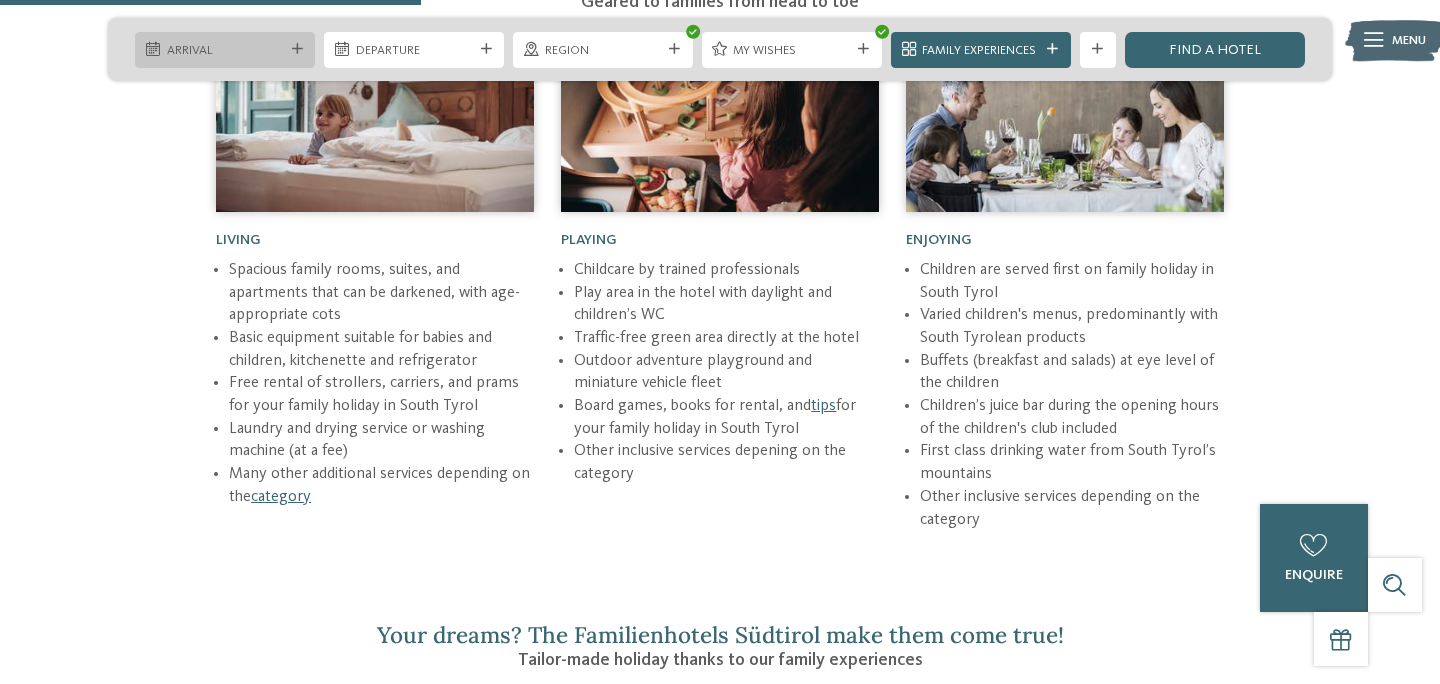 click on "Arrival" at bounding box center (225, 51) 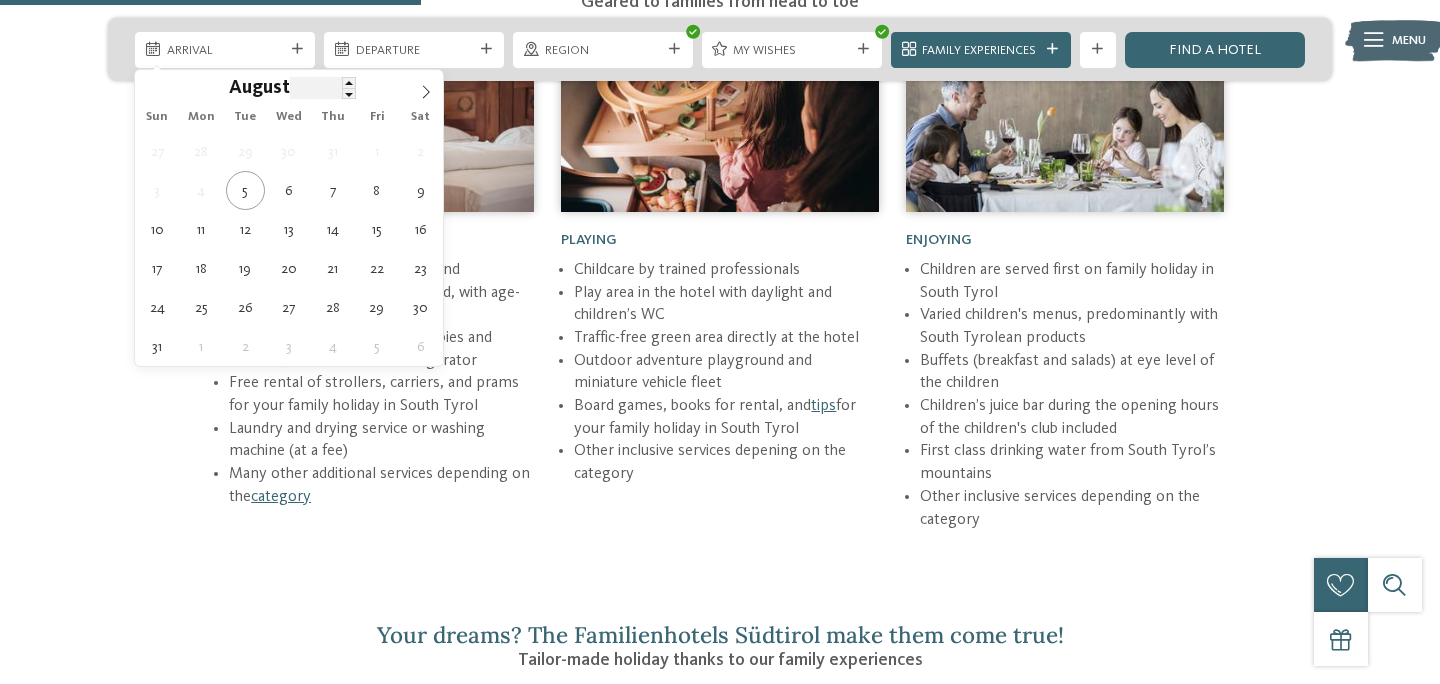 click on "****" at bounding box center (323, 87) 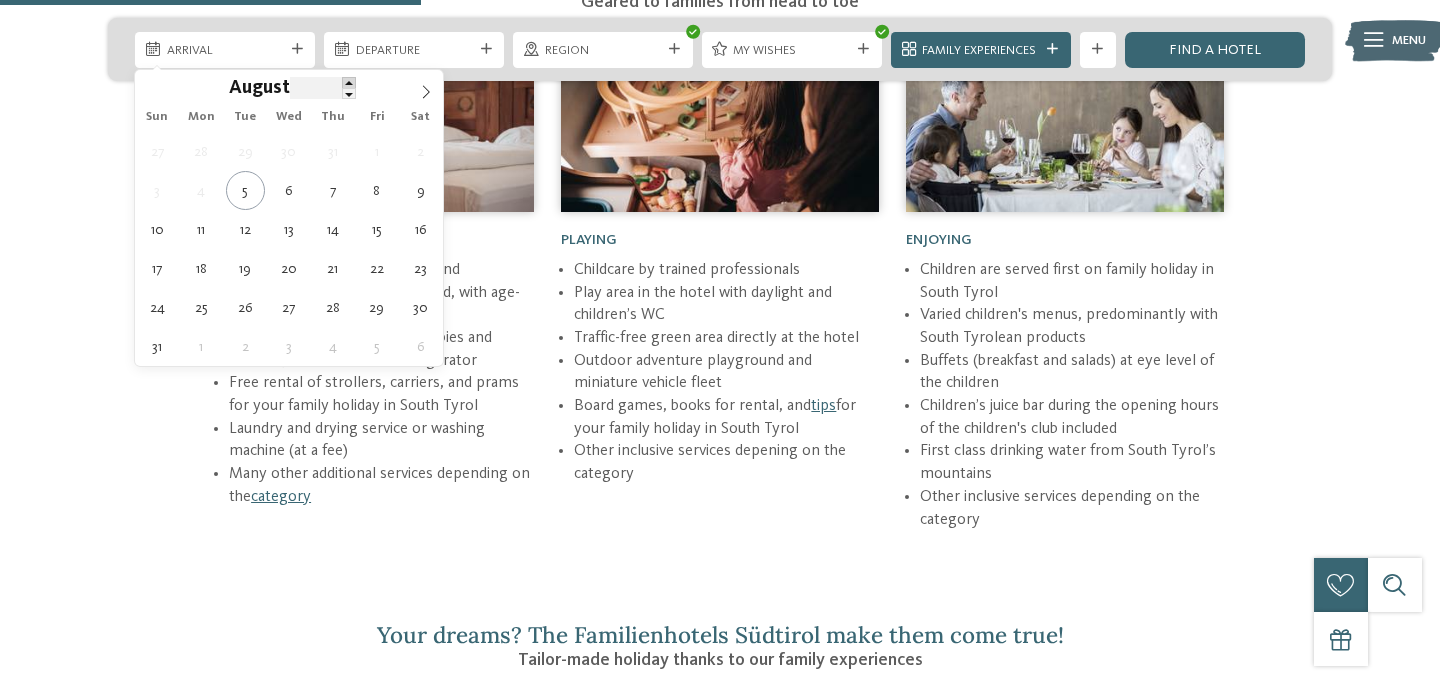 type on "****" 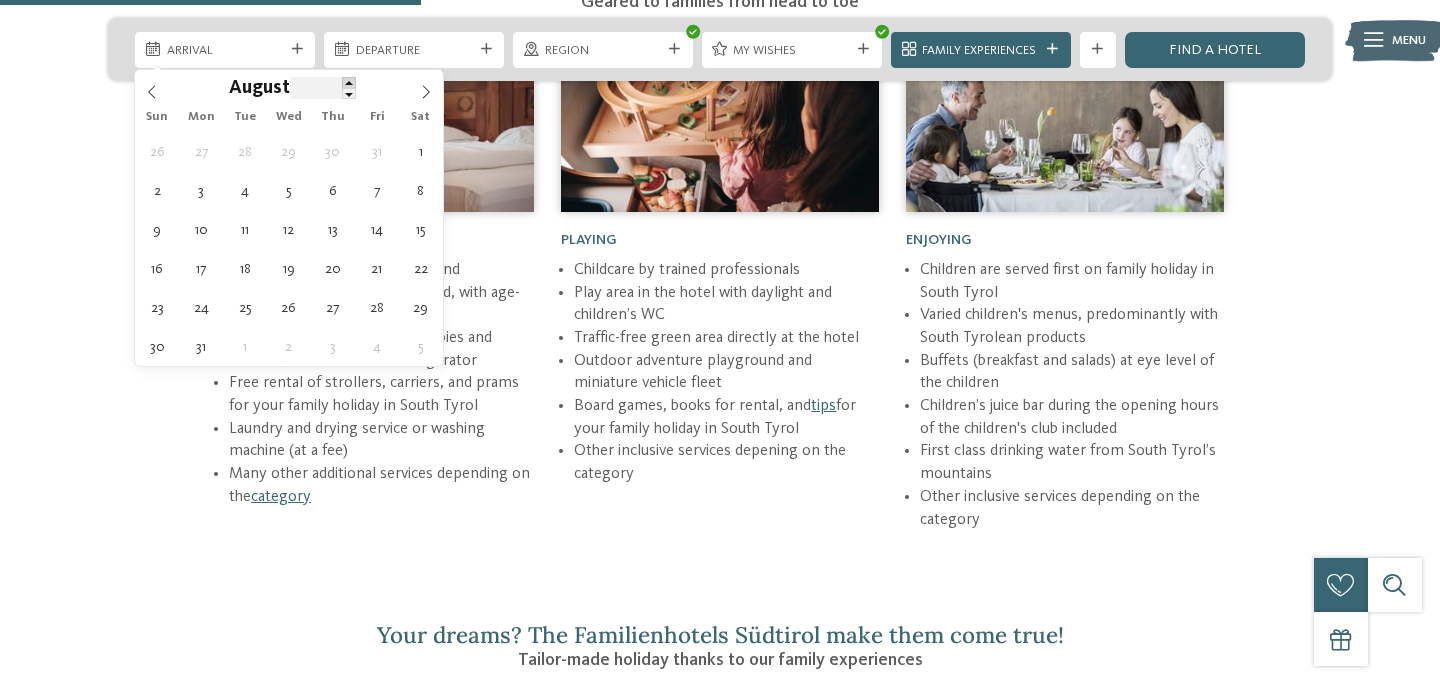 click at bounding box center [349, 82] 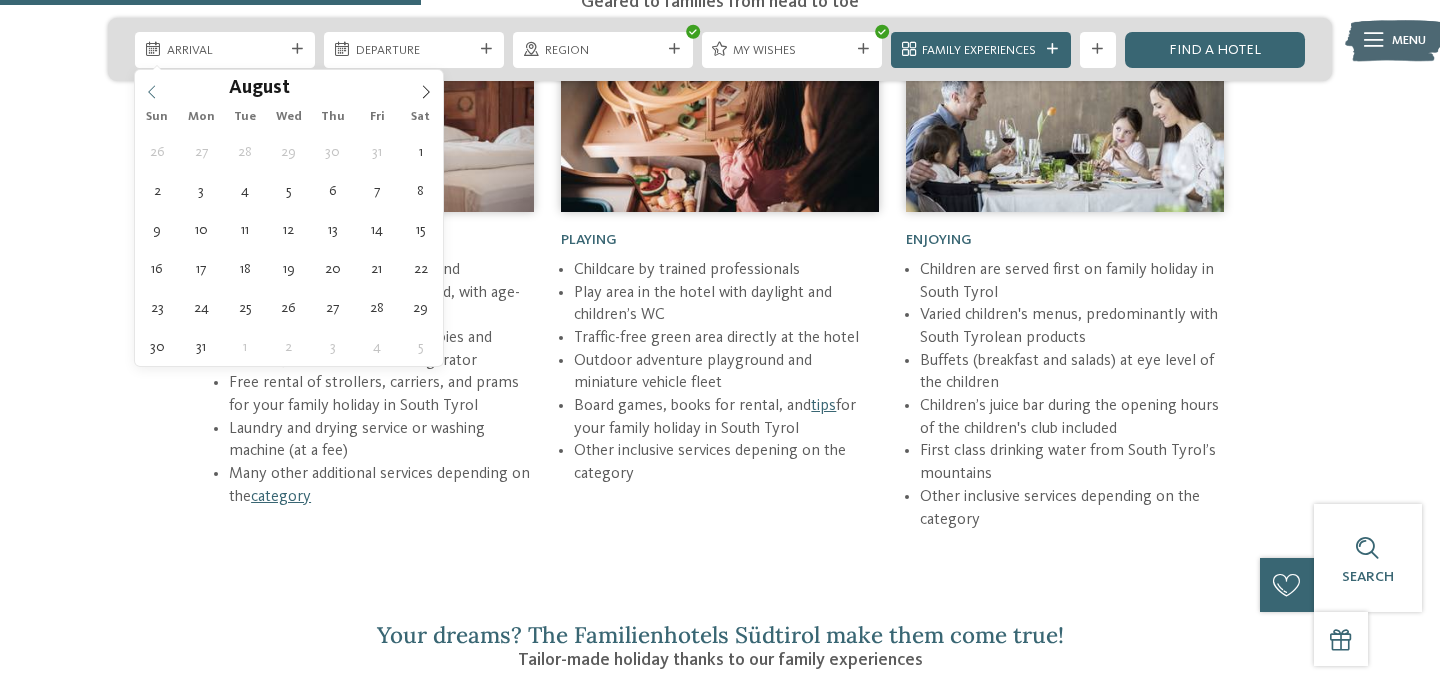 click at bounding box center [152, 87] 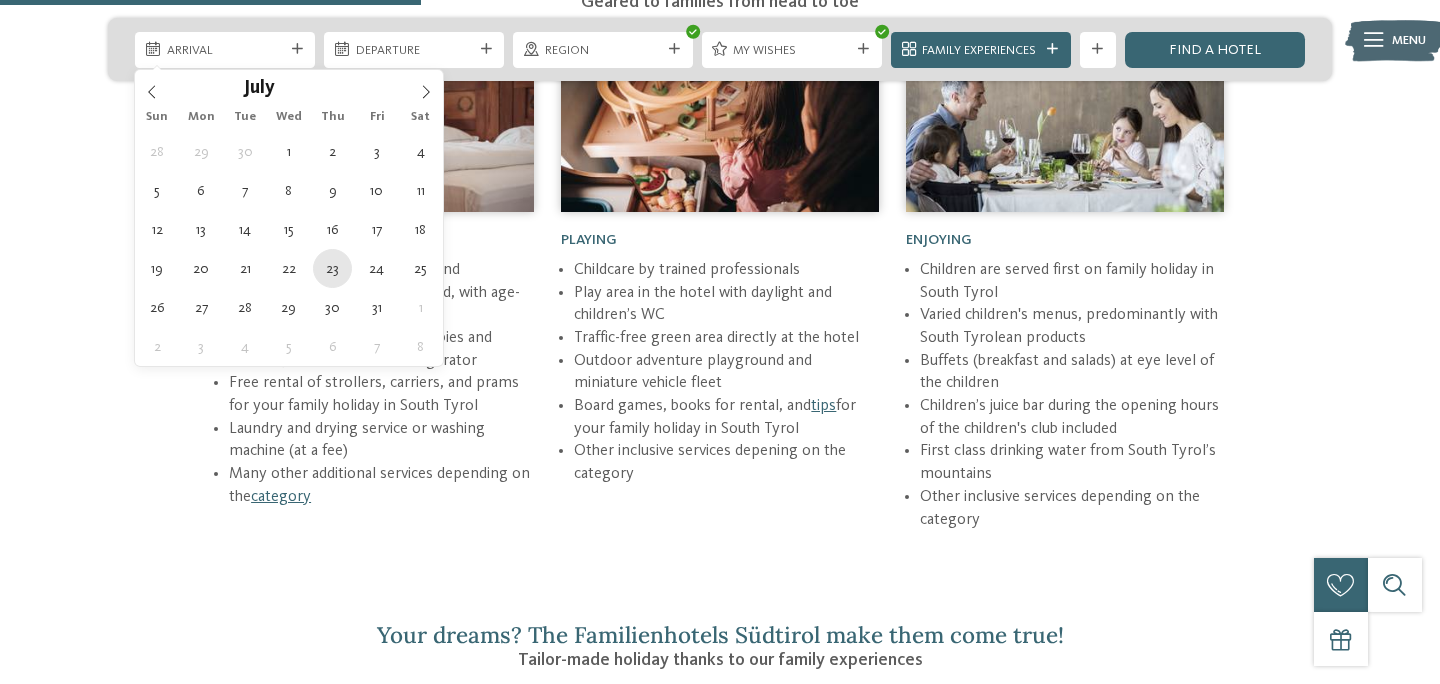 type on "23.07.2026" 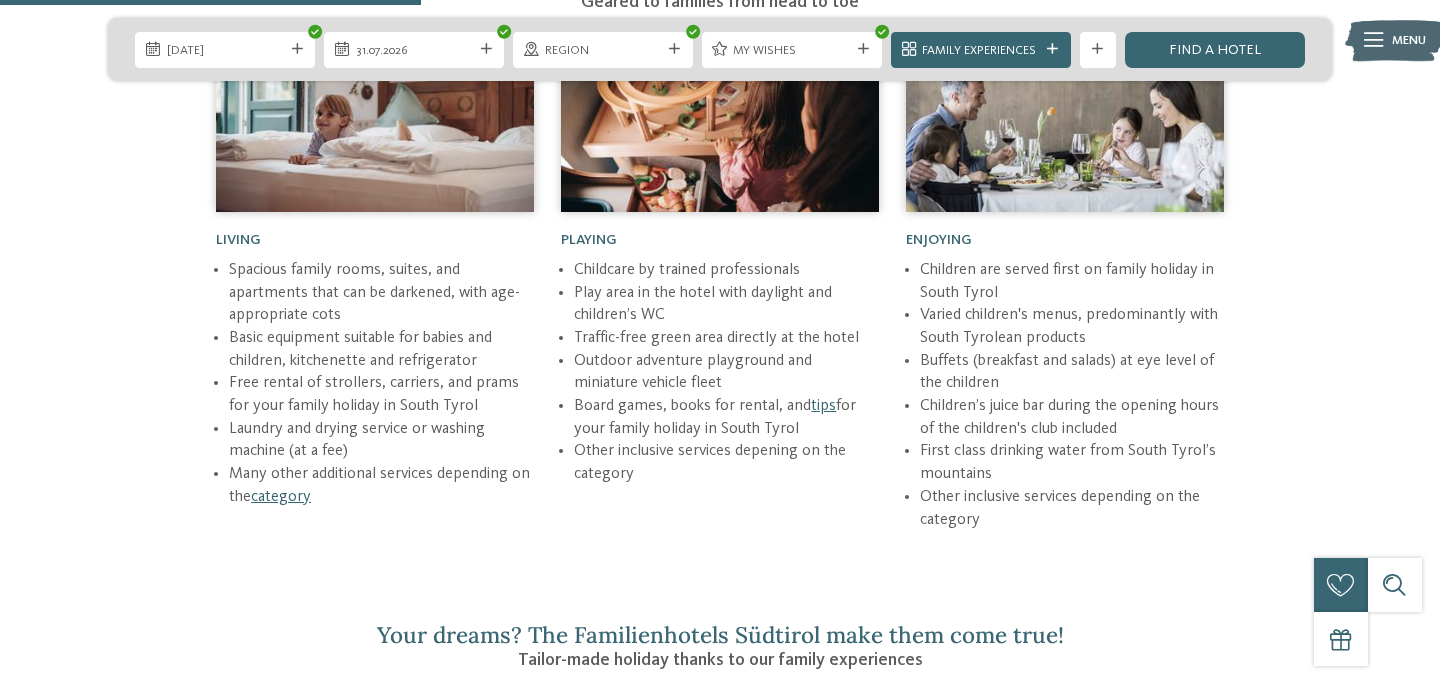 click on "31.07.2026" at bounding box center [414, 51] 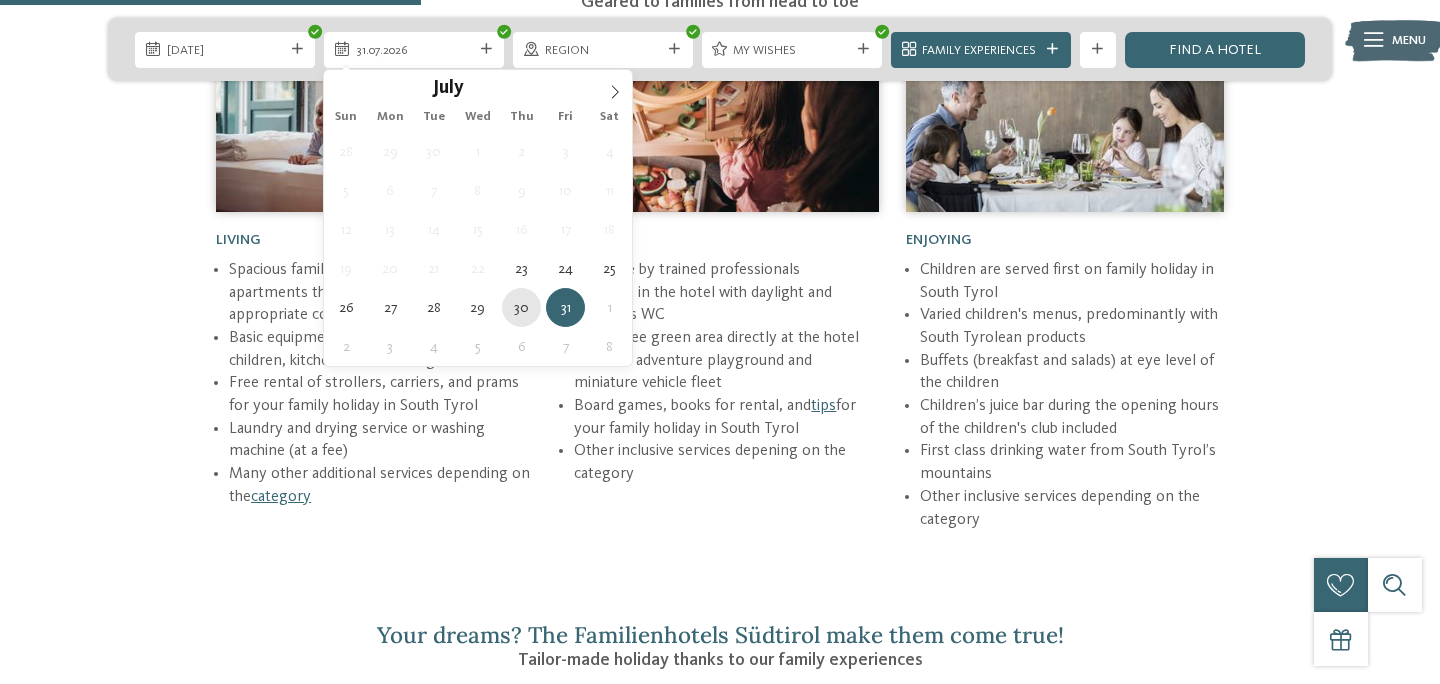 type on "30.07.2026" 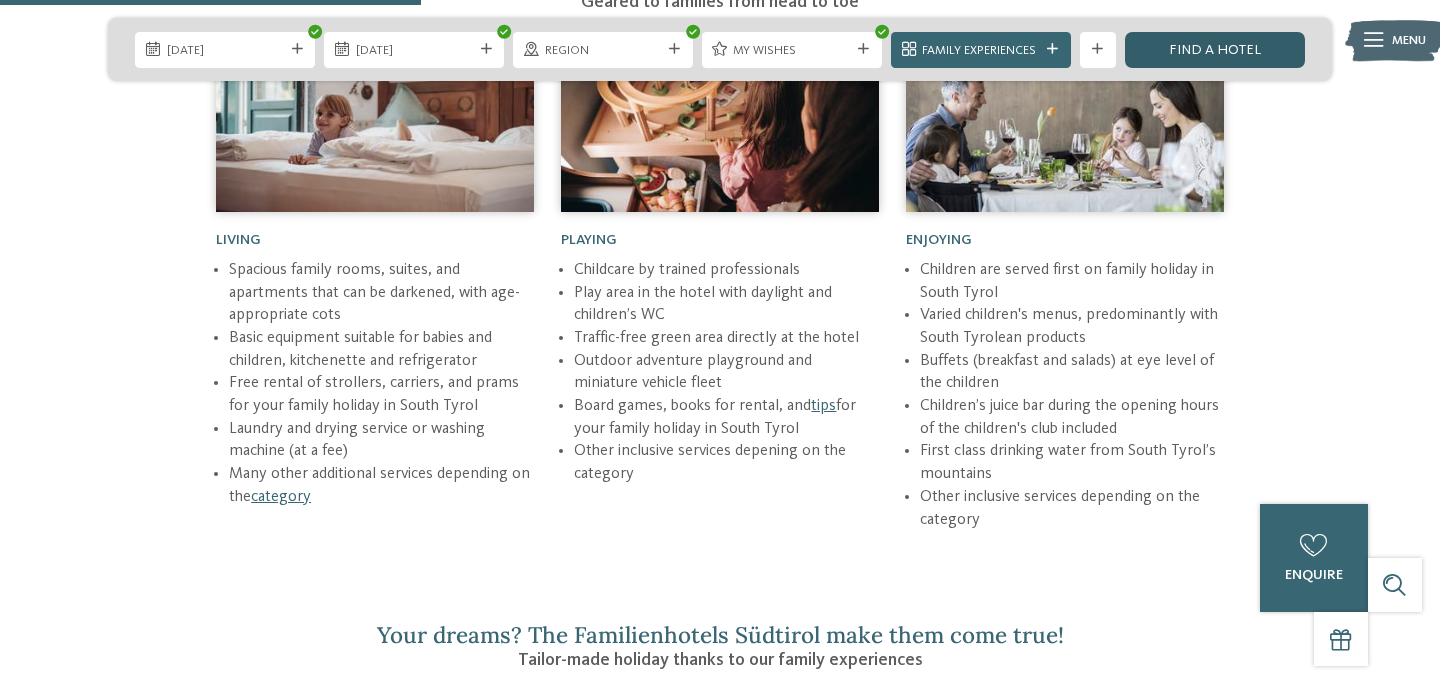 click on "Find a hotel" at bounding box center (1215, 50) 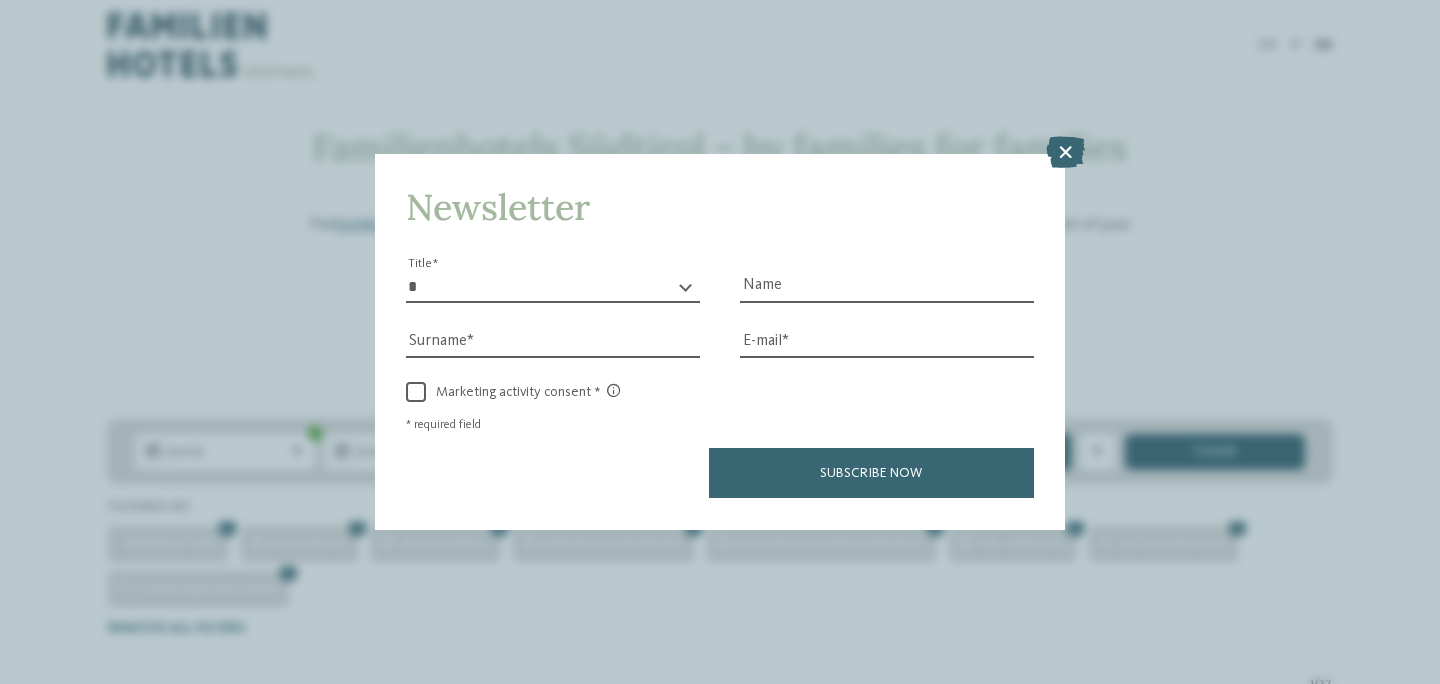 scroll, scrollTop: 581, scrollLeft: 0, axis: vertical 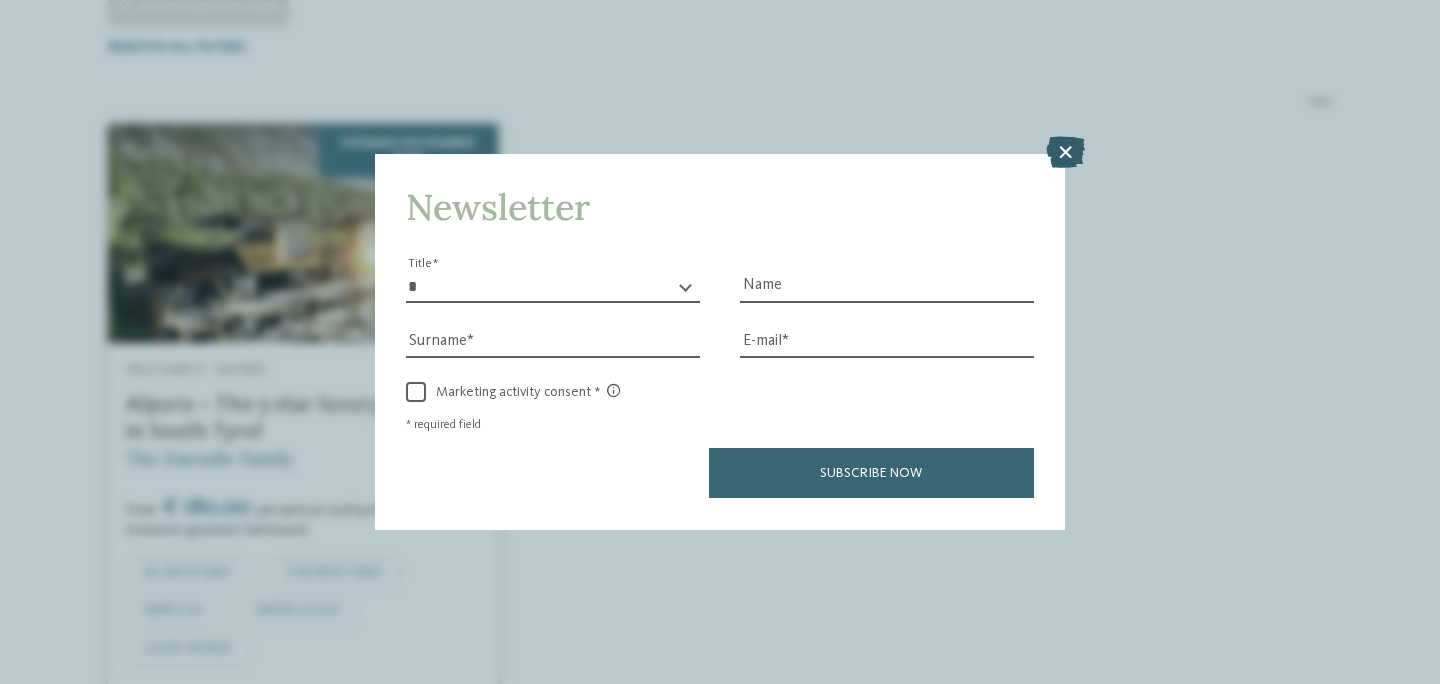 click at bounding box center [1065, 153] 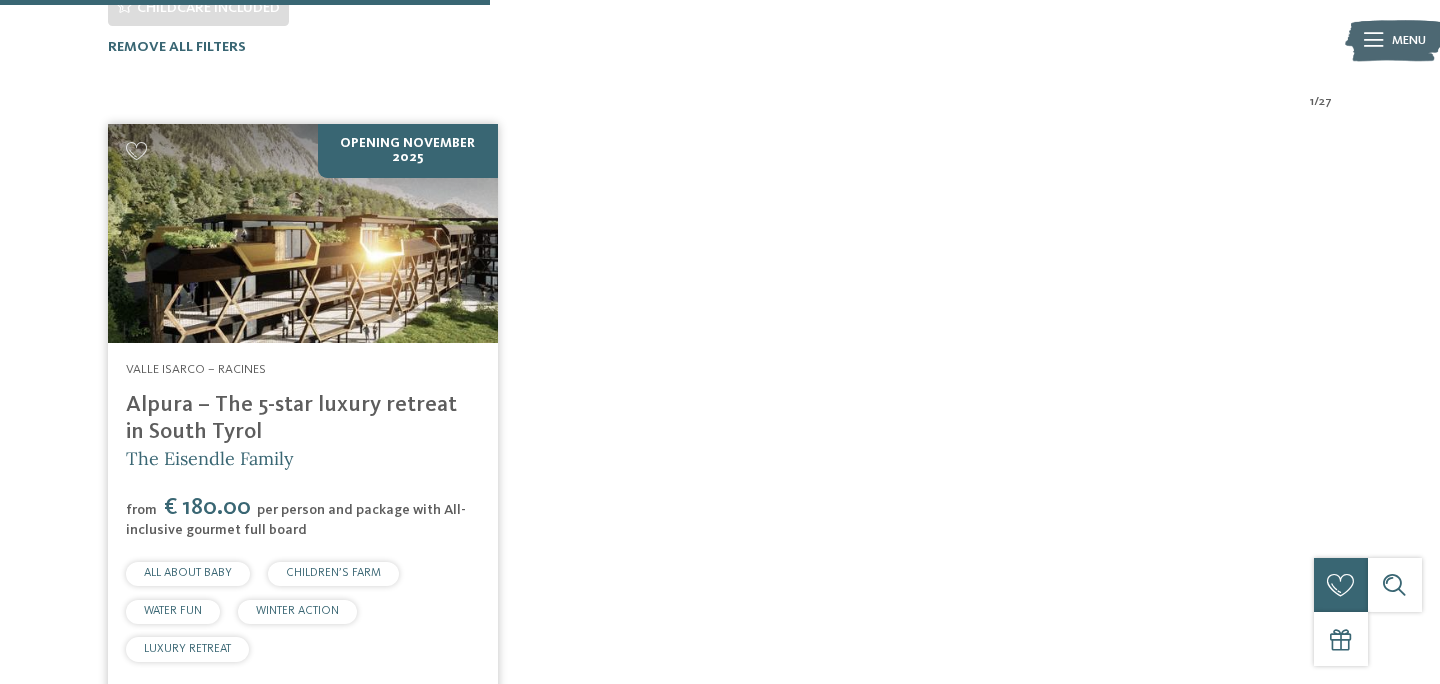 click on "Alpura – The 5-star luxury retreat in South Tyrol" at bounding box center (291, 418) 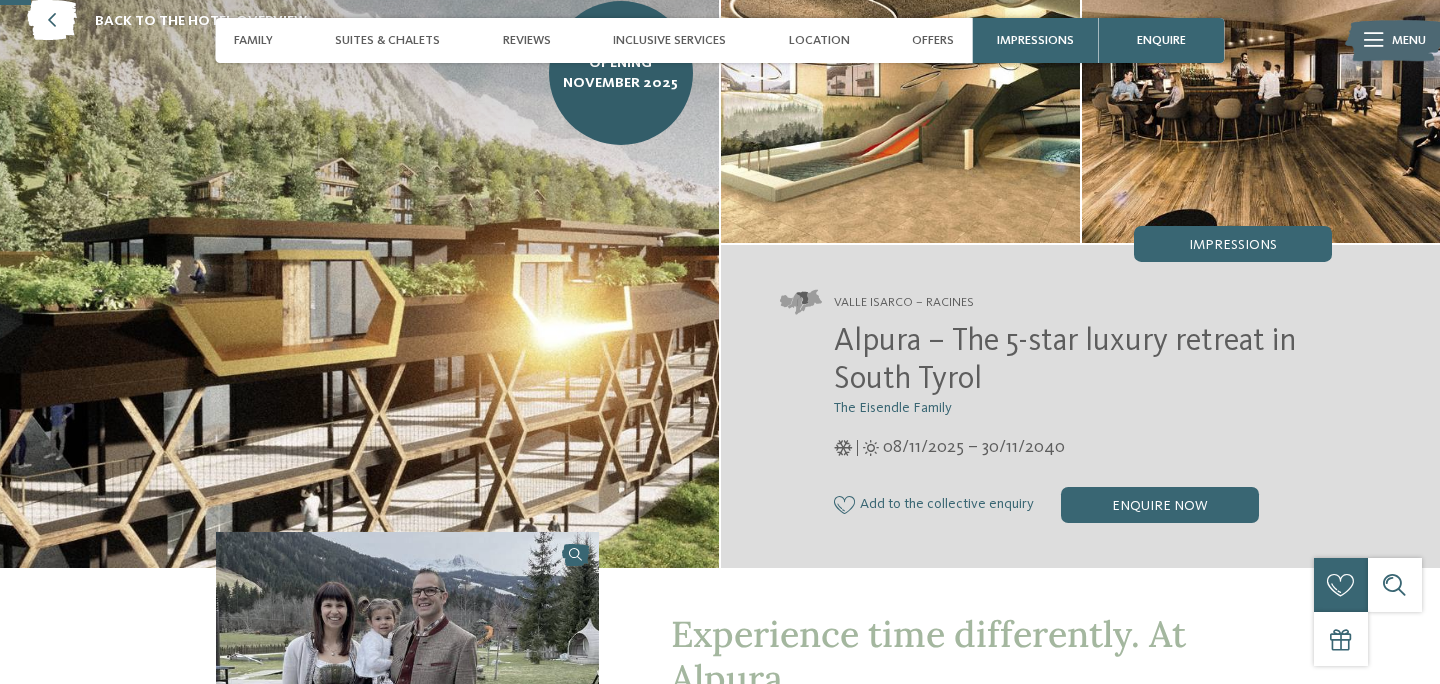 scroll, scrollTop: 116, scrollLeft: 0, axis: vertical 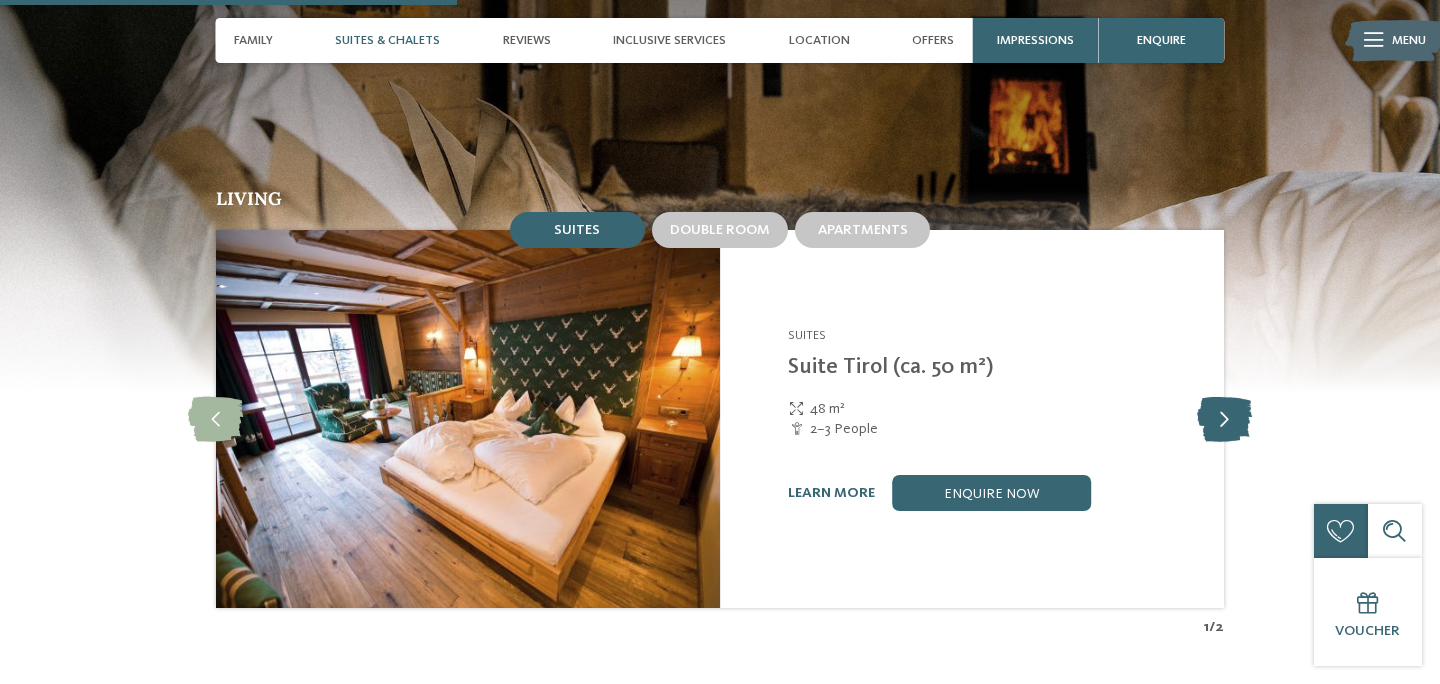 click at bounding box center (1224, 419) 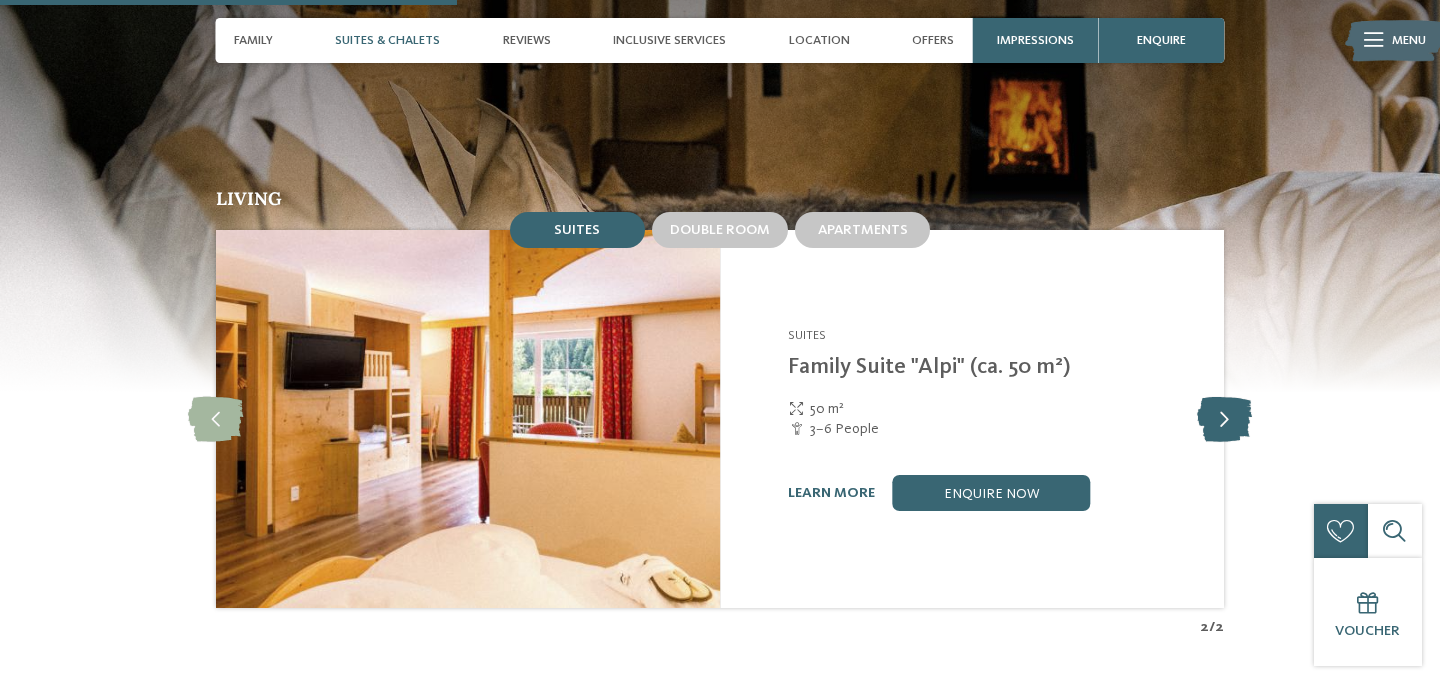 click at bounding box center [1224, 419] 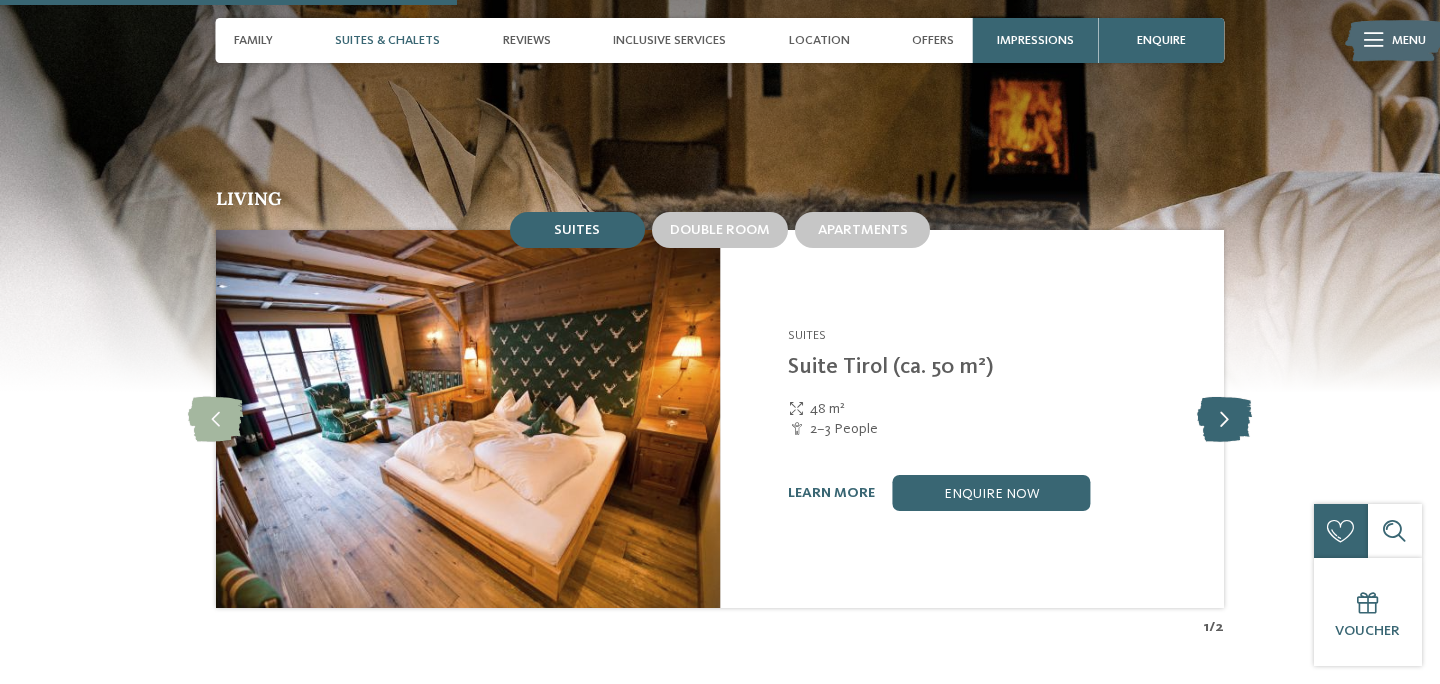 click at bounding box center (1224, 419) 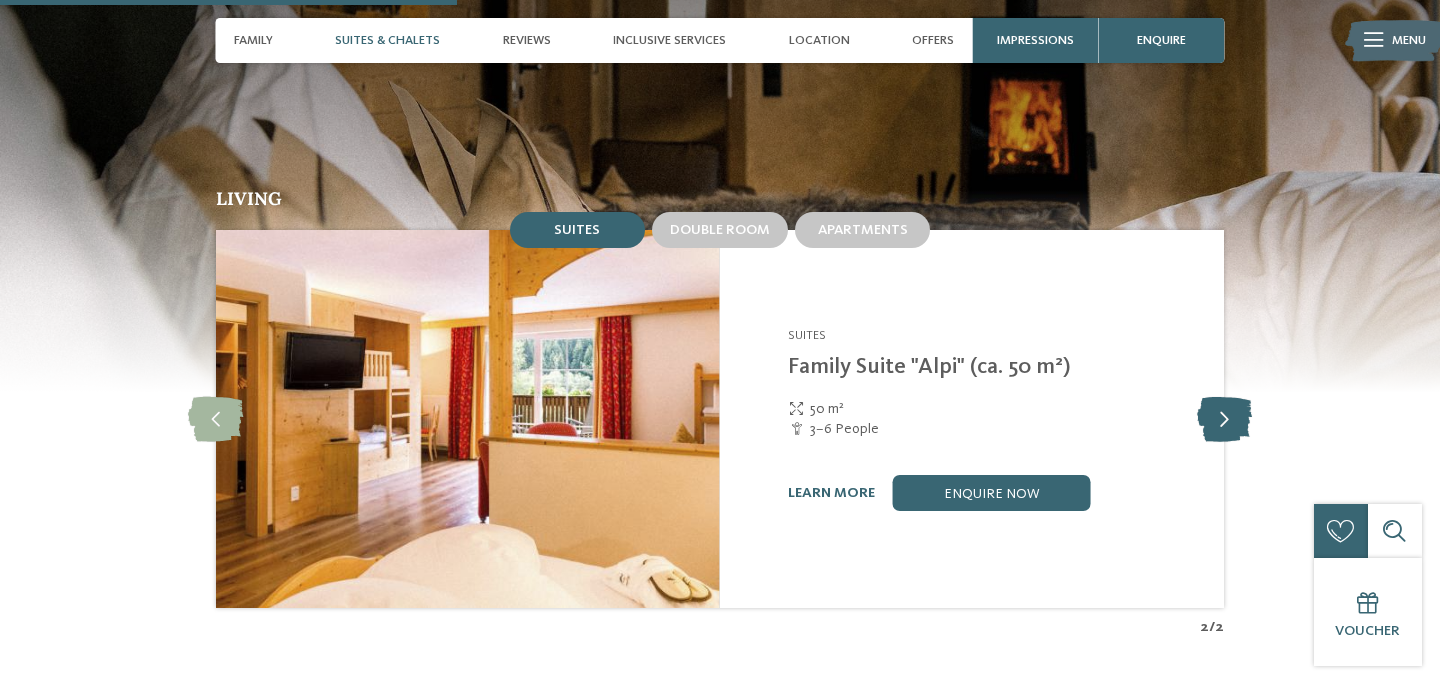 click at bounding box center (1224, 419) 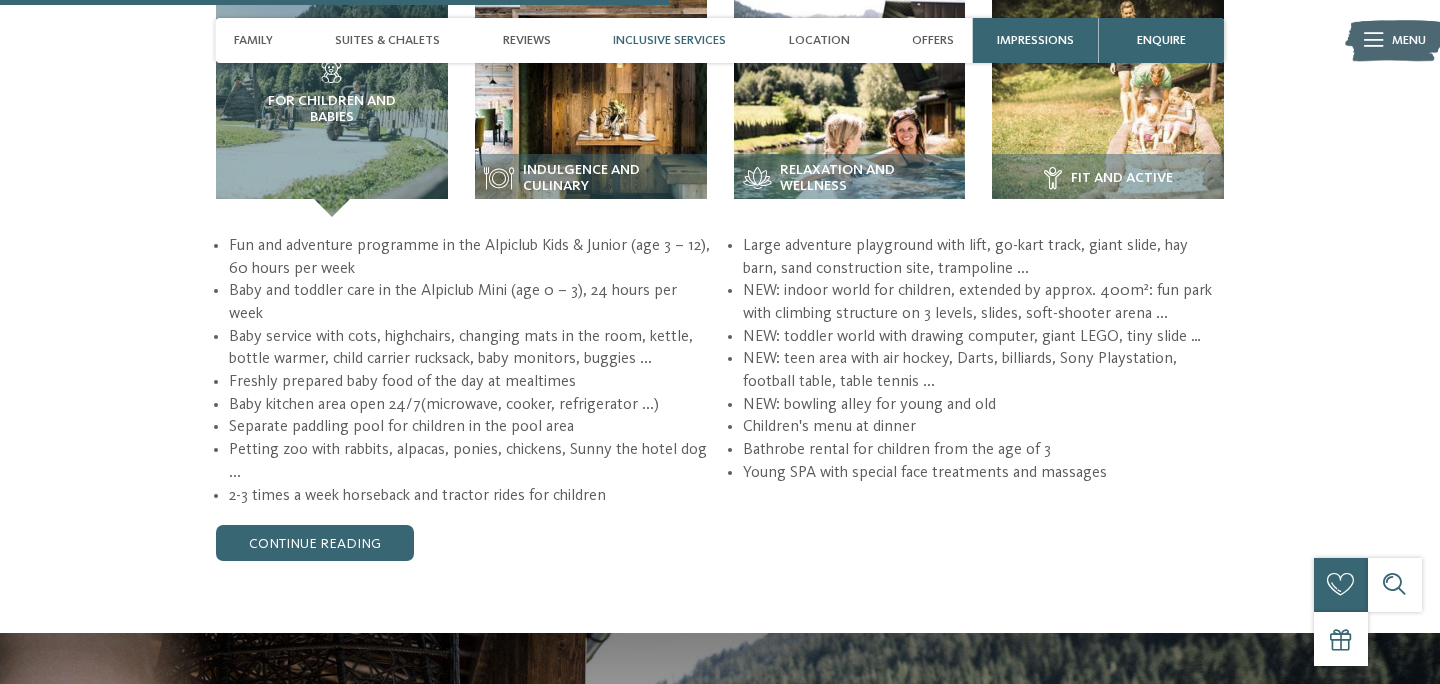 scroll, scrollTop: 2701, scrollLeft: 0, axis: vertical 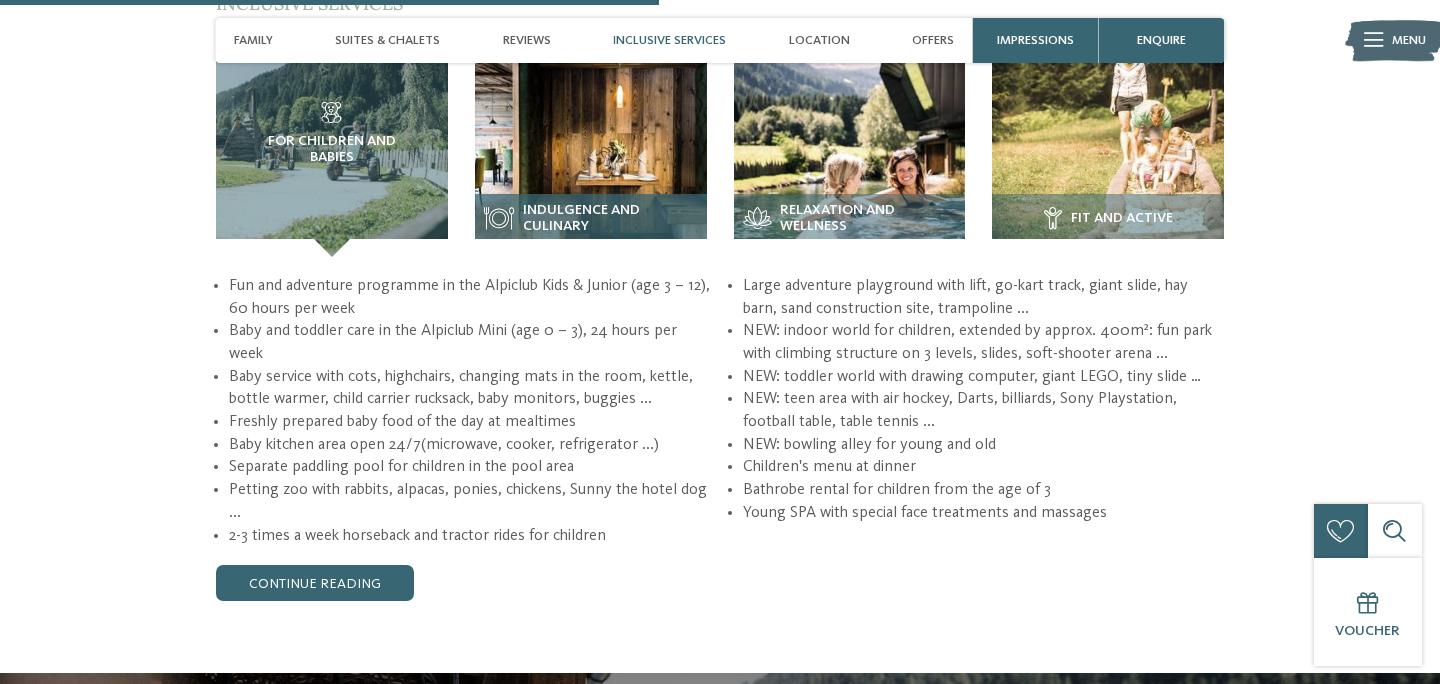 click on "Indulgence and culinary" at bounding box center [610, 219] 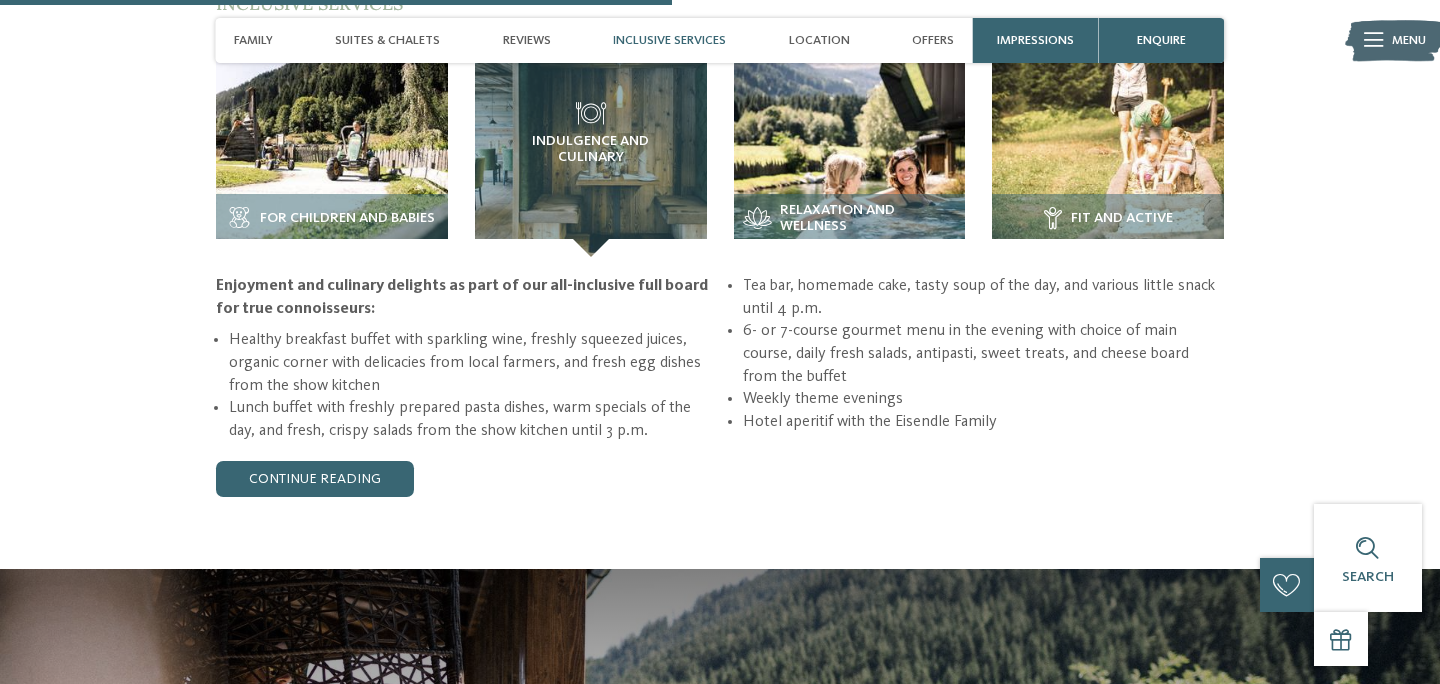 scroll, scrollTop: 2711, scrollLeft: 0, axis: vertical 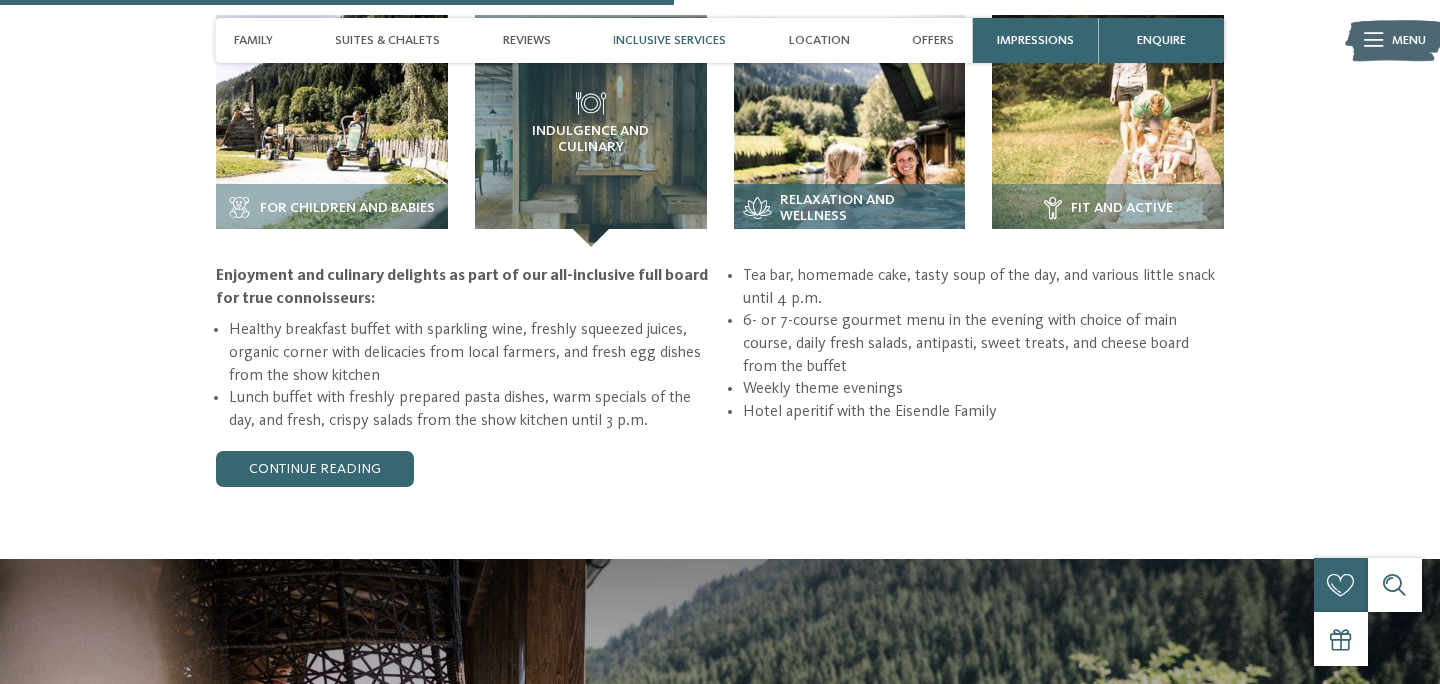 click on "Relaxation and wellness" at bounding box center [868, 209] 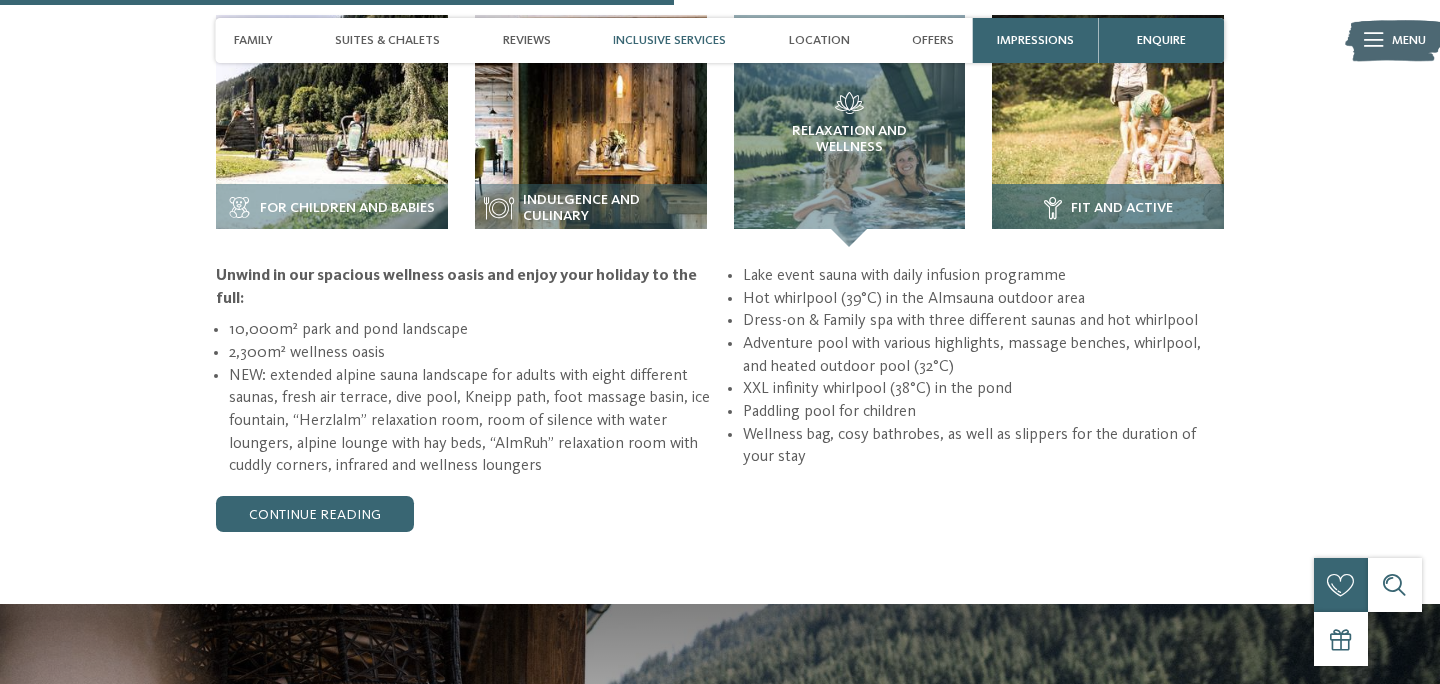 click on "Fit and active" at bounding box center (1108, 215) 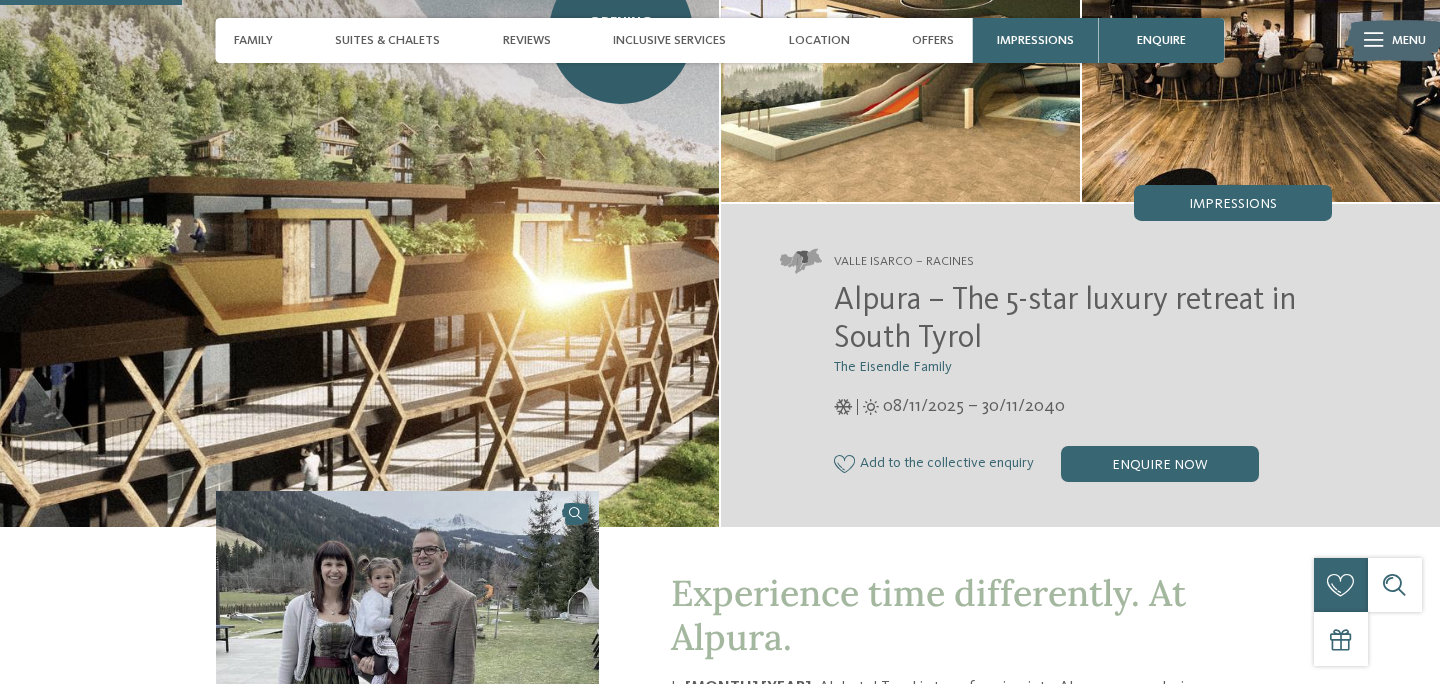 scroll, scrollTop: 0, scrollLeft: 0, axis: both 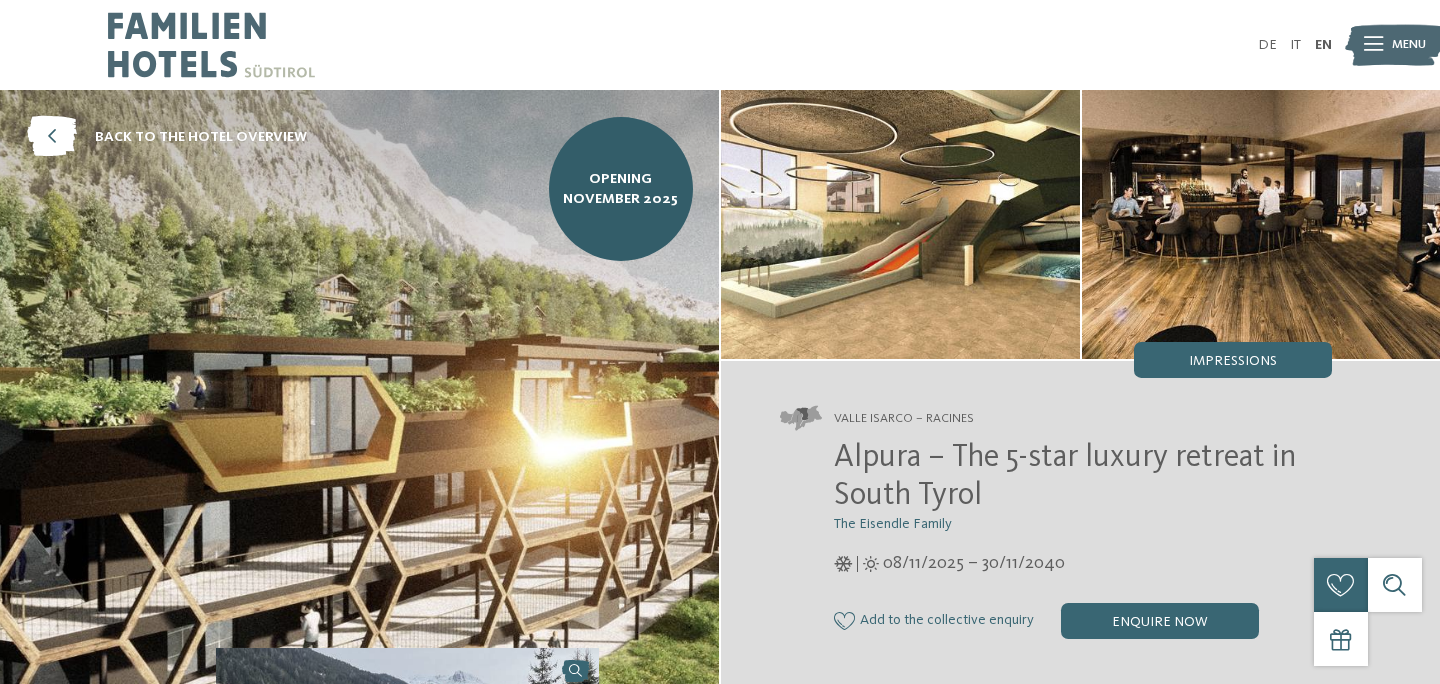 click at bounding box center [359, 387] 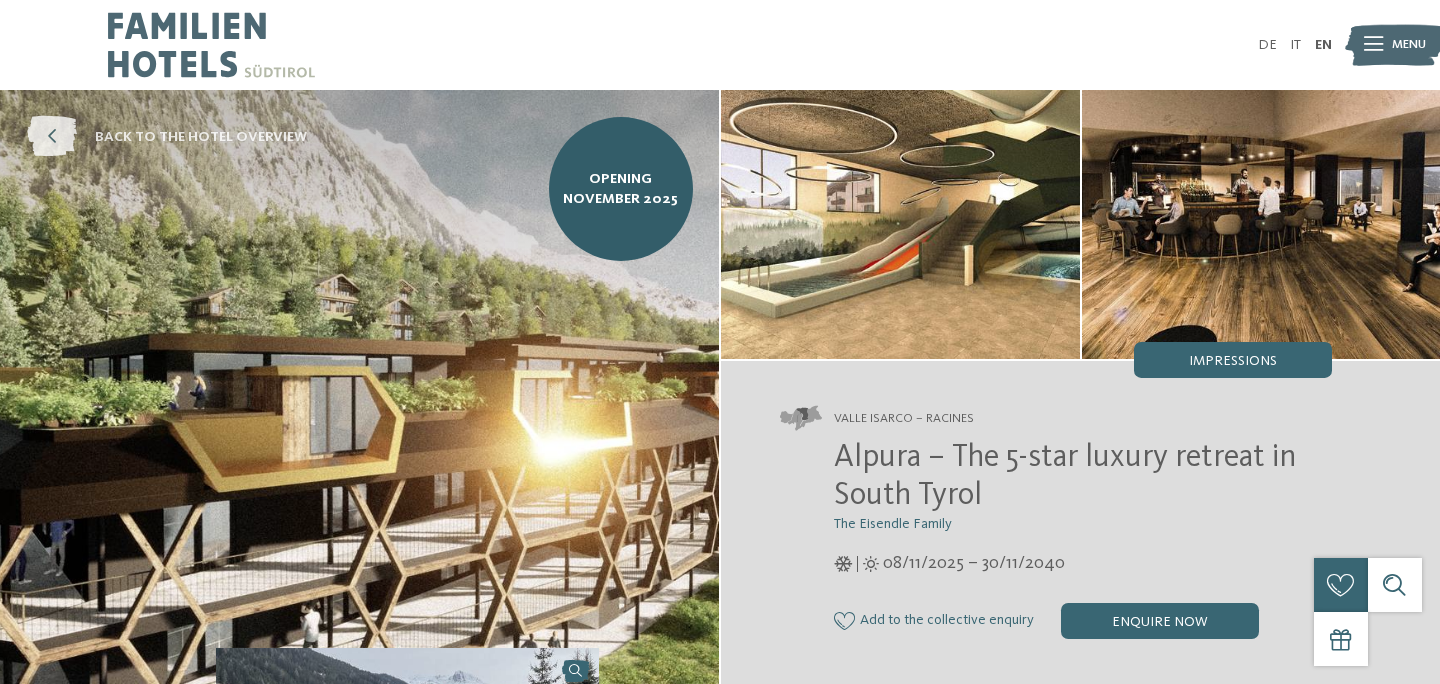 click on "back to the hotel overview" at bounding box center (167, 137) 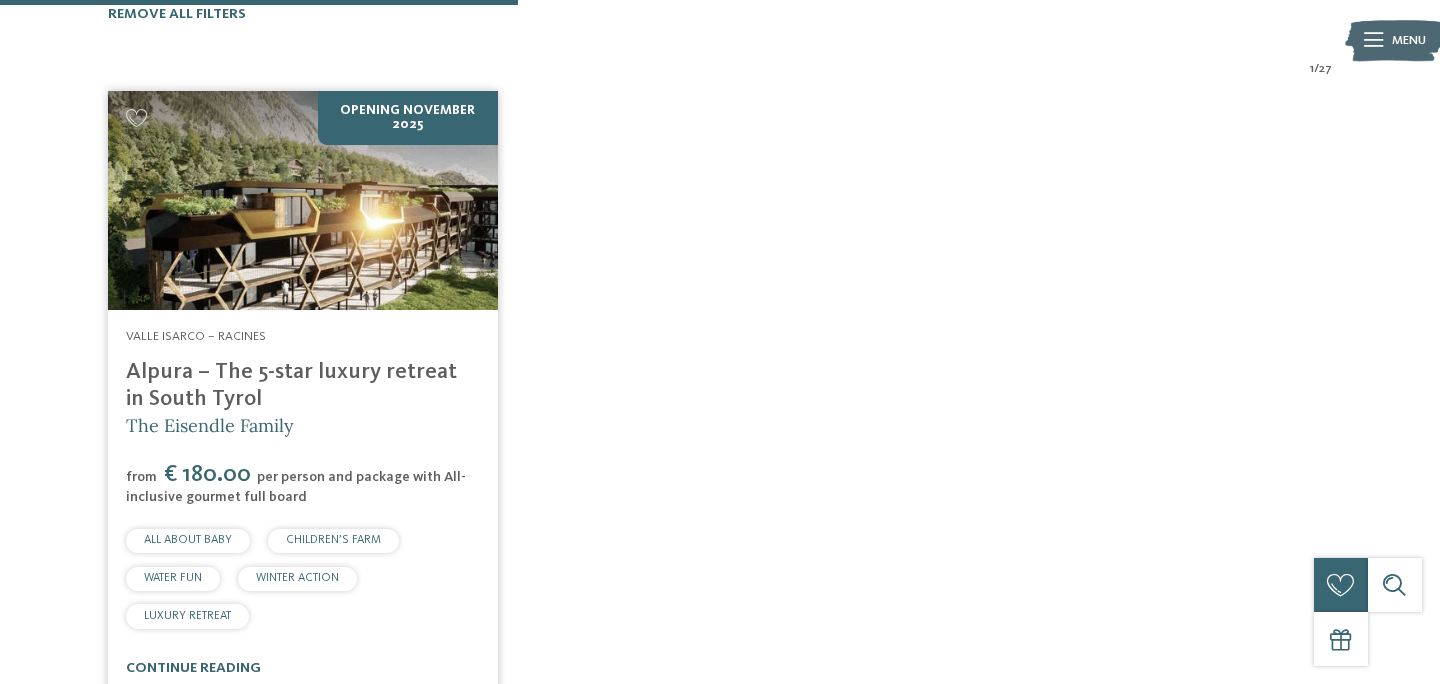 scroll, scrollTop: 614, scrollLeft: 0, axis: vertical 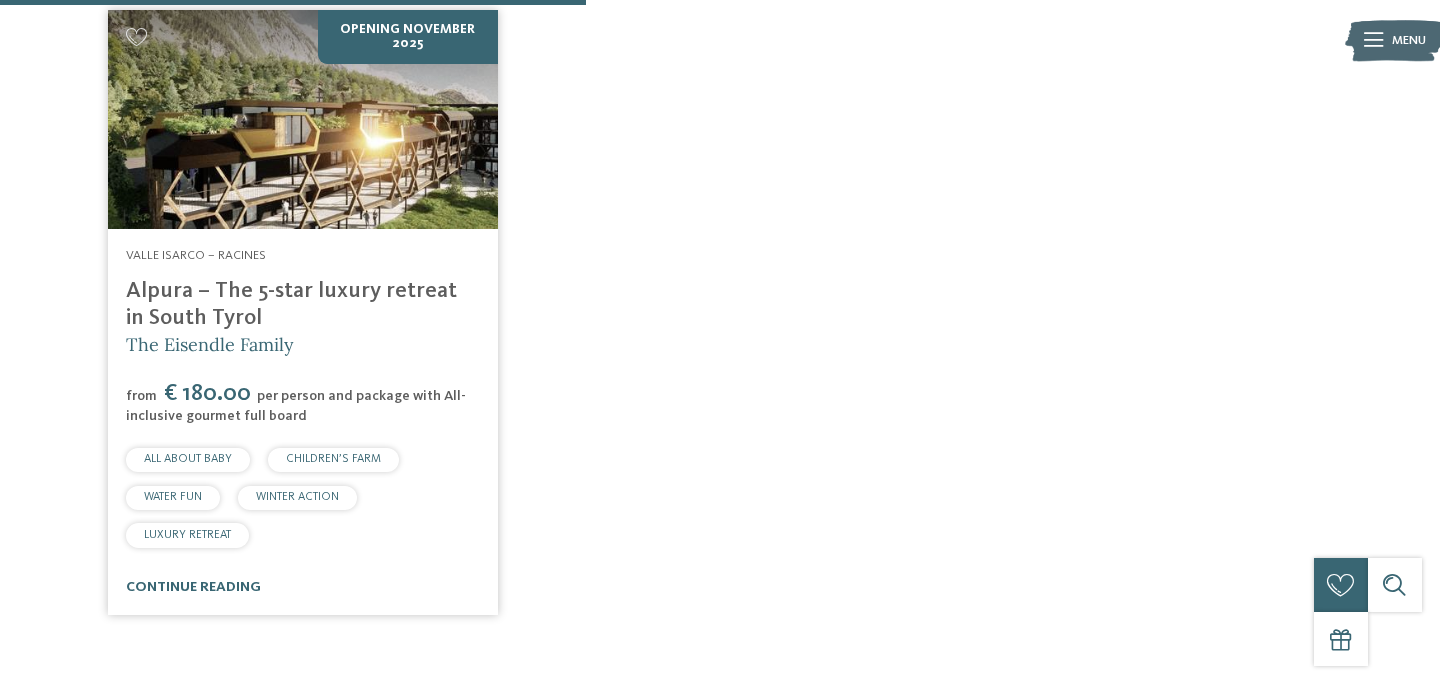 click on "Valle Isarco – Racines
Alpura – The 5-star luxury retreat in South Tyrol
The Eisendle Family
from
€ 180.00
per person and package with All-inclusive gourmet full board
ALL ABOUT BABY CHILDREN’S FARM" at bounding box center [303, 422] 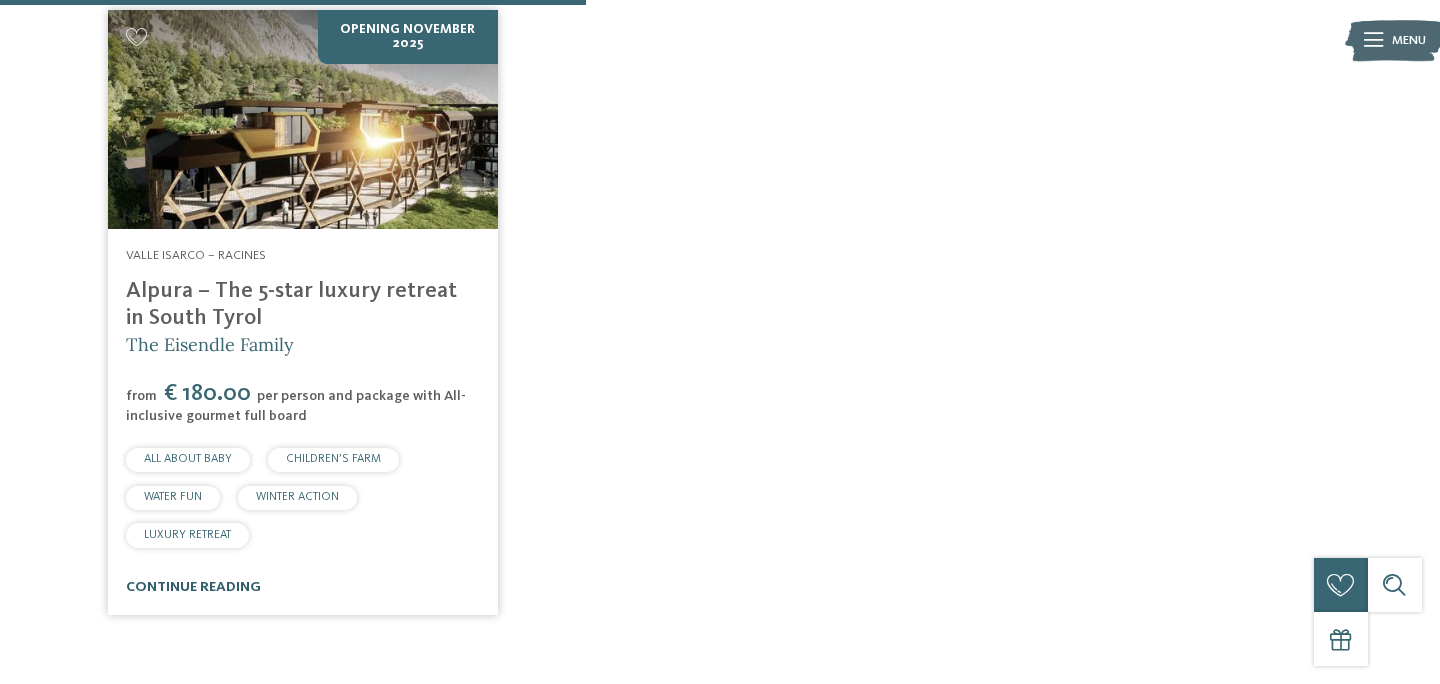 click on "continue reading" at bounding box center [193, 587] 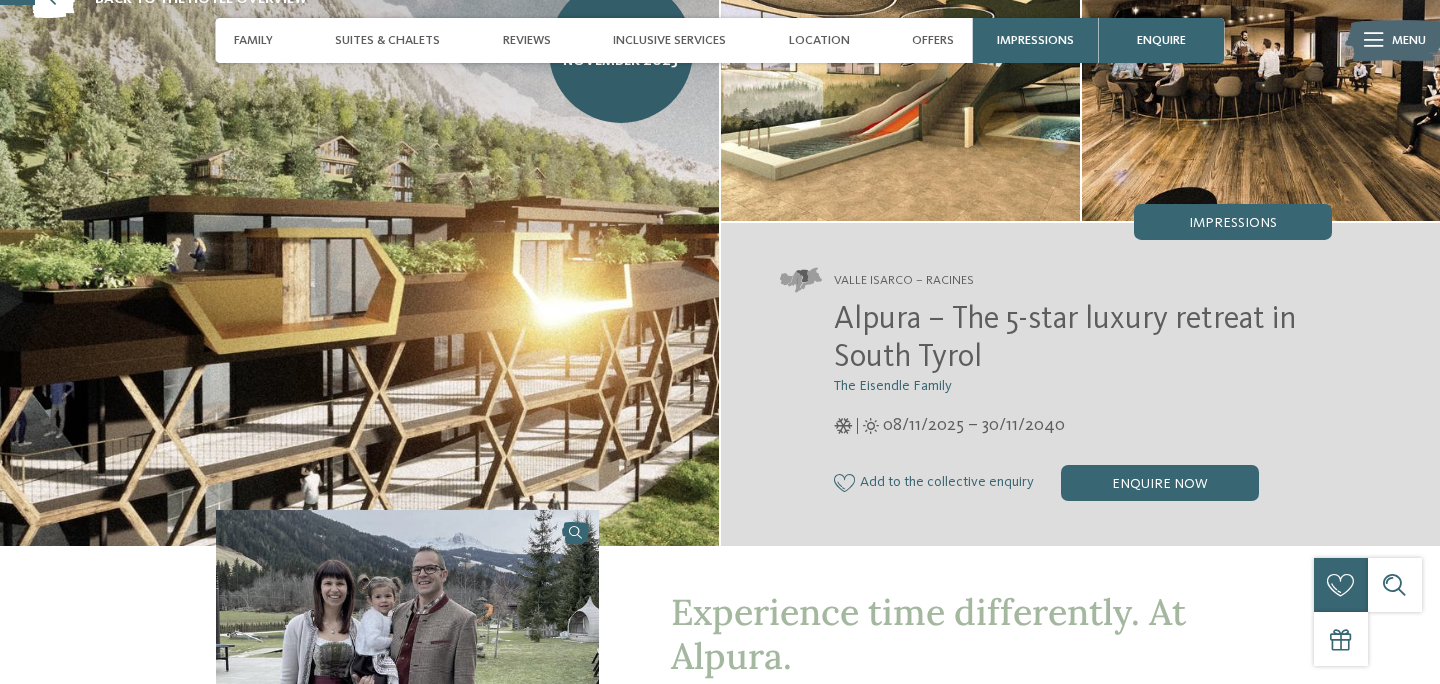 scroll, scrollTop: 108, scrollLeft: 0, axis: vertical 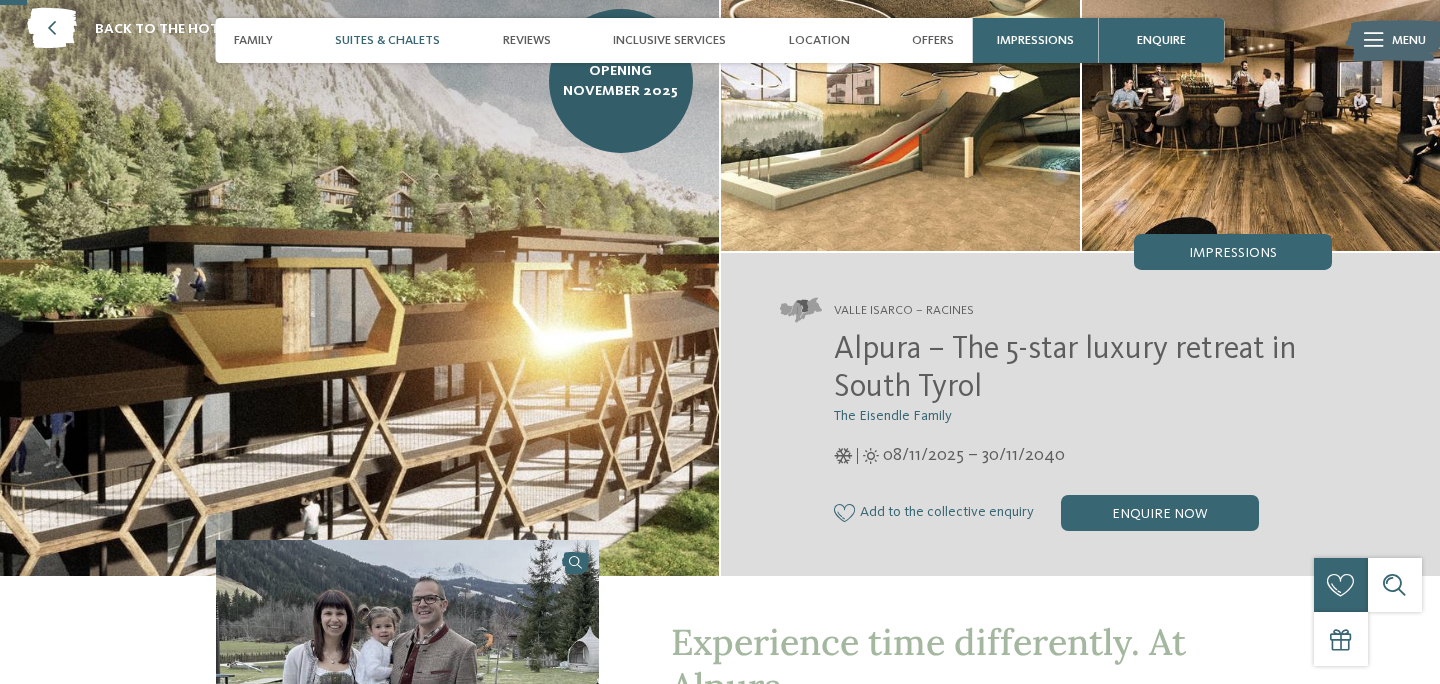 click on "Suites & Chalets" at bounding box center [387, 40] 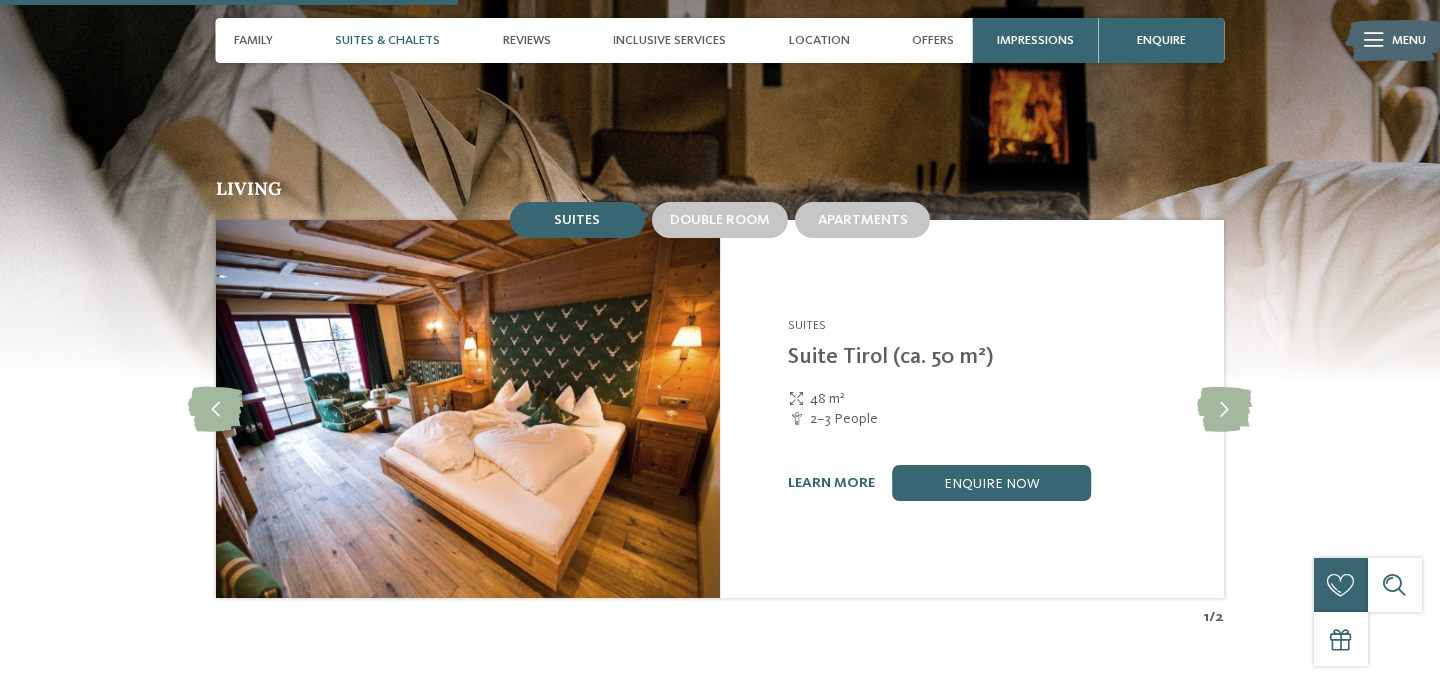 scroll, scrollTop: 1851, scrollLeft: 0, axis: vertical 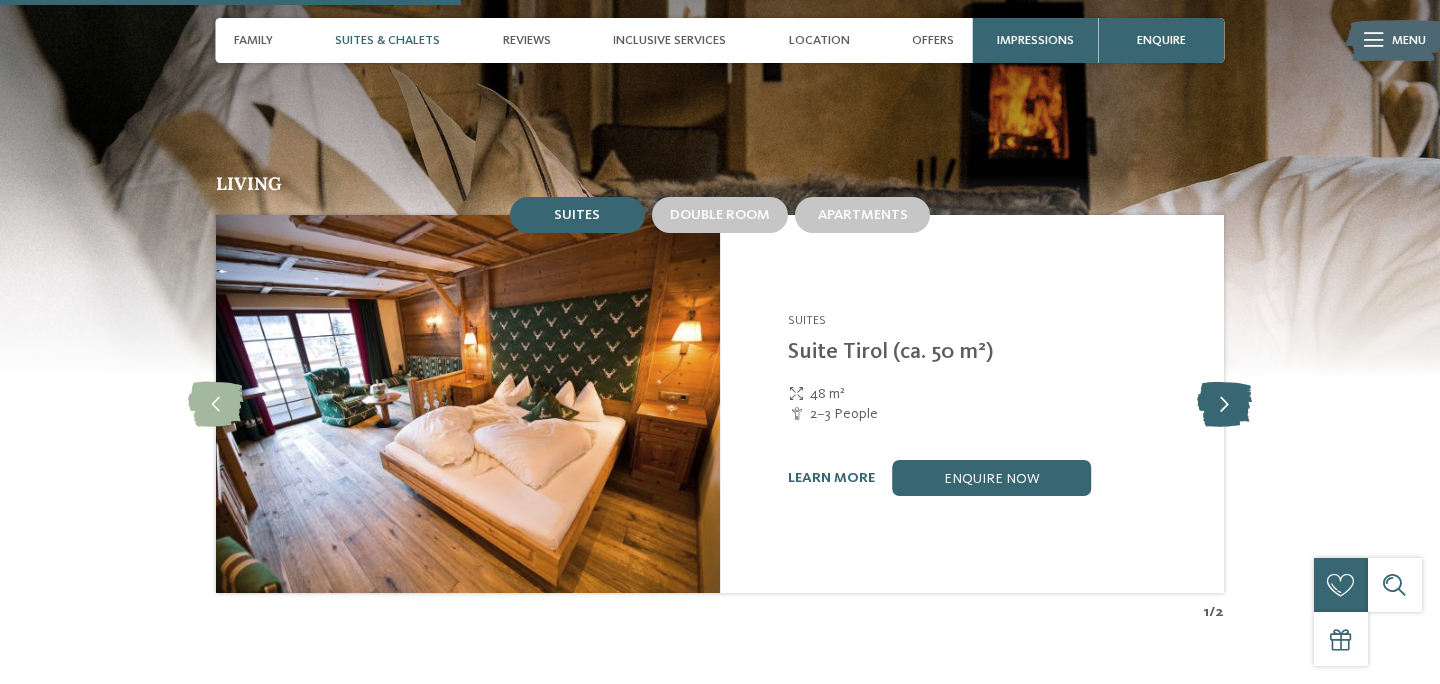 click at bounding box center (1224, 404) 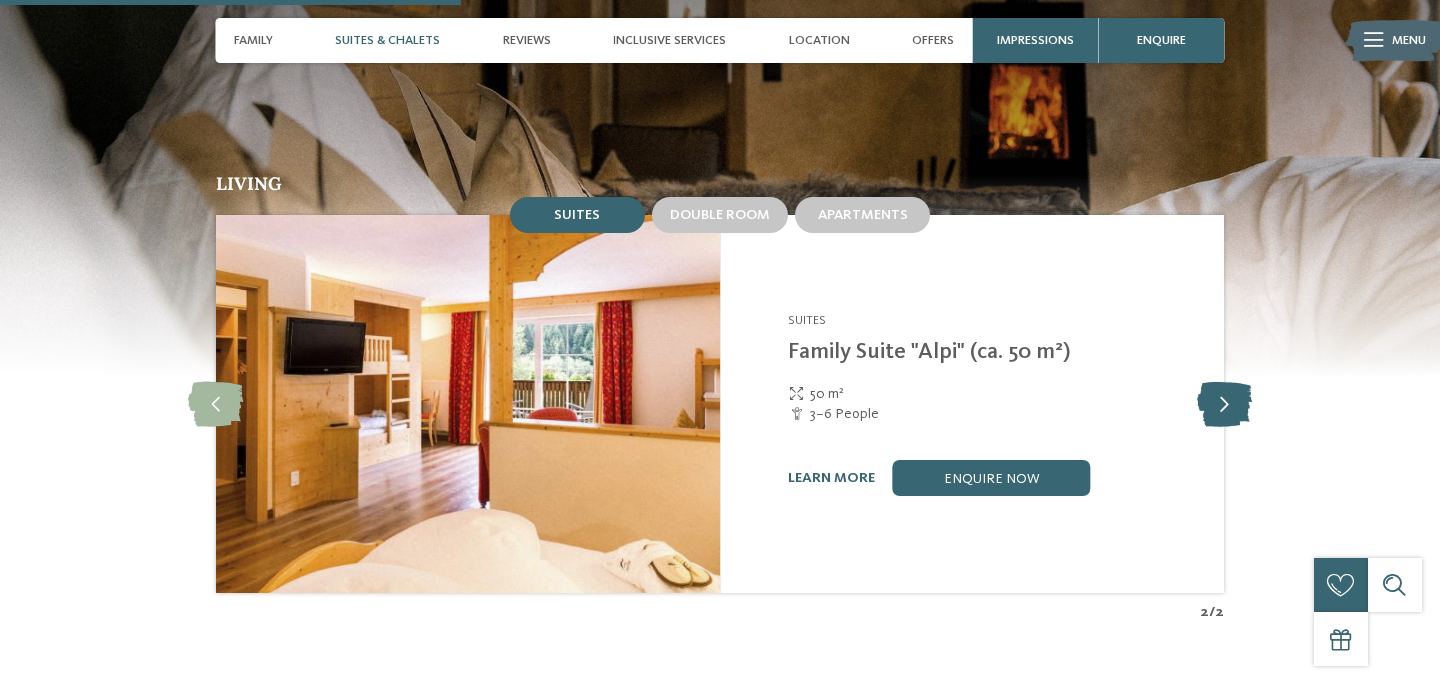 click at bounding box center (1224, 404) 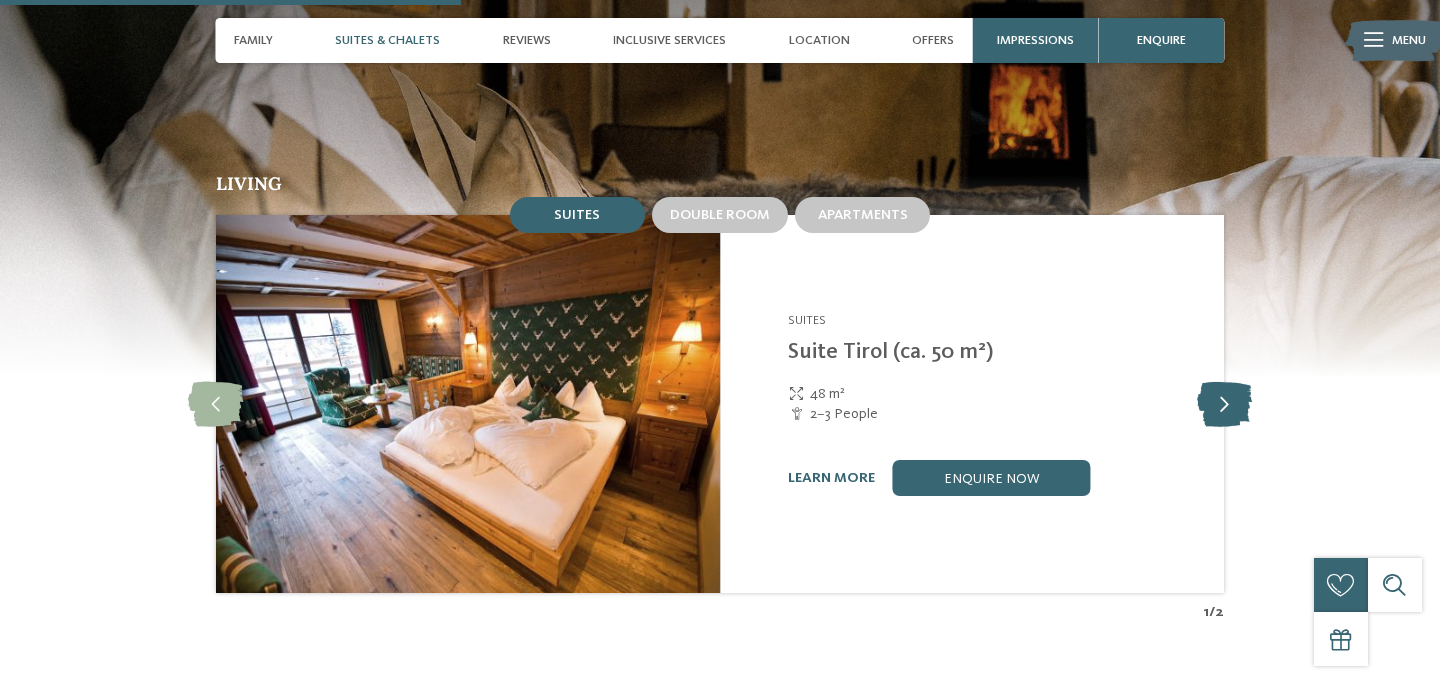 click at bounding box center [1224, 404] 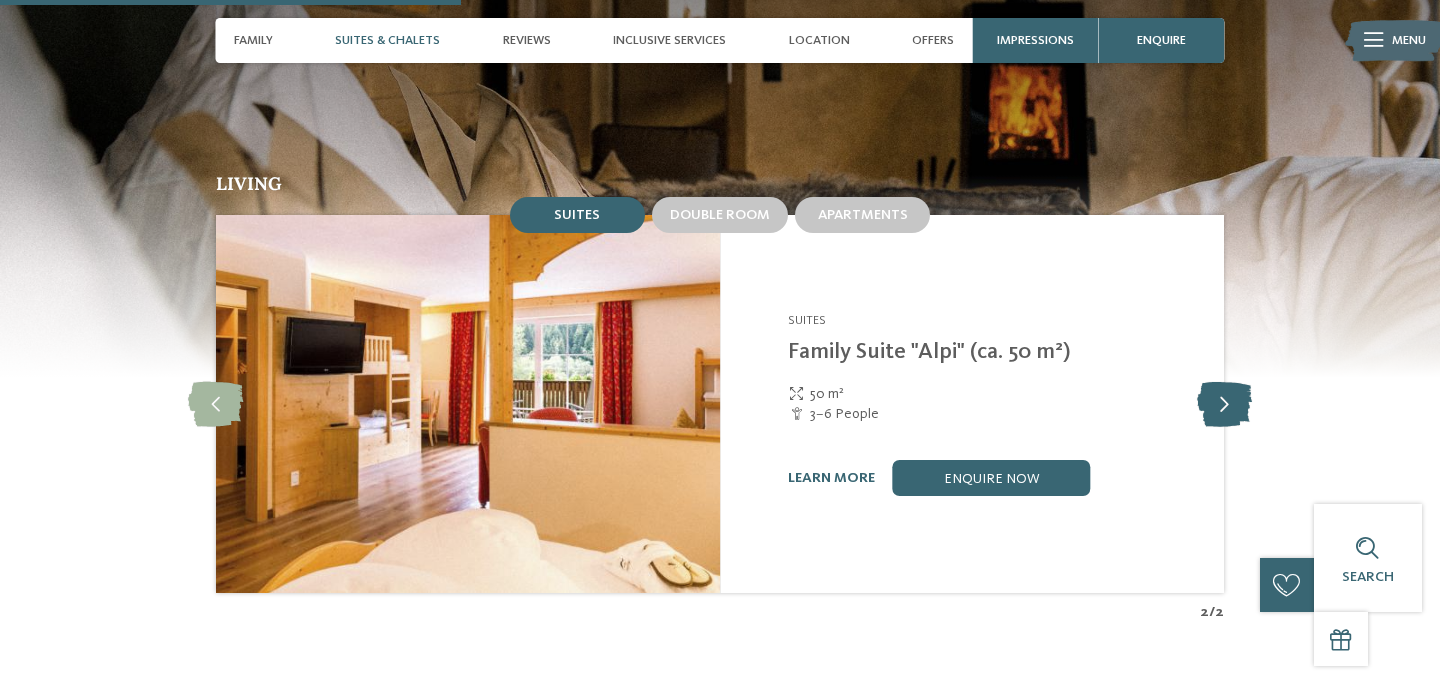 scroll, scrollTop: 1882, scrollLeft: 0, axis: vertical 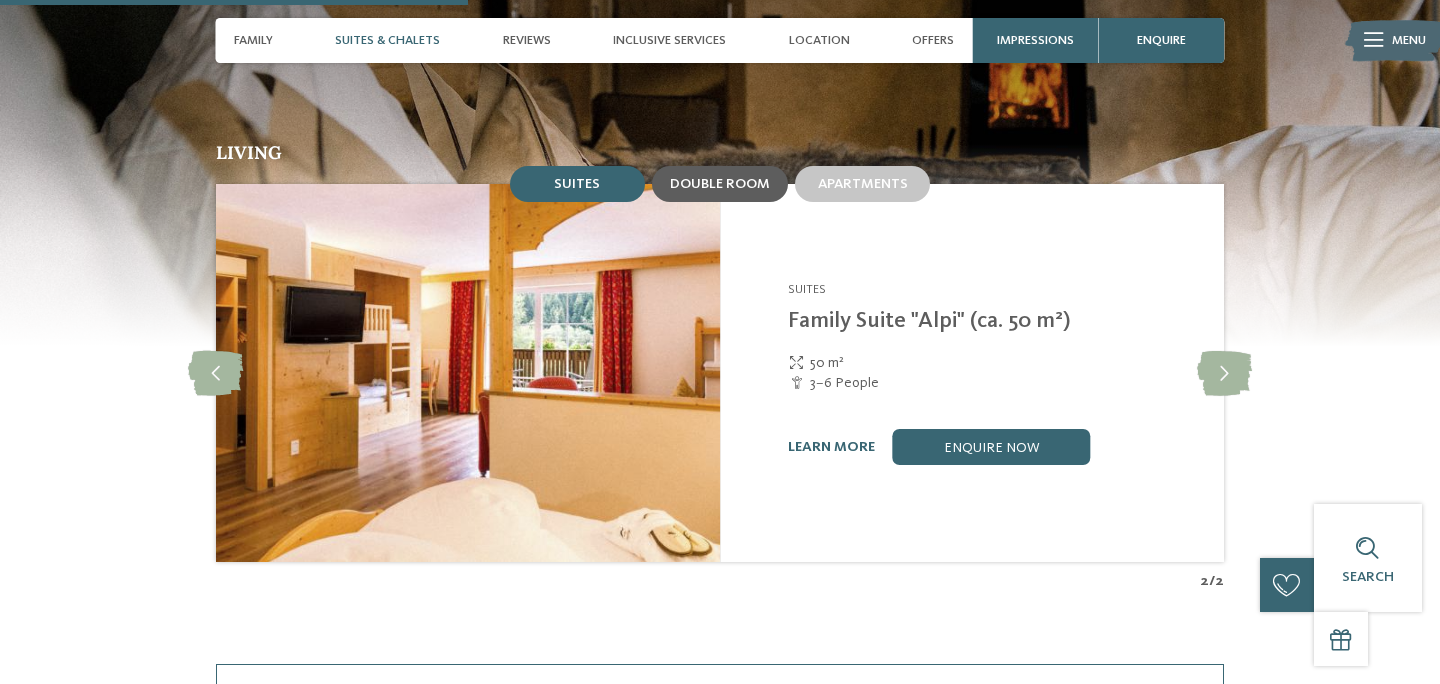 click on "Double room" at bounding box center (720, 184) 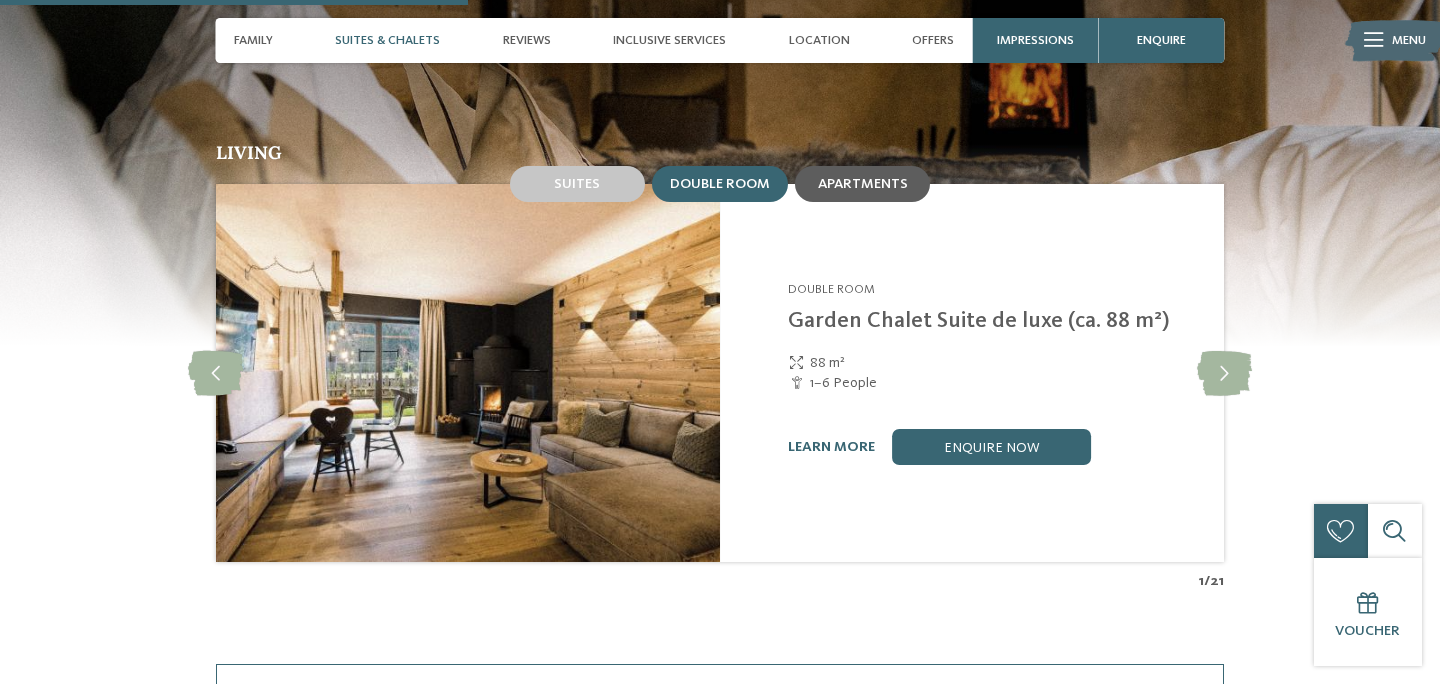 click on "Apartments" at bounding box center (863, 184) 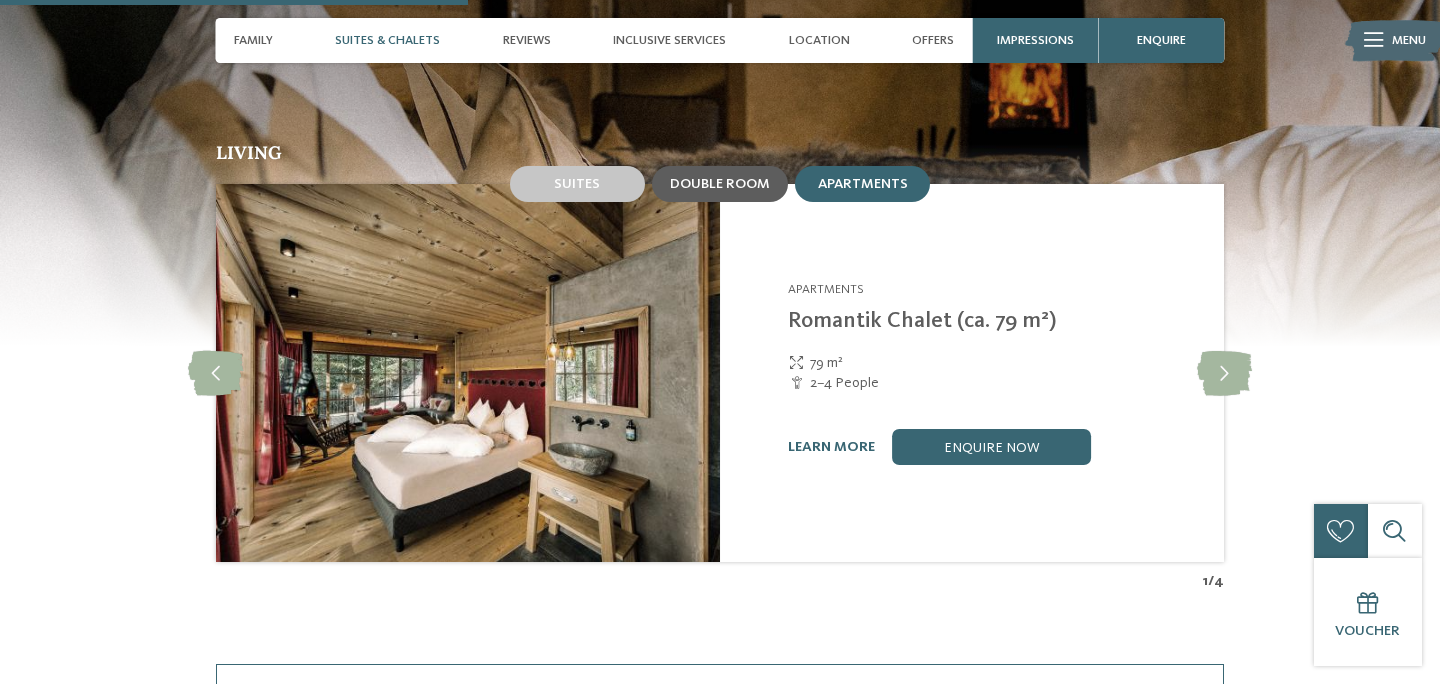 click on "Double room" at bounding box center [720, 184] 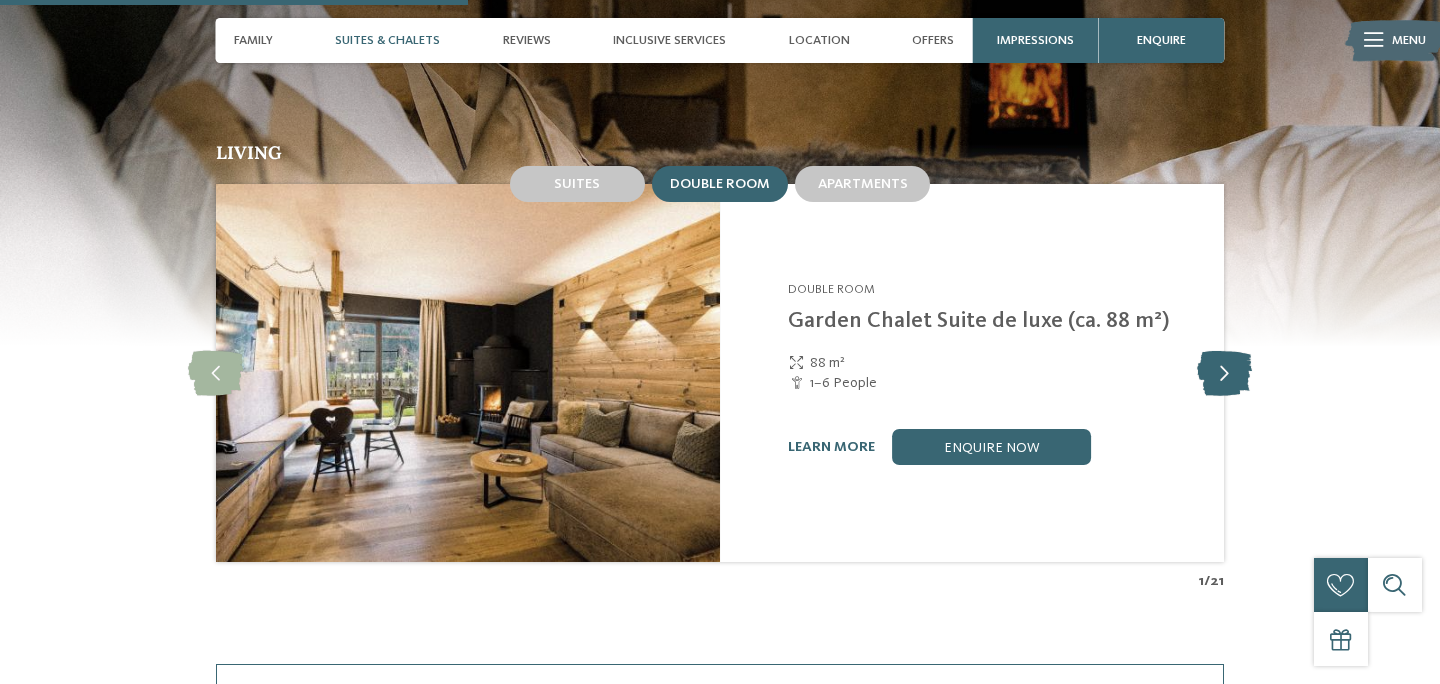 click at bounding box center [1224, 373] 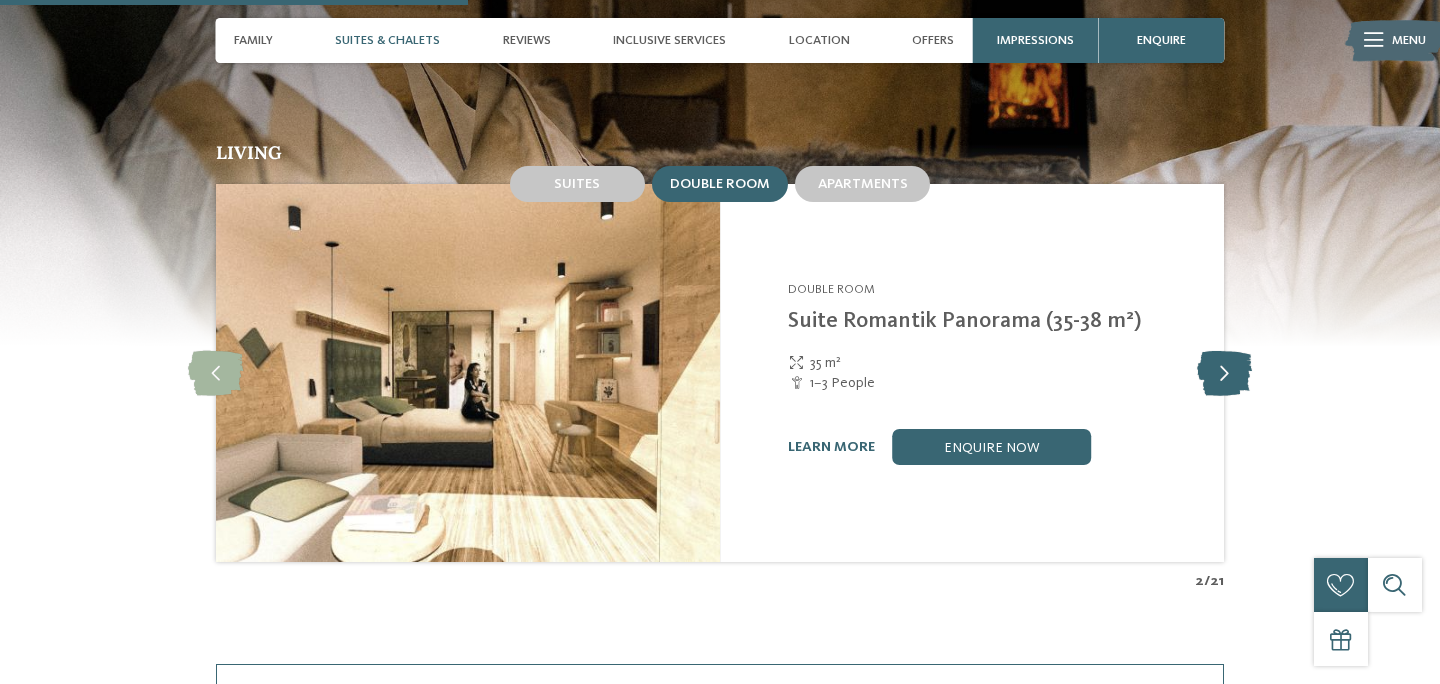 click at bounding box center (1224, 373) 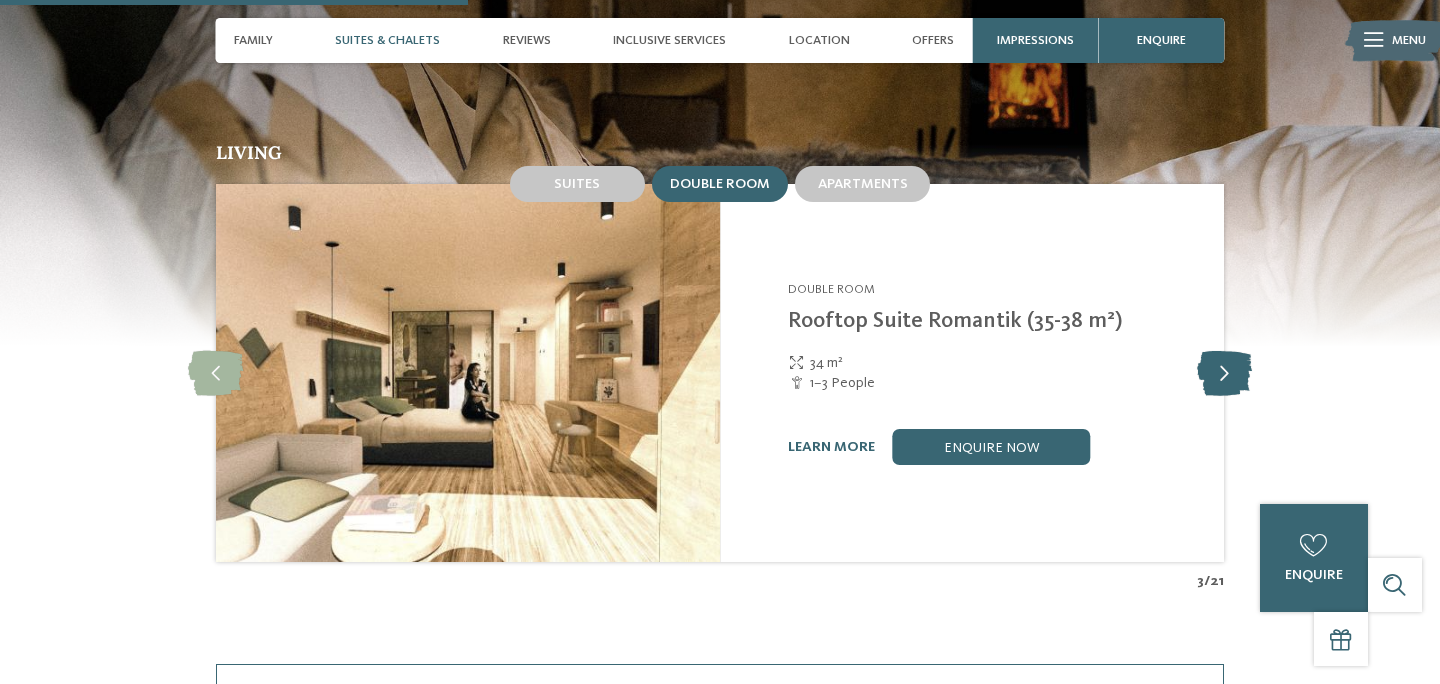 click at bounding box center [1224, 373] 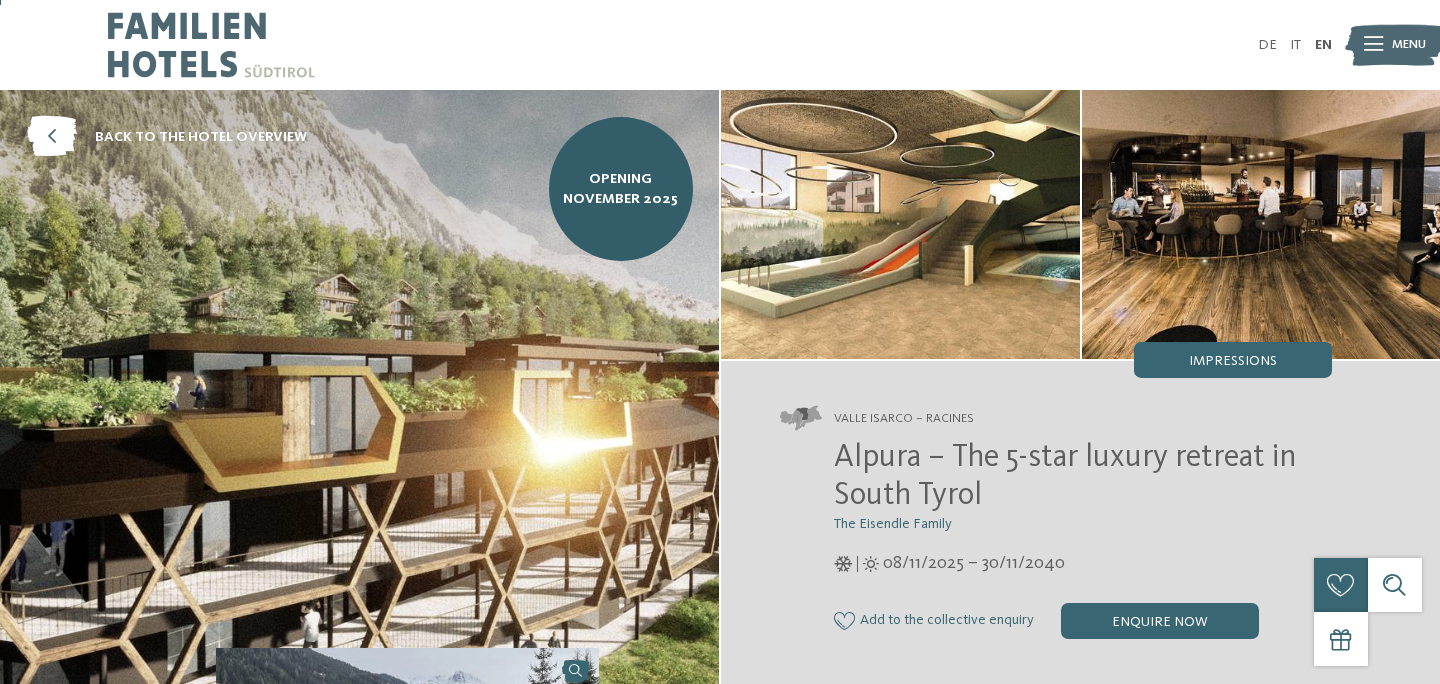 scroll, scrollTop: 8, scrollLeft: 0, axis: vertical 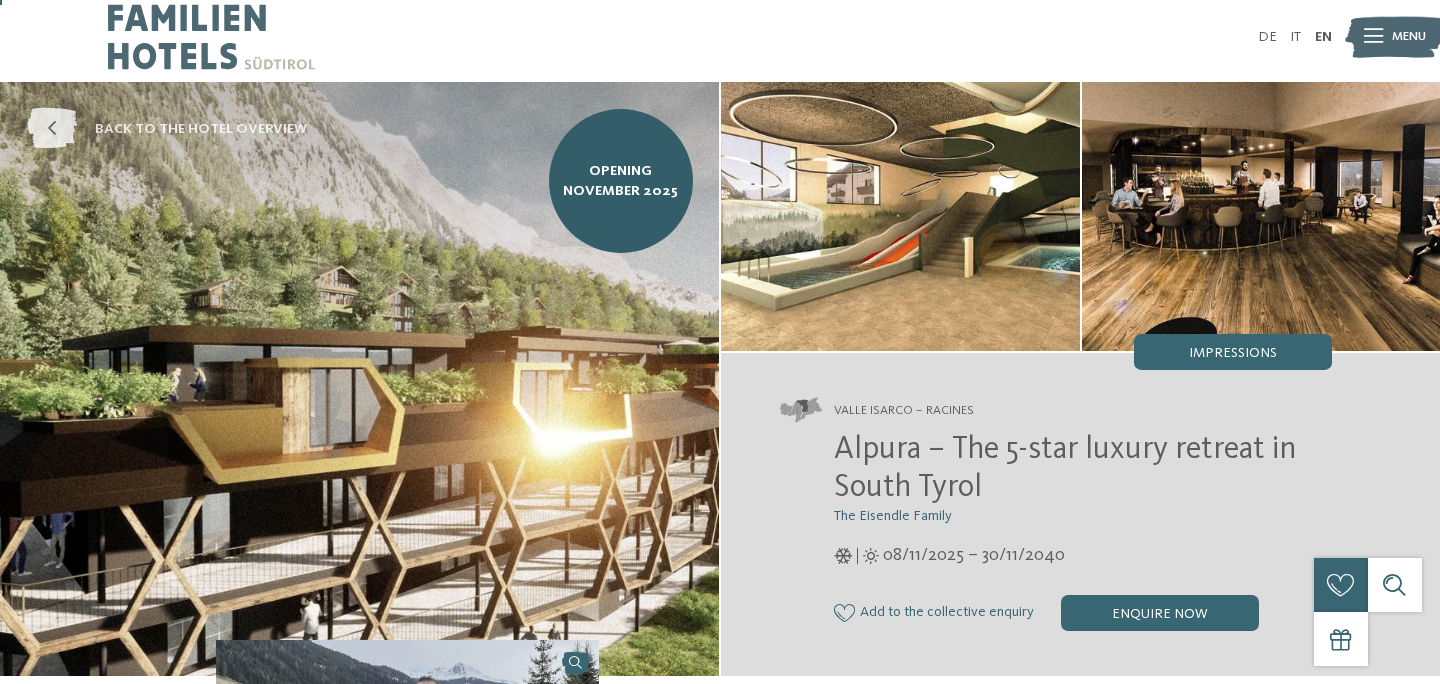 click at bounding box center (52, 129) 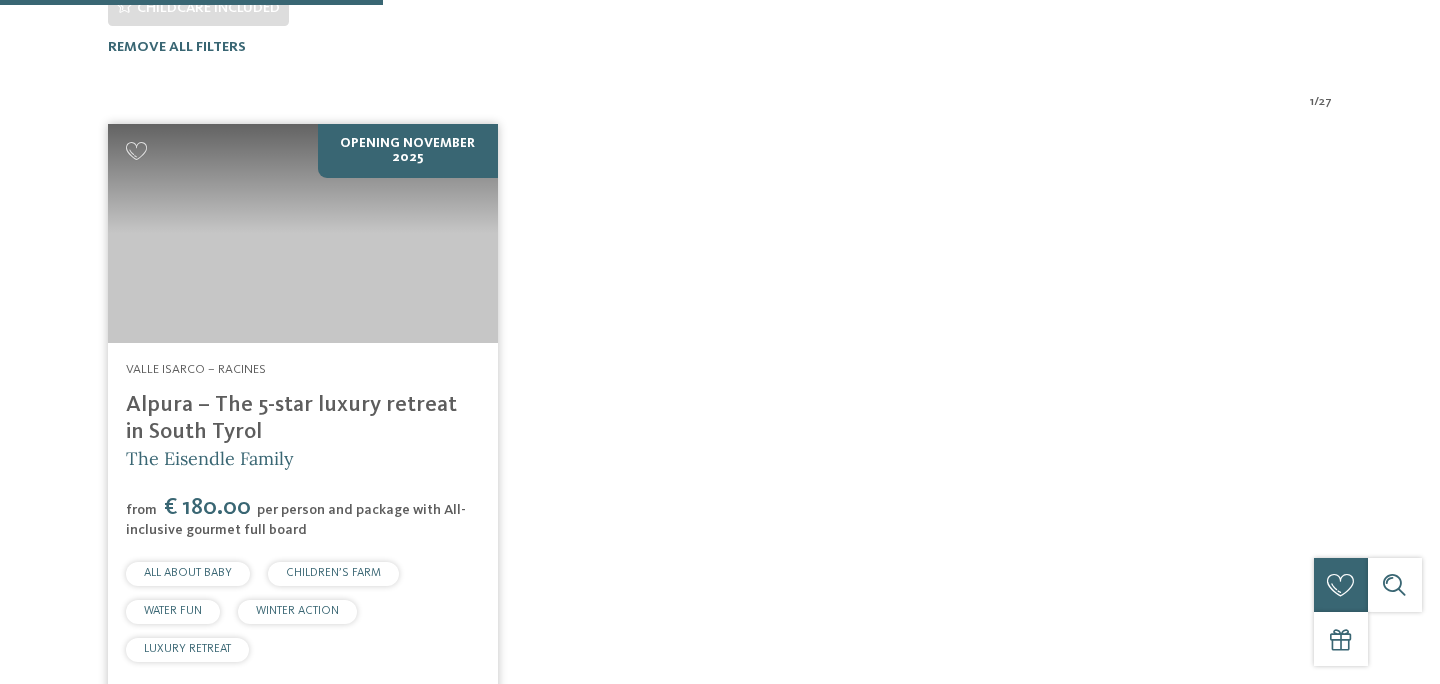 scroll, scrollTop: 581, scrollLeft: 0, axis: vertical 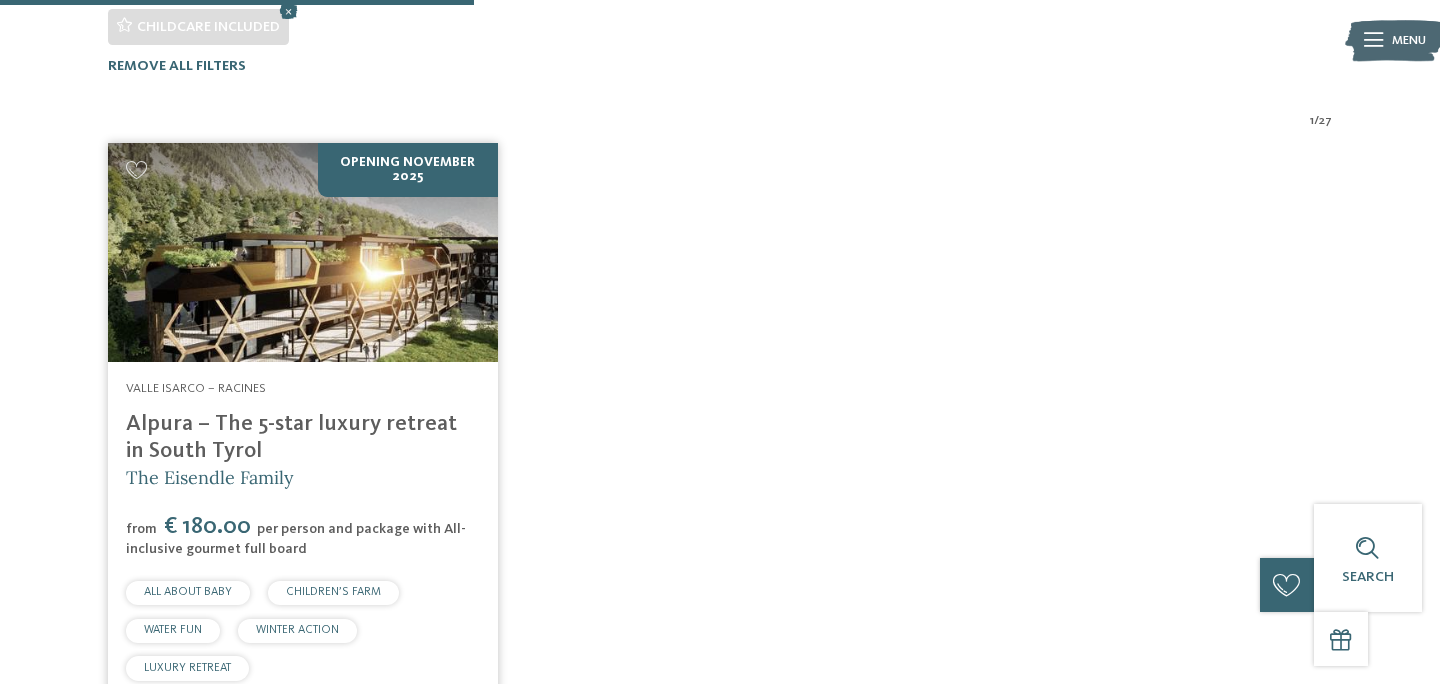 click on "[DATE] – [LOCATION]
[BRAND] – The 5-star luxury retreat in [REGION]
[LAST] Family
from
€ 180.00
per person and package with All-inclusive gourmet full board
ALL ABOUT BABY CHILDREN’S FARM" at bounding box center [303, 555] 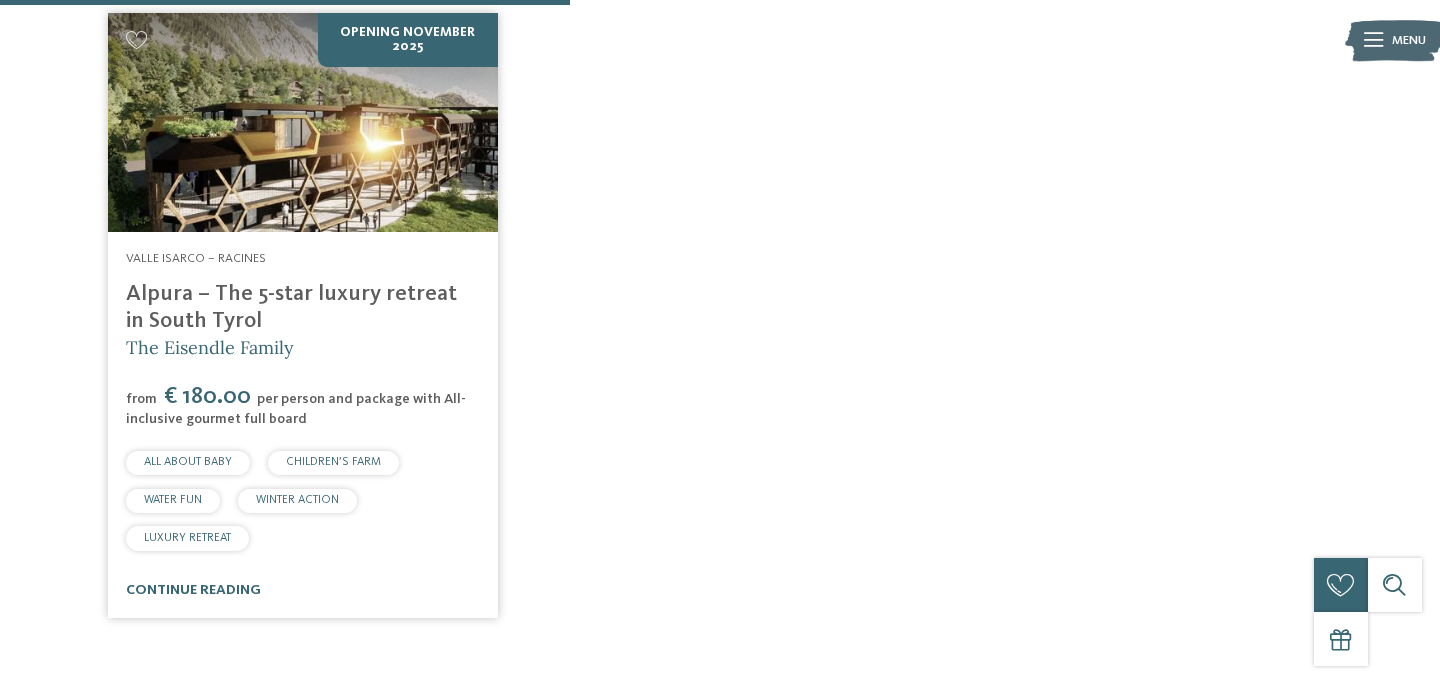 scroll, scrollTop: 735, scrollLeft: 0, axis: vertical 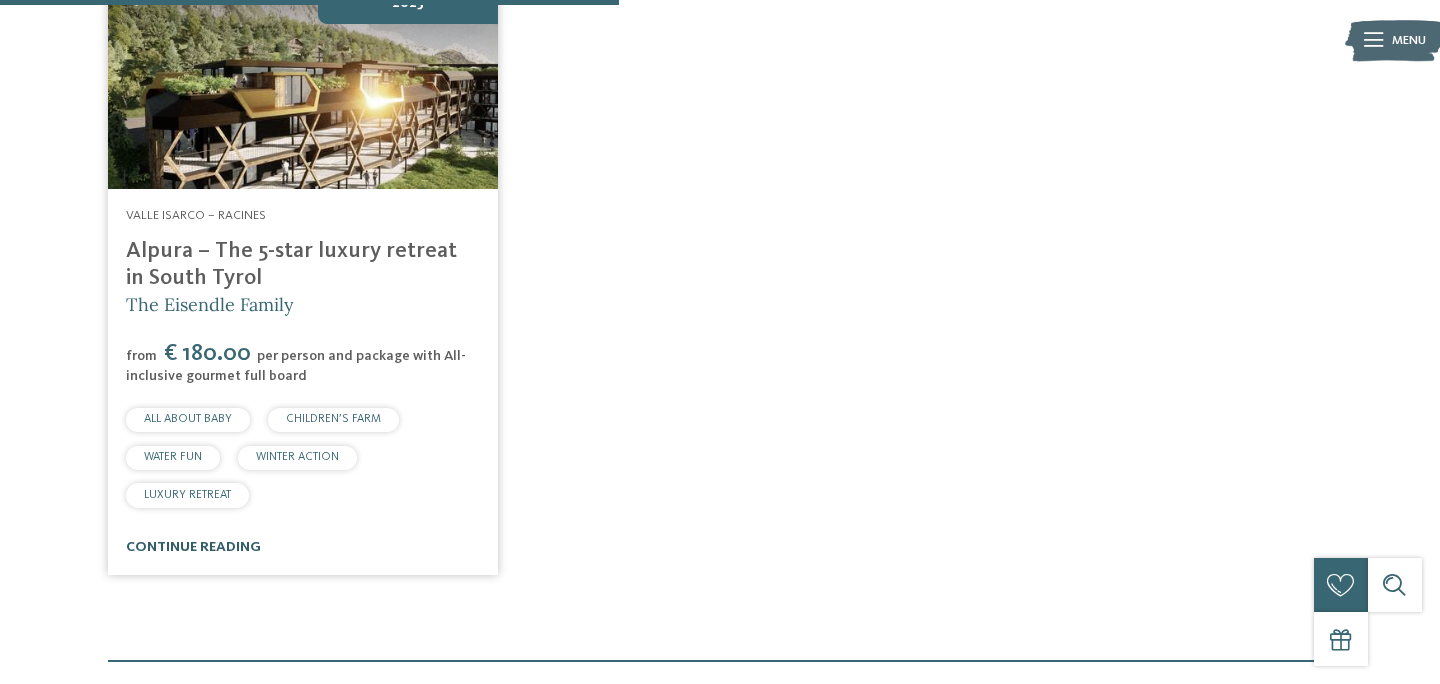 click on "continue reading" at bounding box center (193, 547) 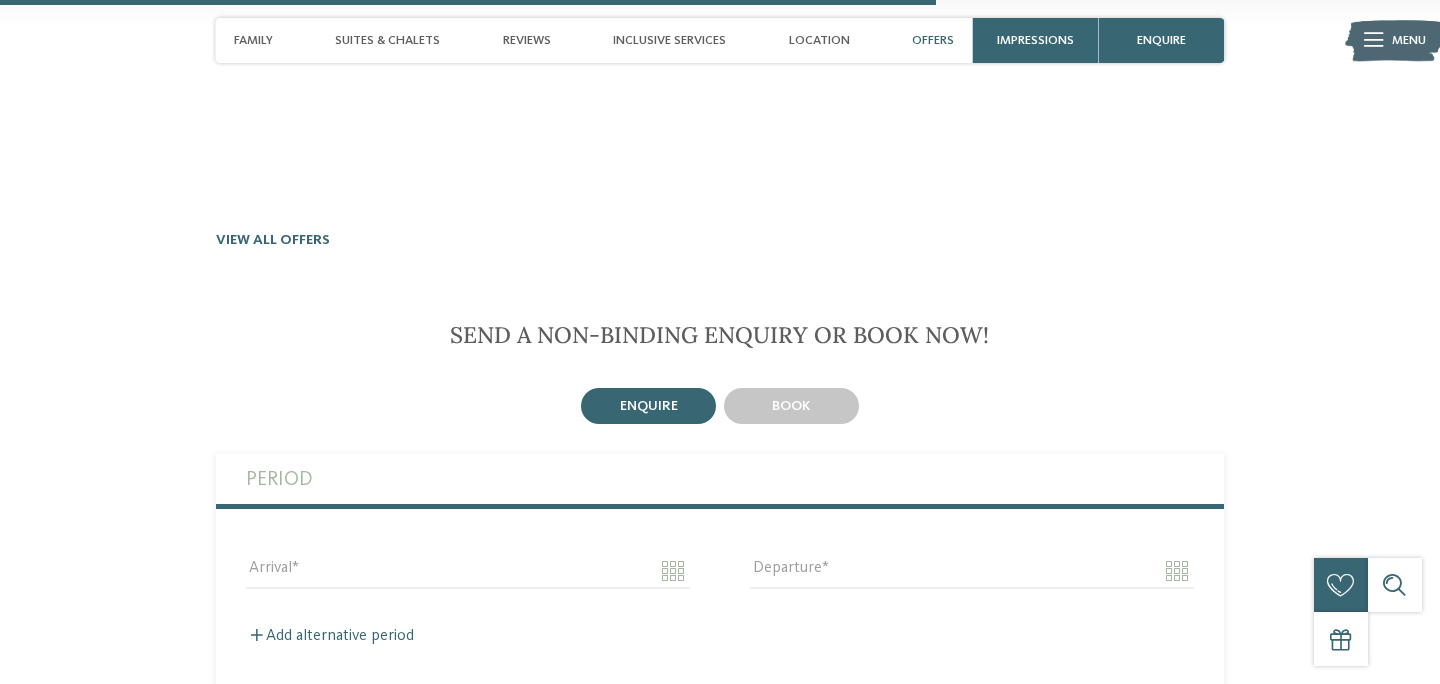scroll, scrollTop: 3826, scrollLeft: 0, axis: vertical 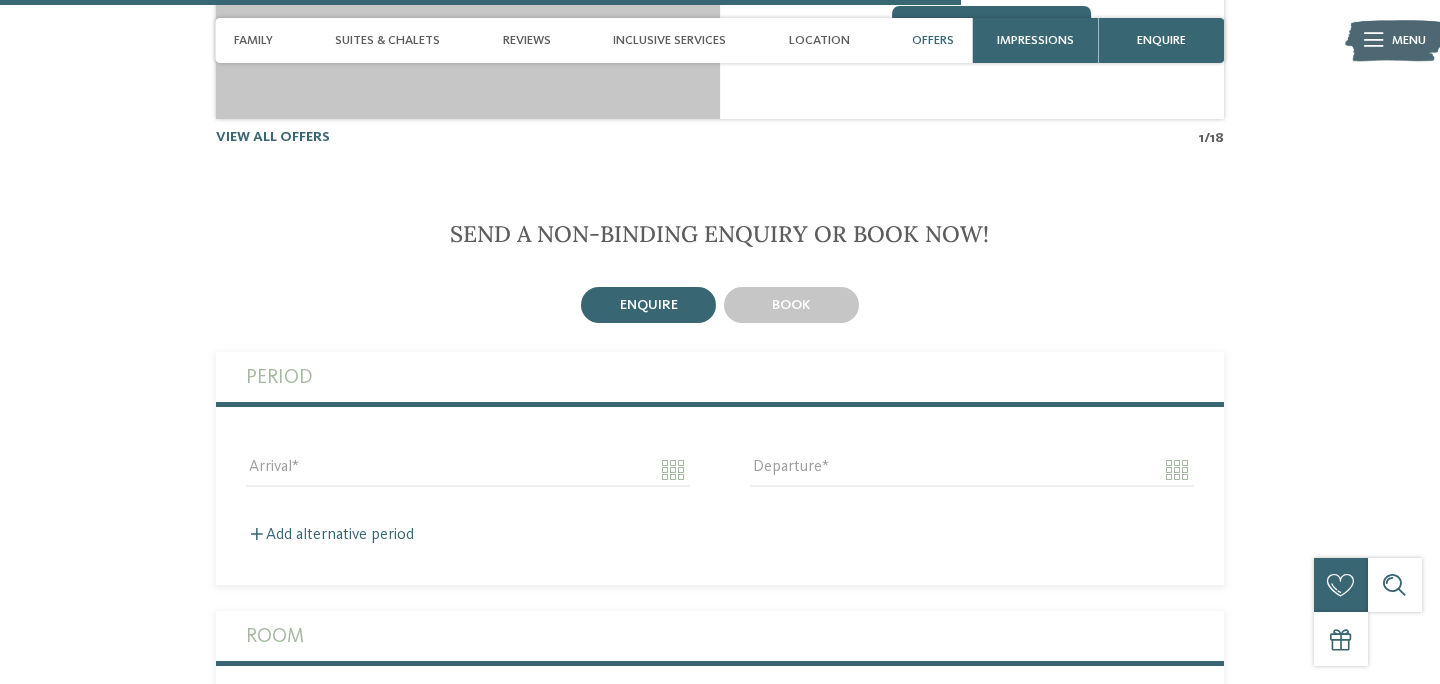 click on "Period" at bounding box center [720, 377] 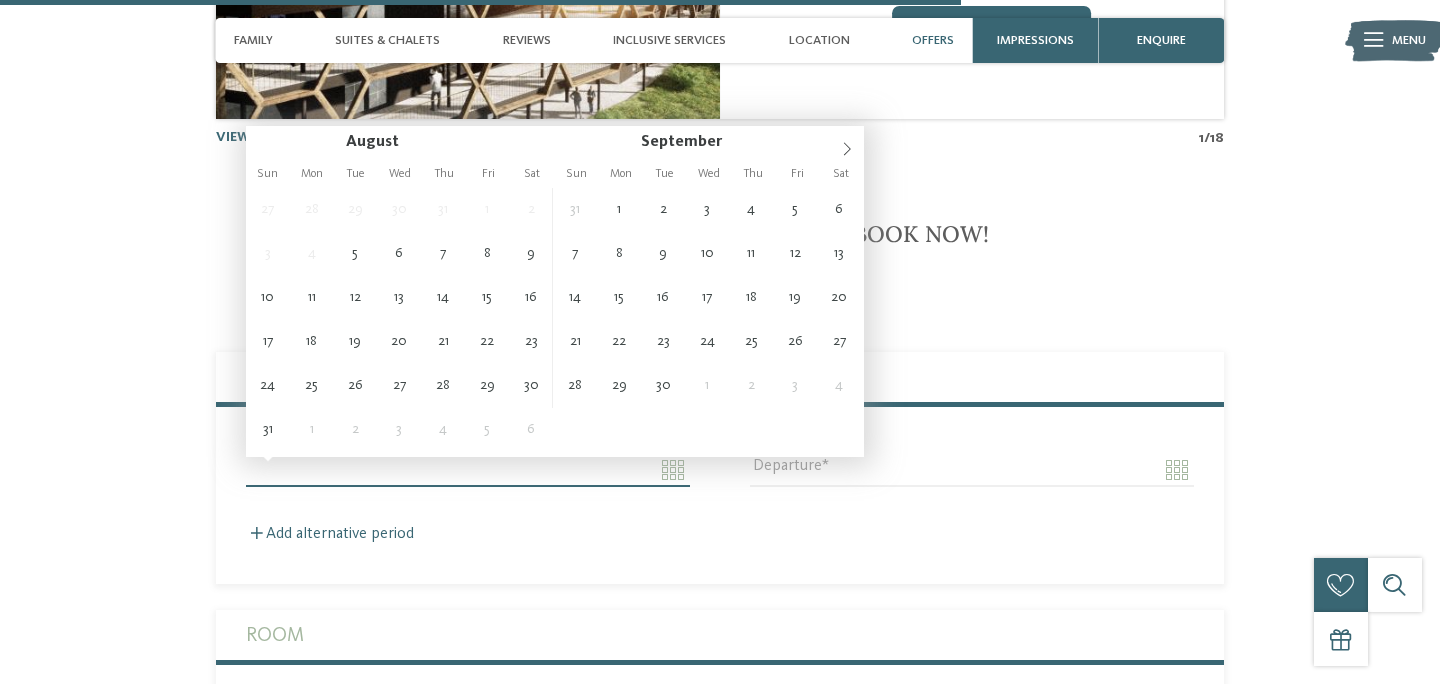click on "Arrival" at bounding box center (468, 470) 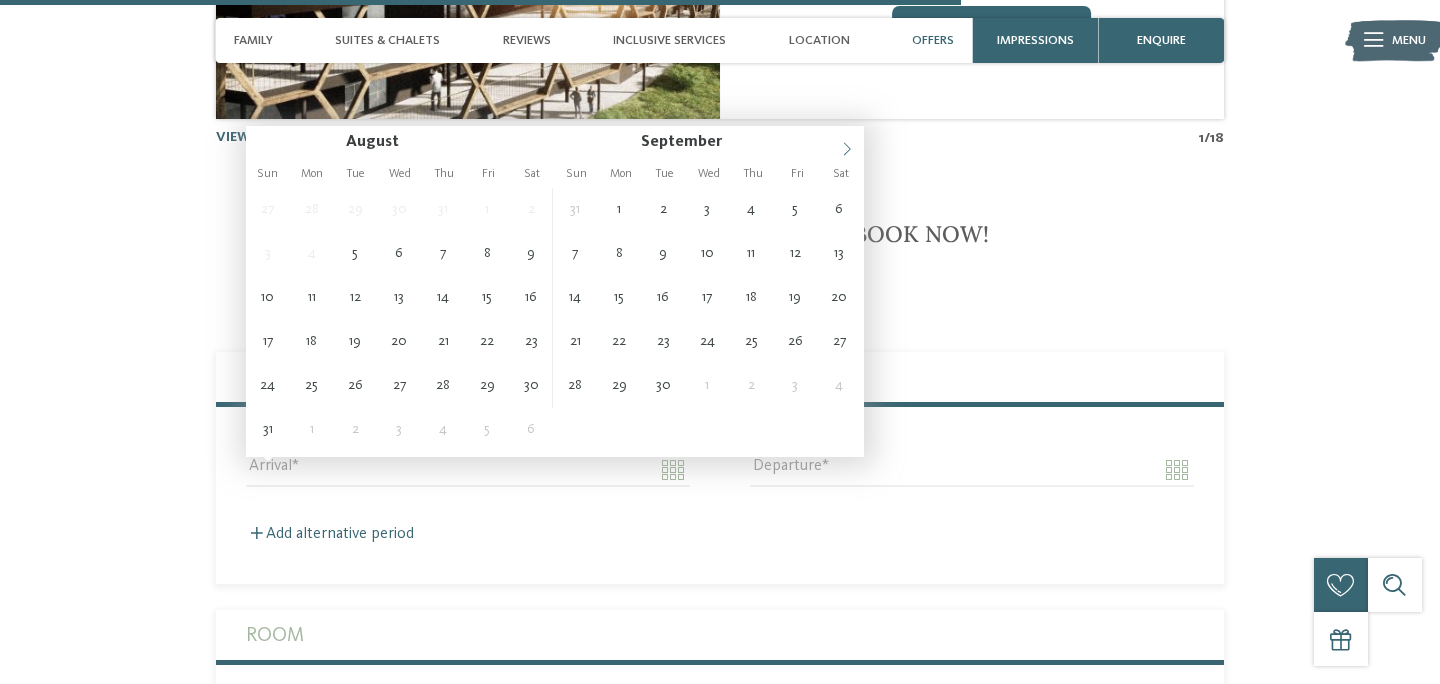 click at bounding box center [847, 143] 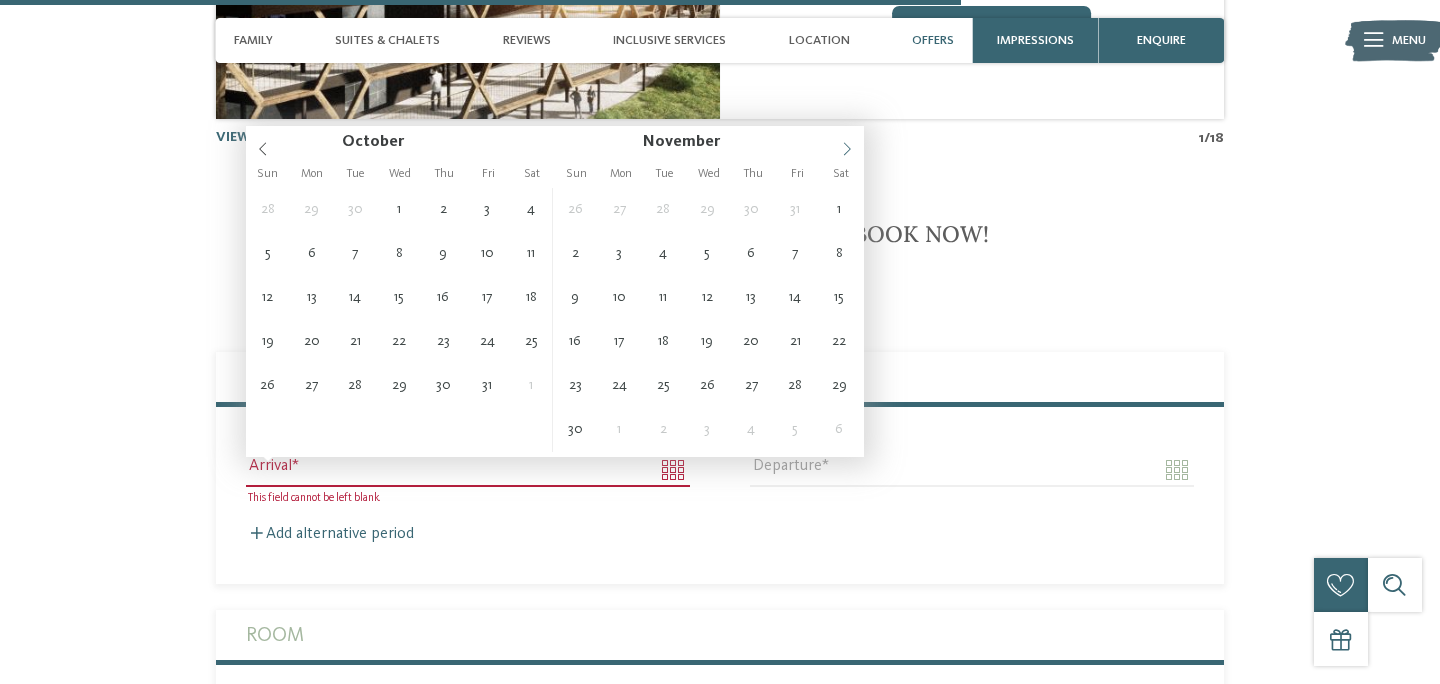 click at bounding box center [847, 143] 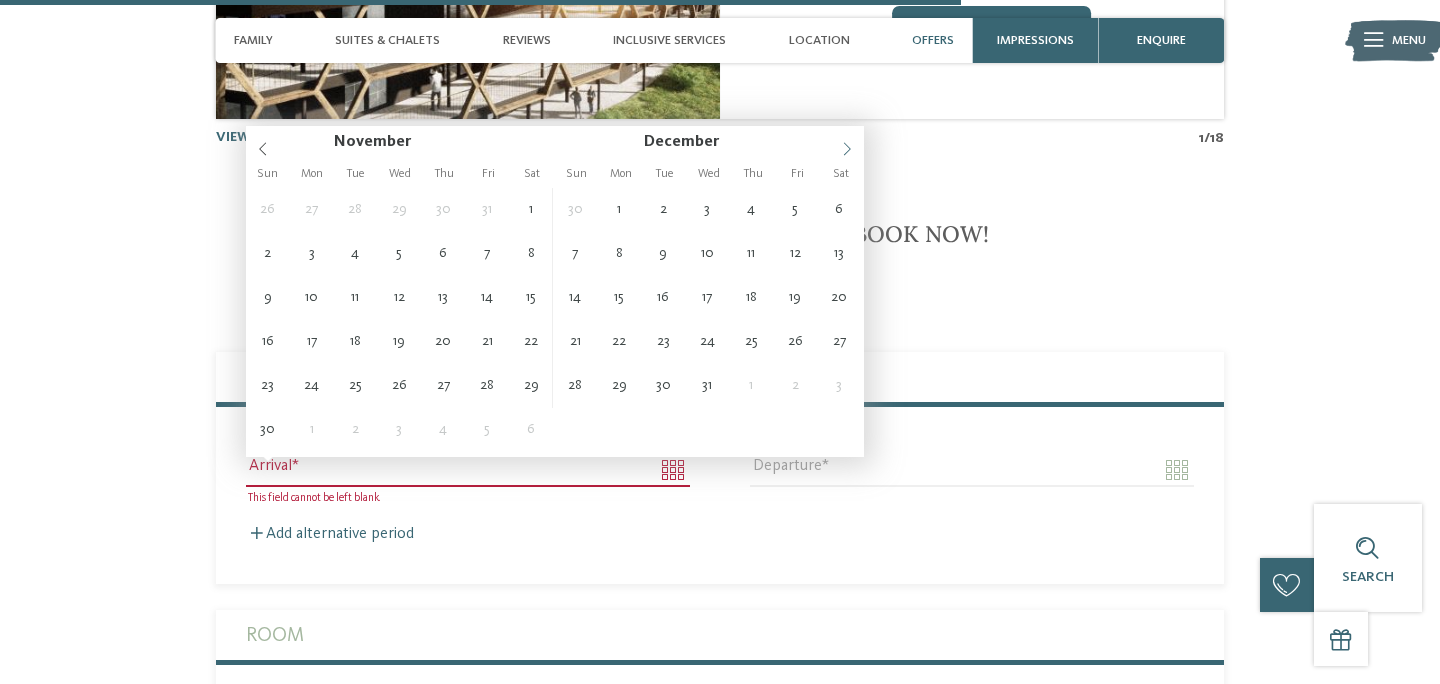 type on "****" 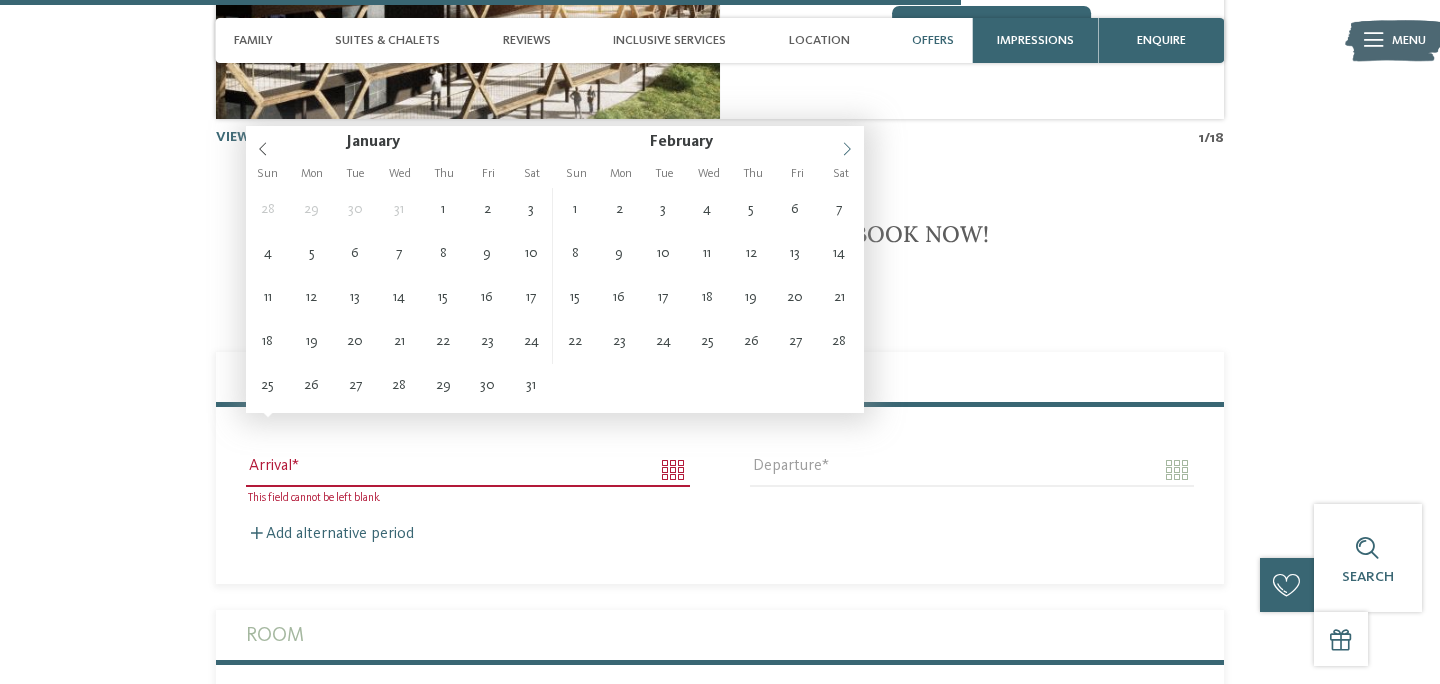 click at bounding box center (847, 143) 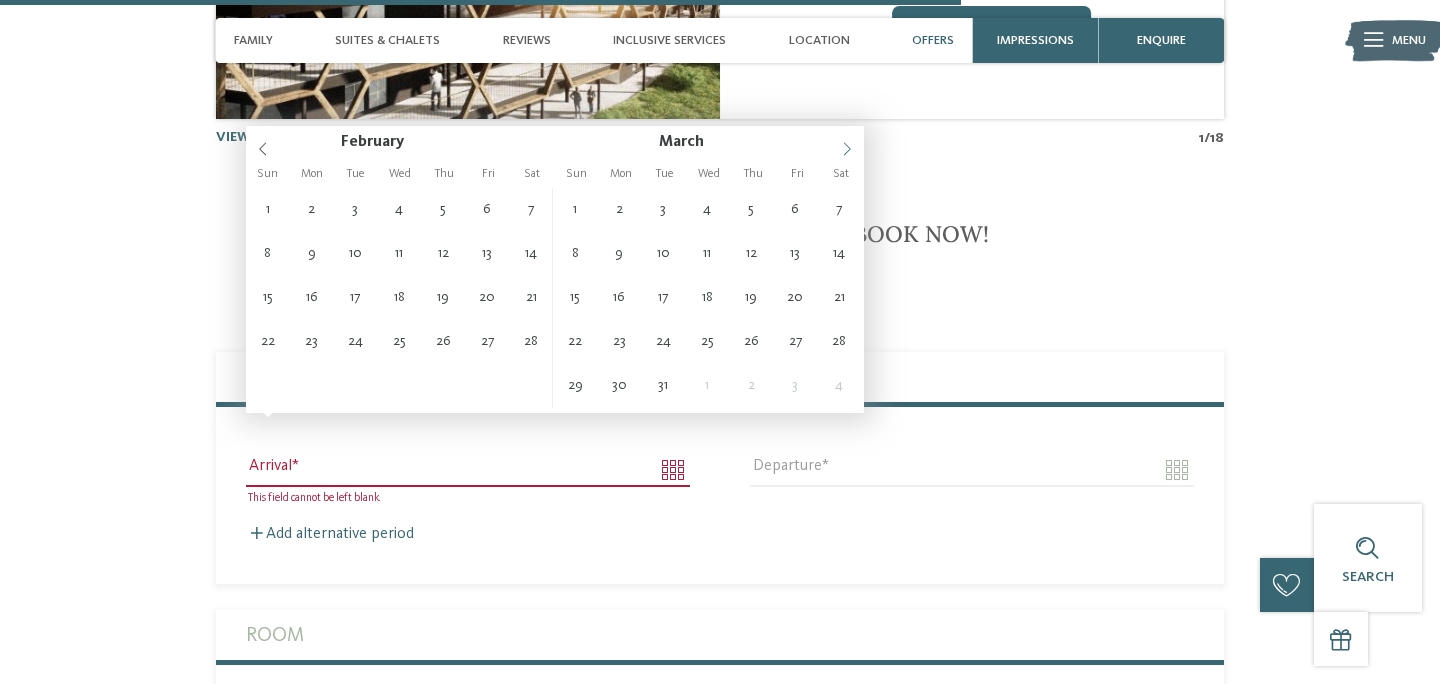 click at bounding box center [847, 143] 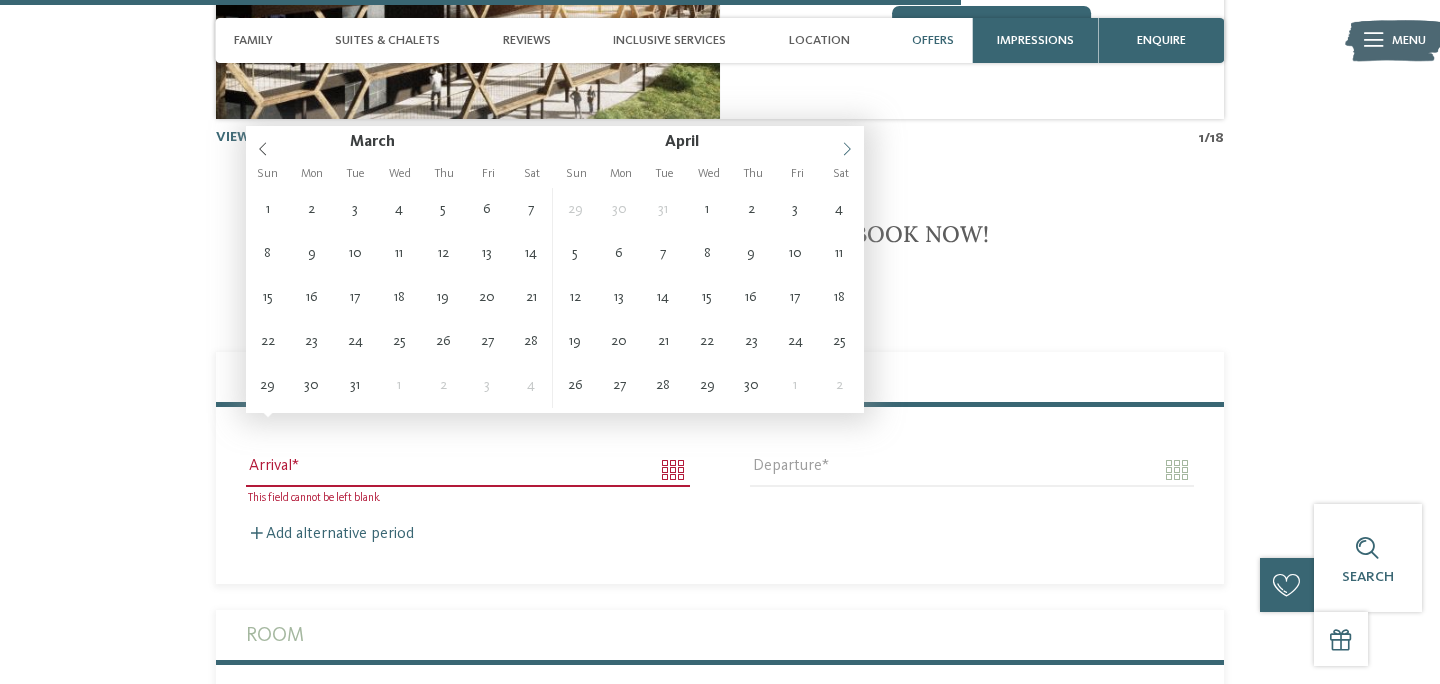 click at bounding box center [847, 143] 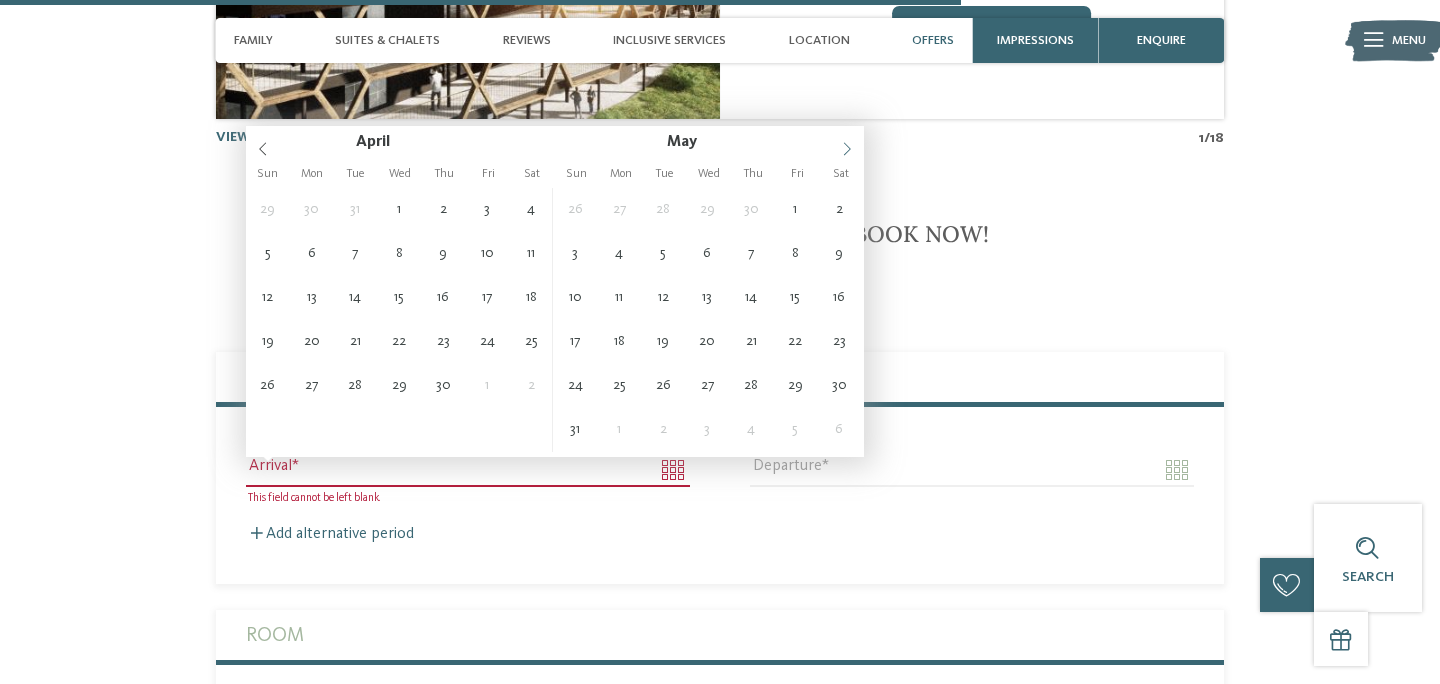 click at bounding box center [847, 143] 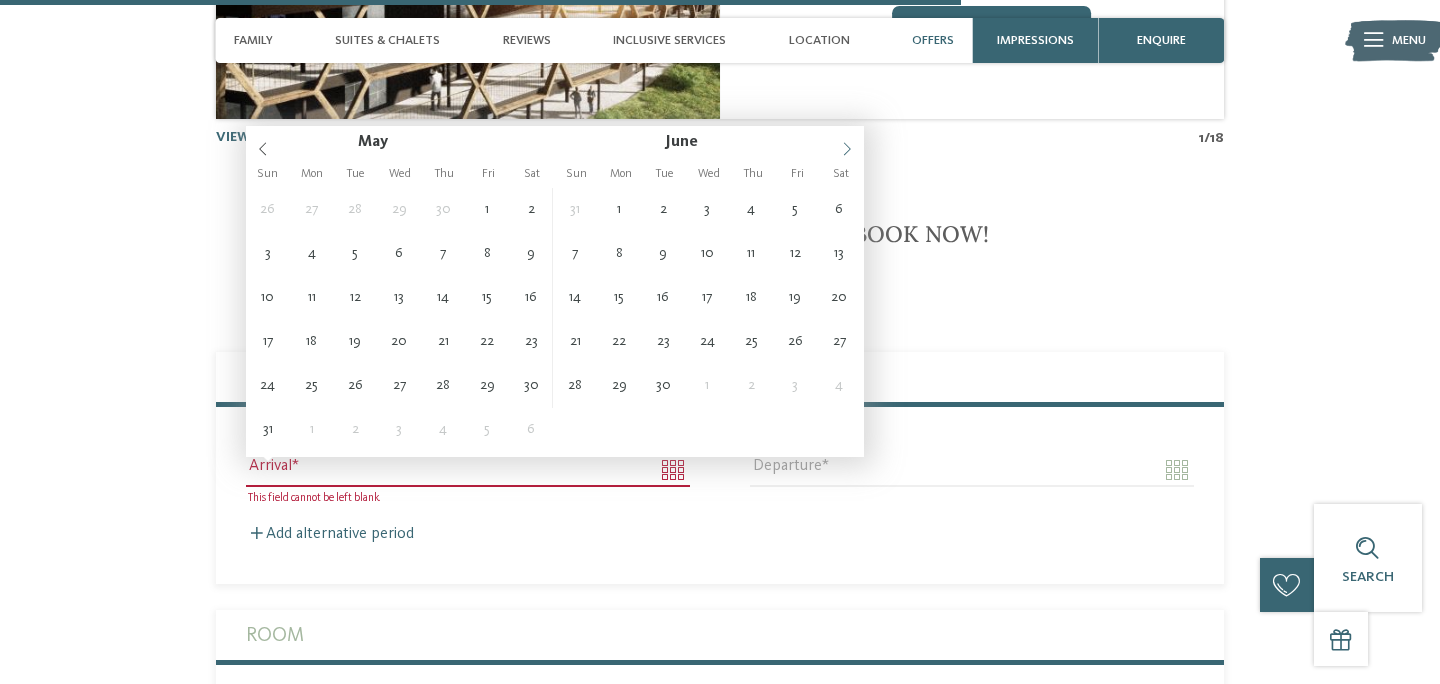 click at bounding box center [847, 143] 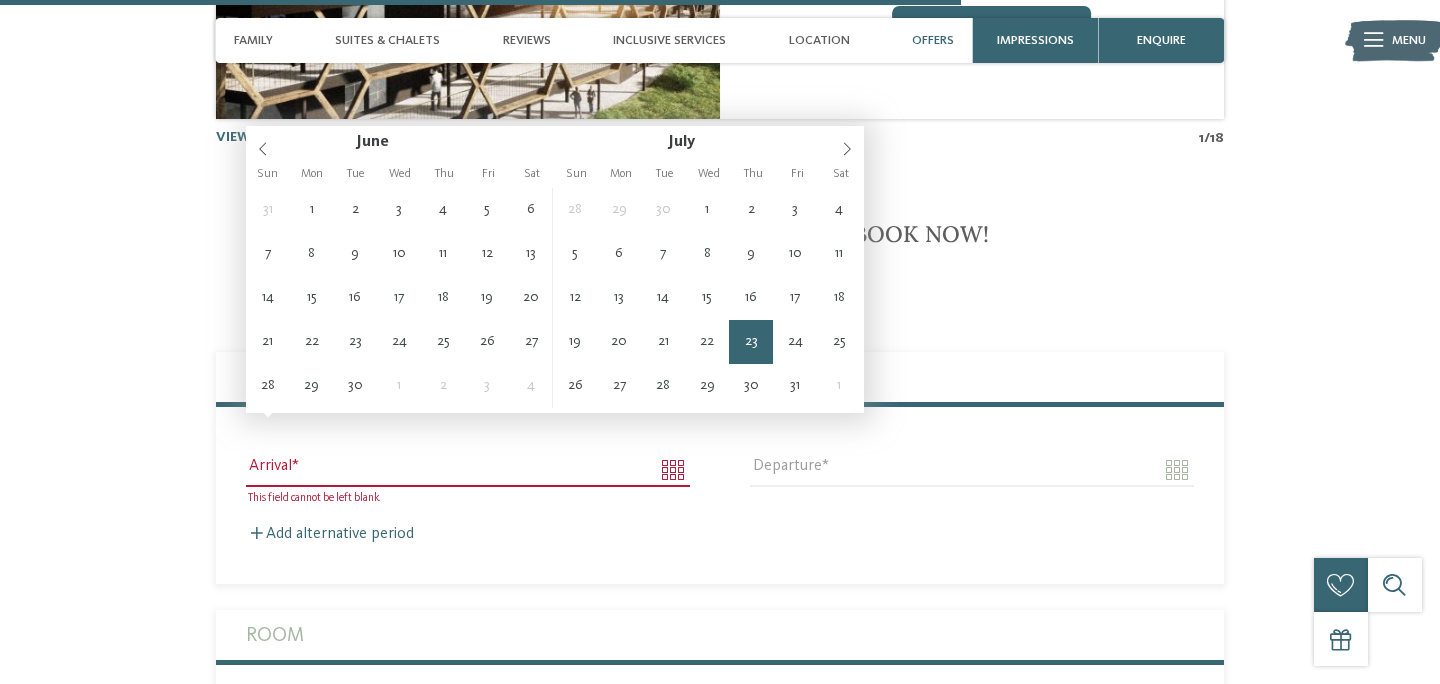 type on "**********" 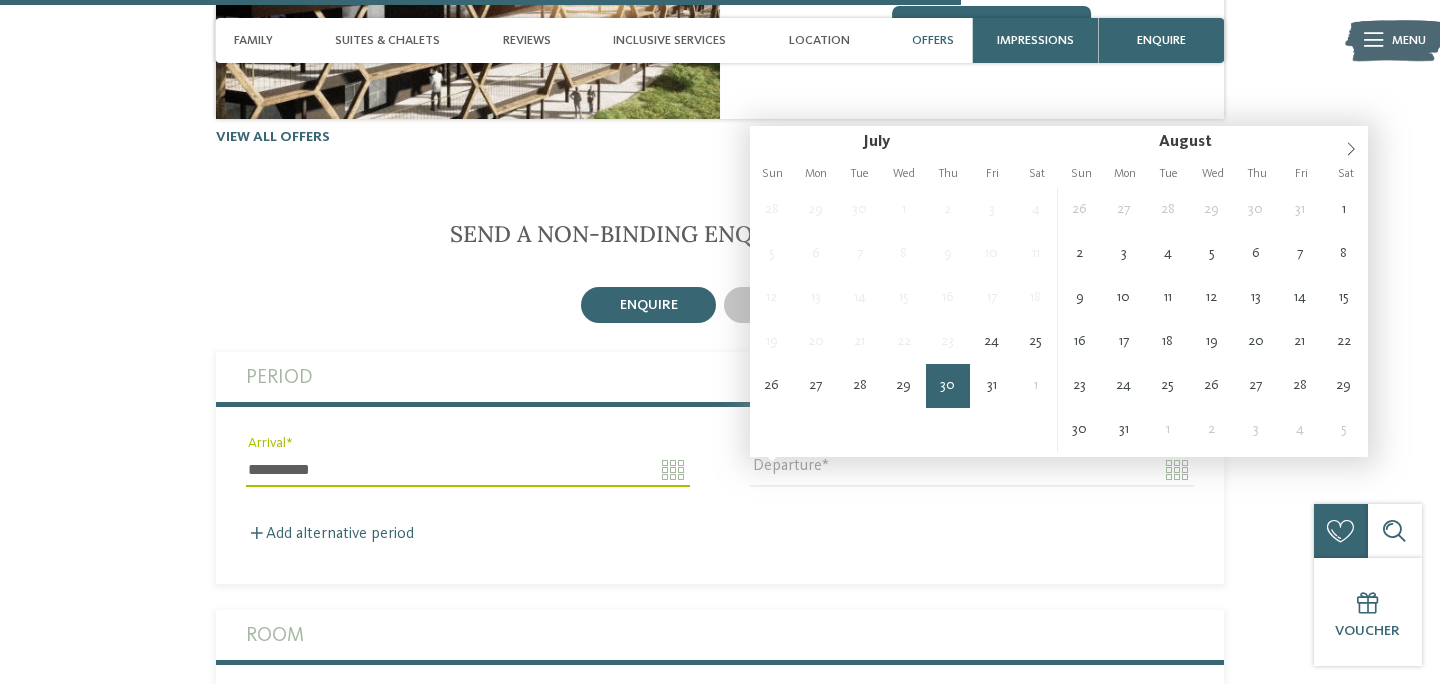 type on "**********" 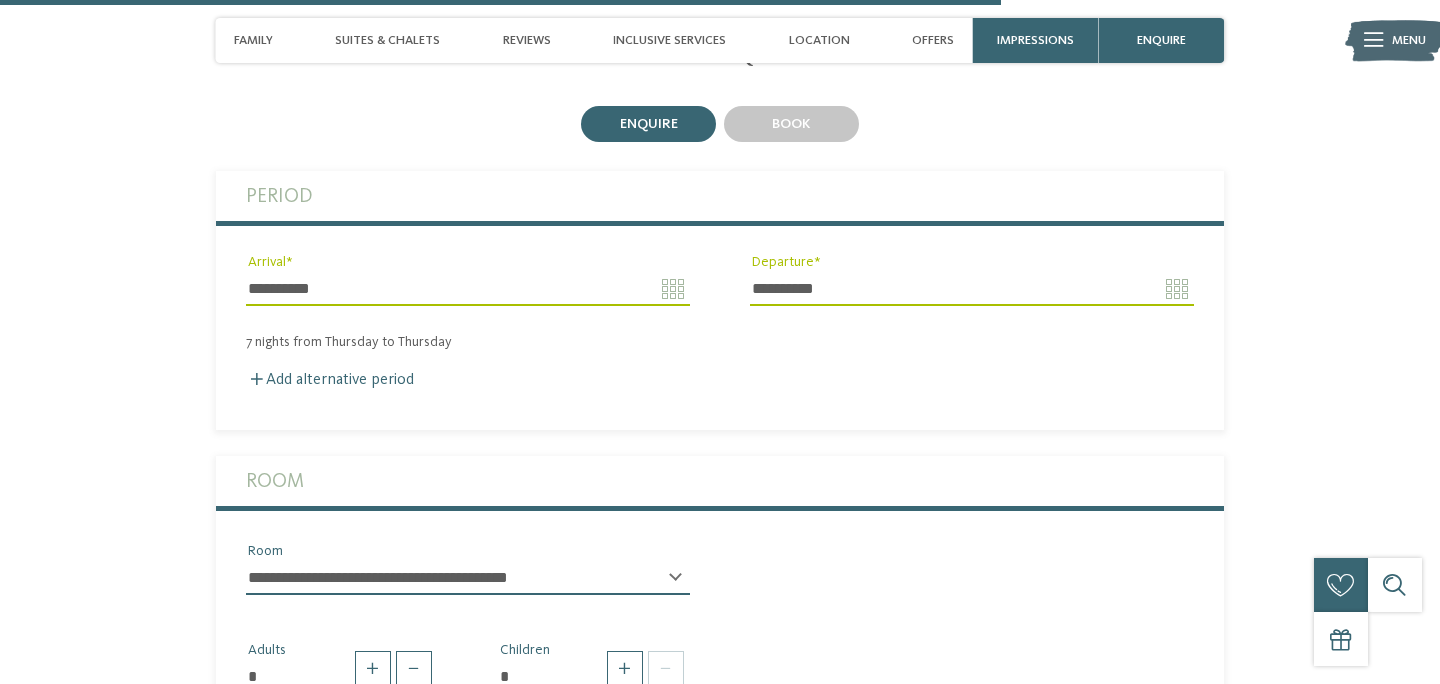 scroll, scrollTop: 4122, scrollLeft: 0, axis: vertical 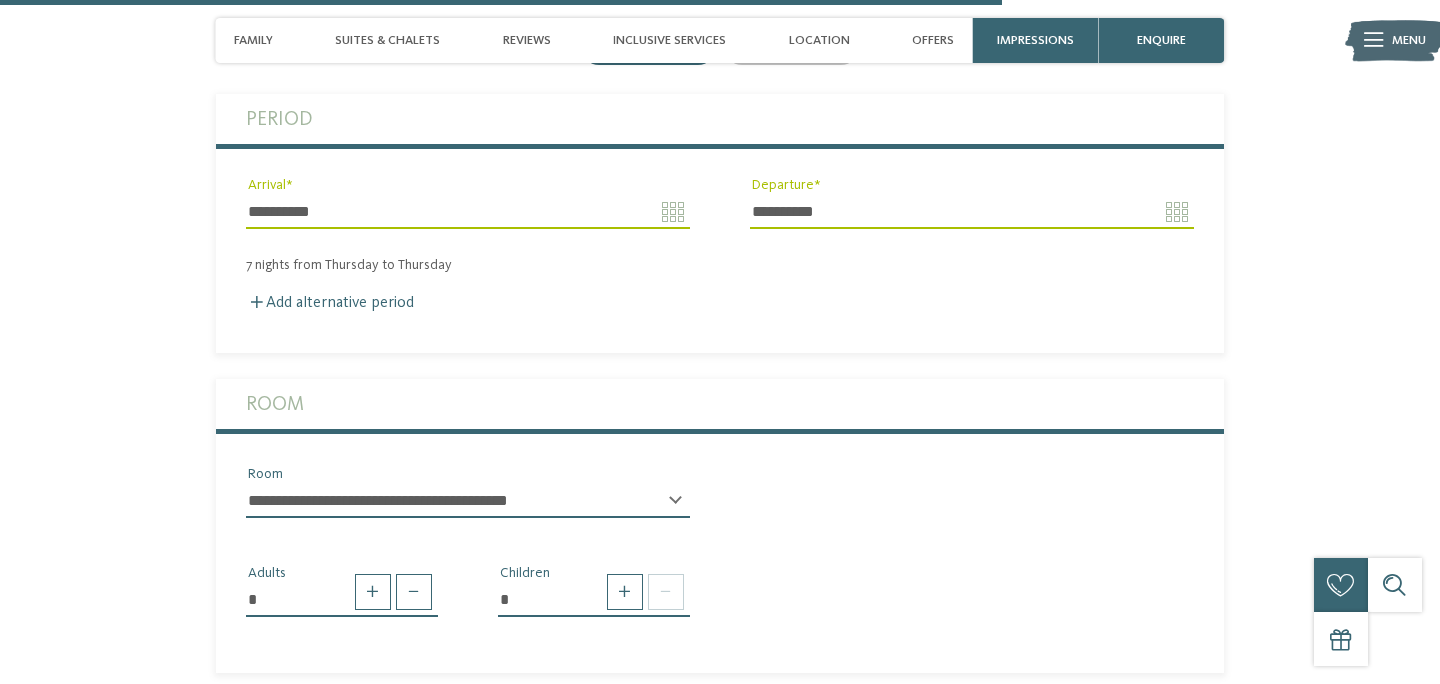 click on "**********" at bounding box center (468, 501) 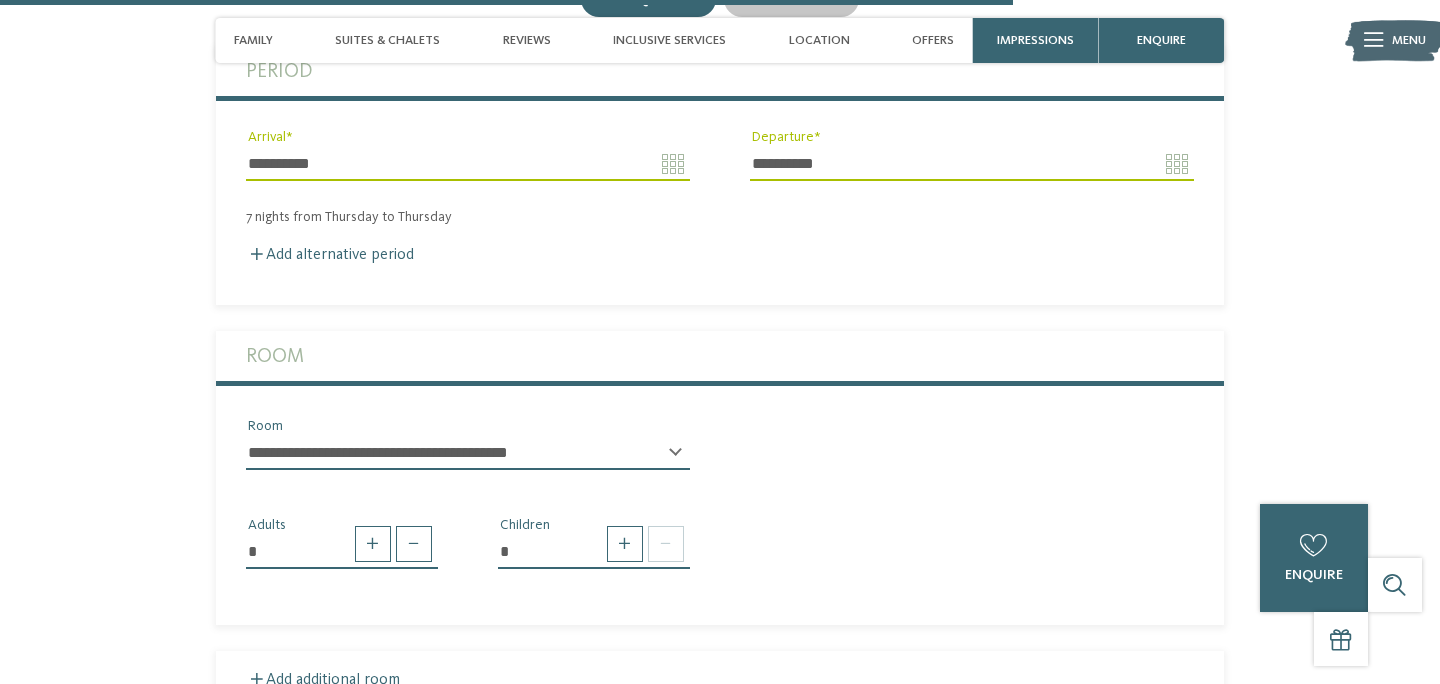 scroll, scrollTop: 4185, scrollLeft: 0, axis: vertical 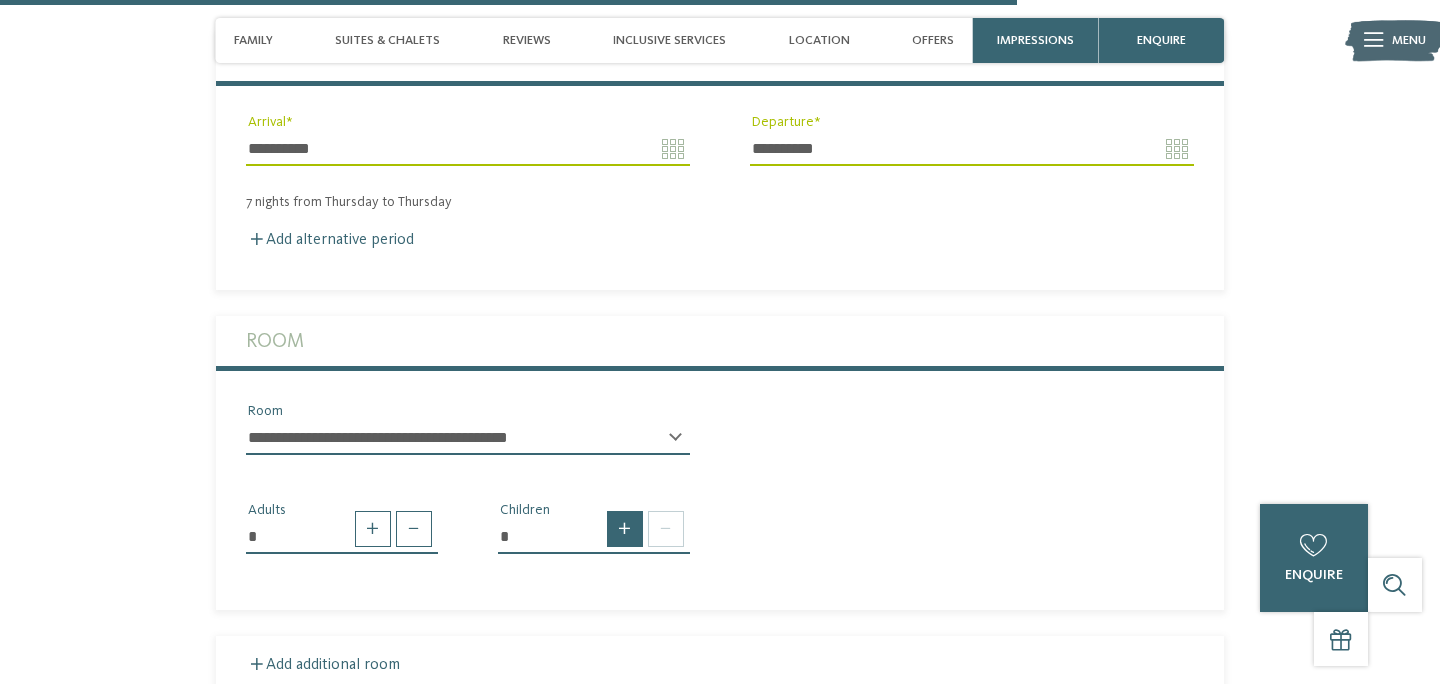 click at bounding box center (625, 529) 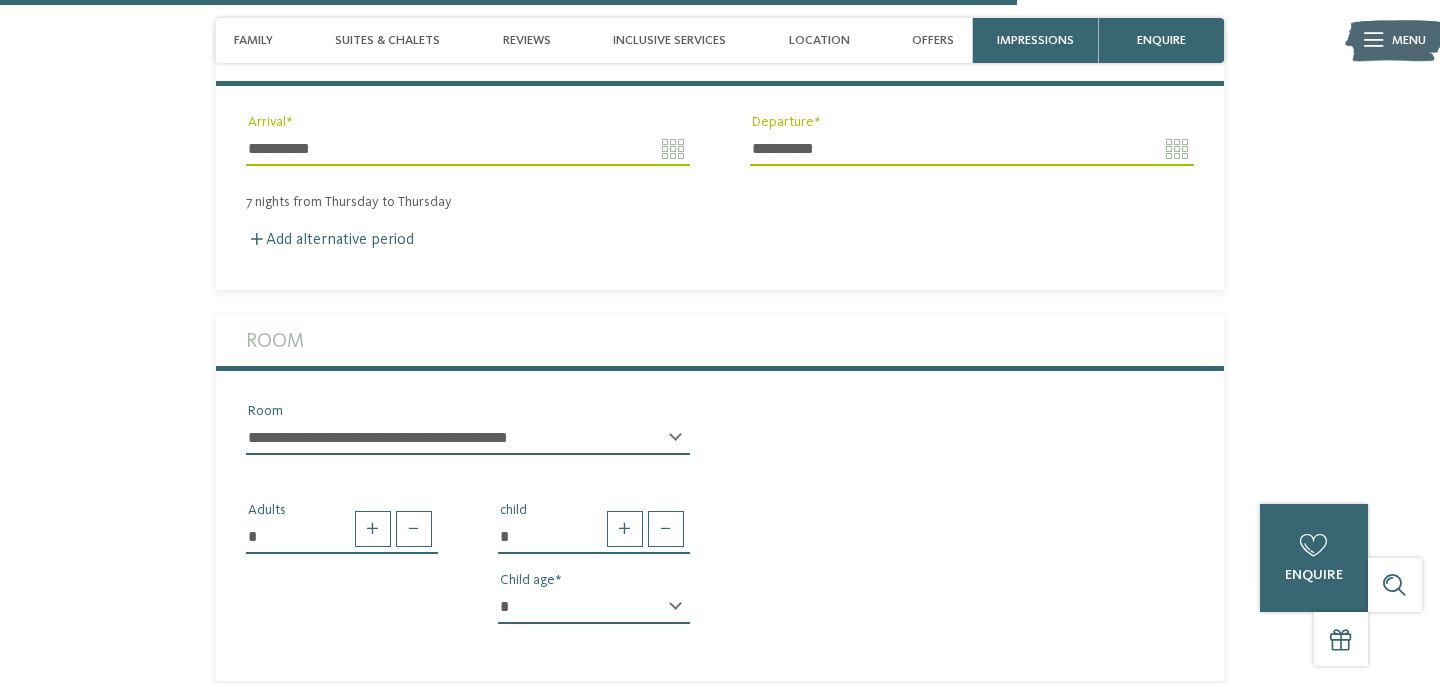 click on "* * * * * * * * * * * ** ** ** ** ** ** ** **" at bounding box center [594, 607] 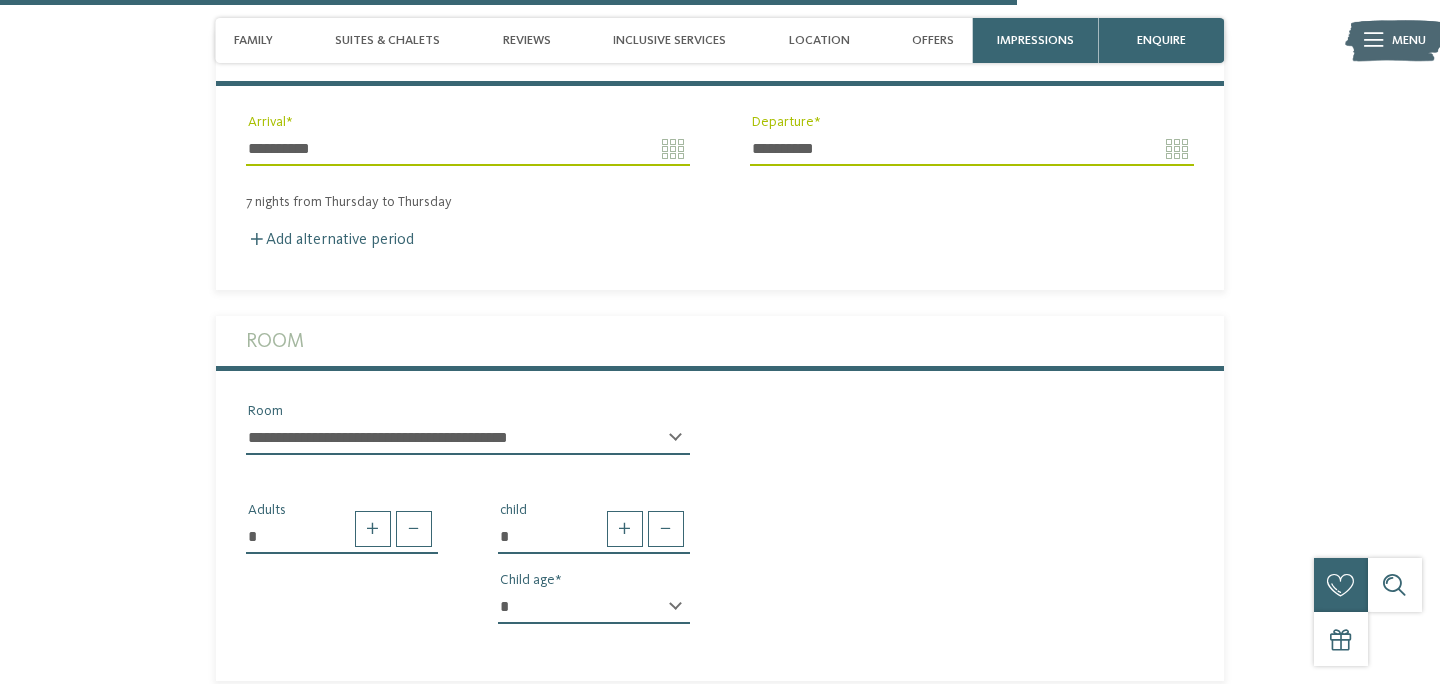 select on "*" 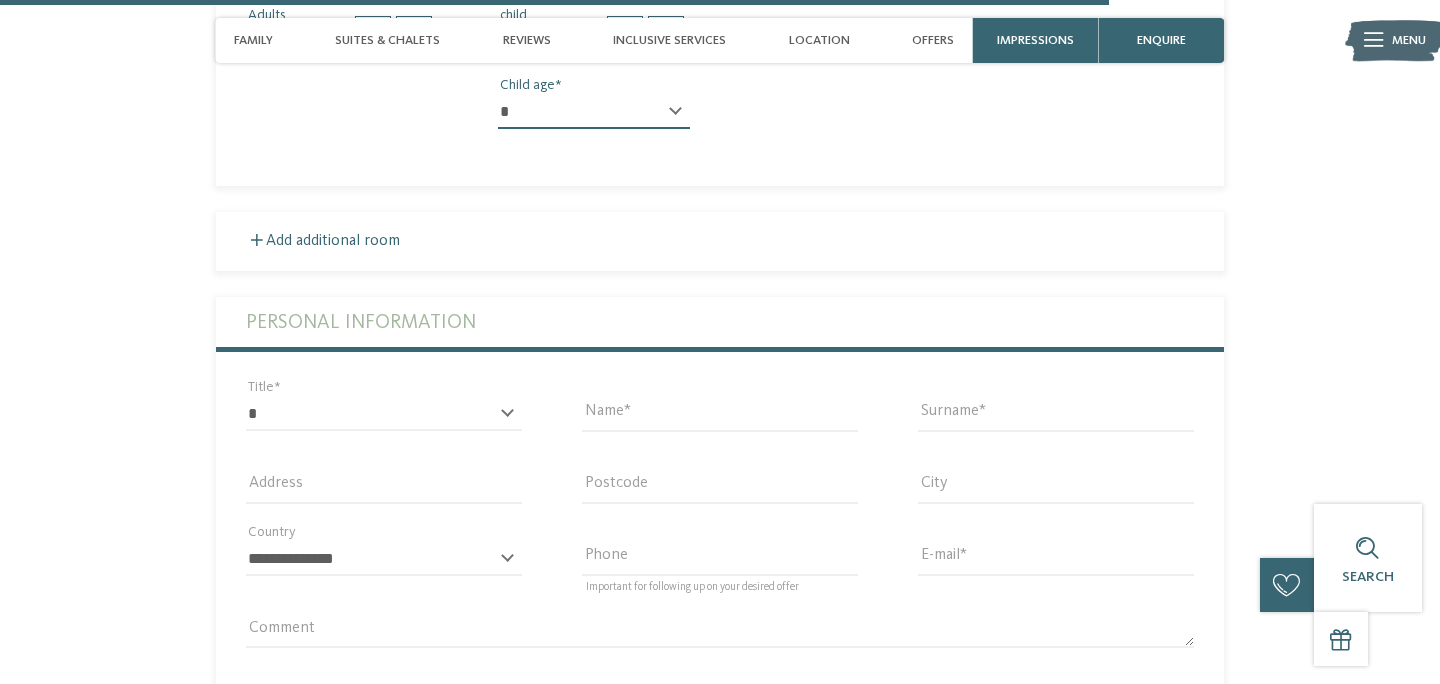 scroll, scrollTop: 4691, scrollLeft: 0, axis: vertical 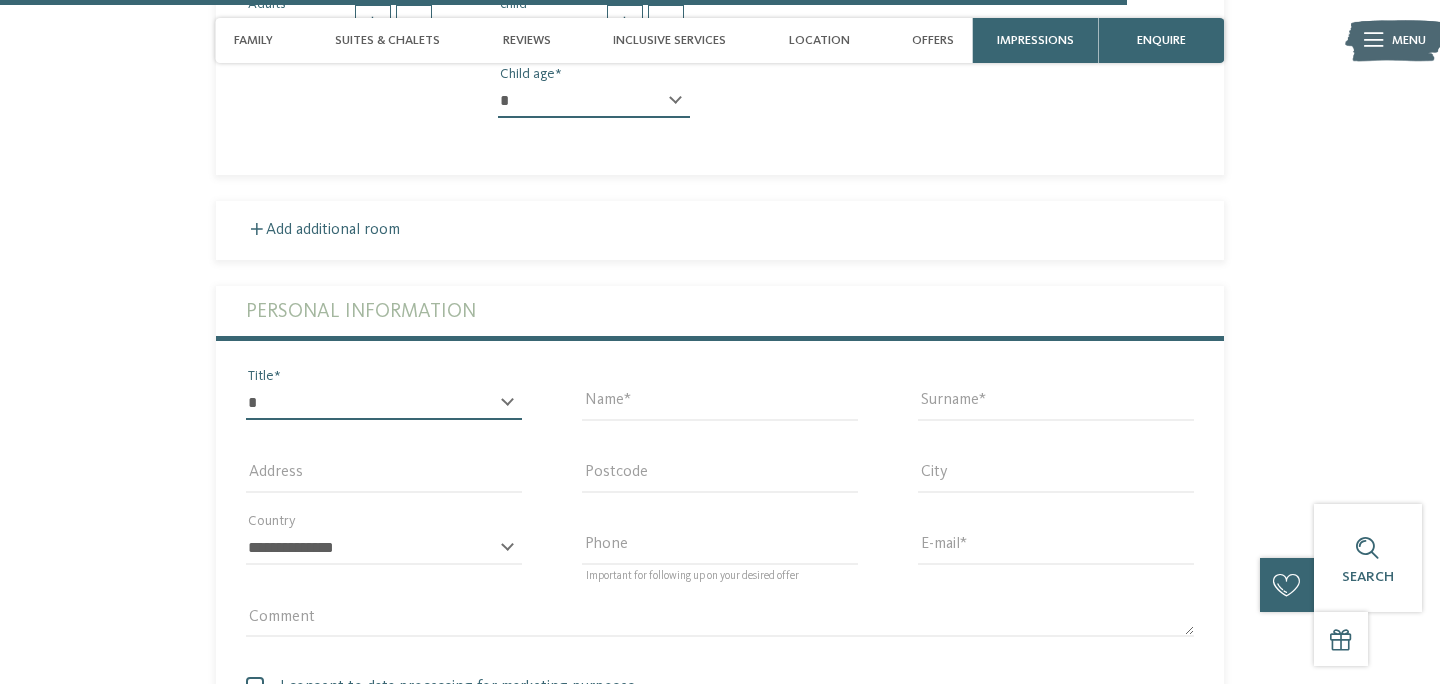 click on "* ** ** ****** **" at bounding box center [384, 403] 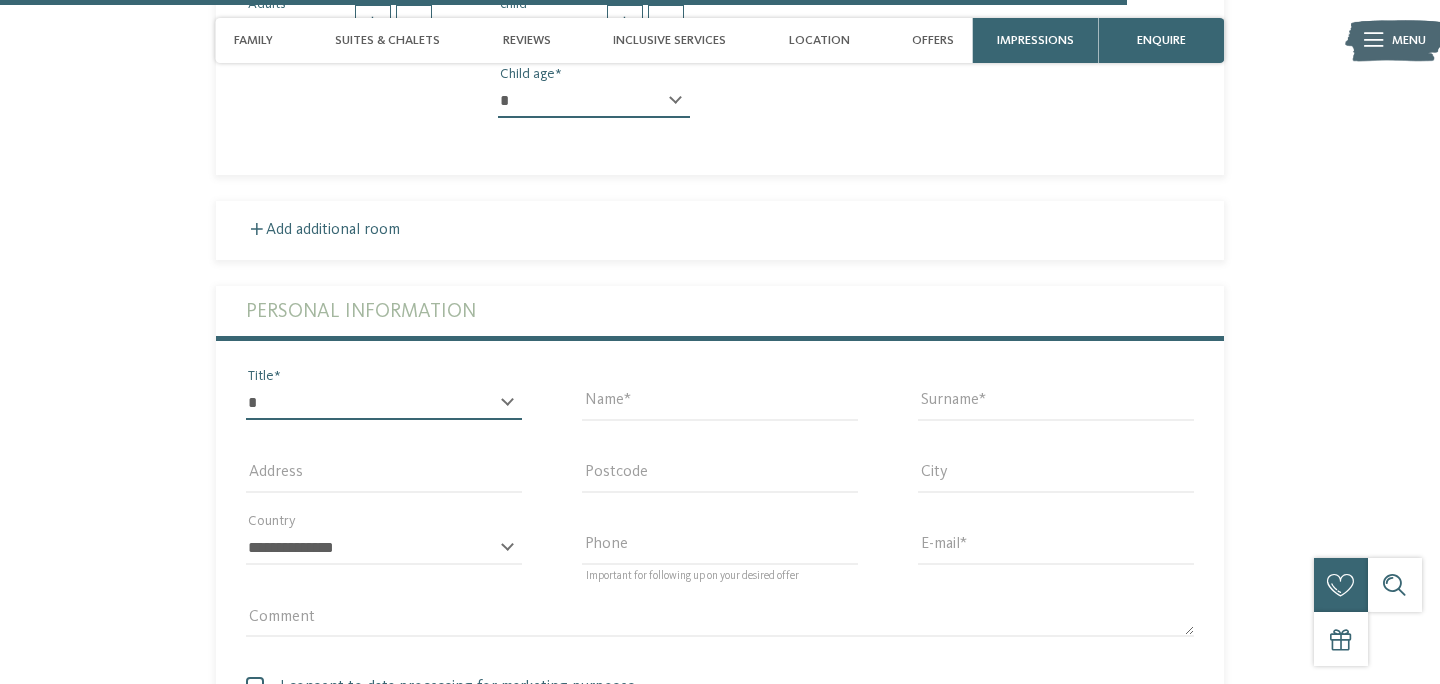 select on "*" 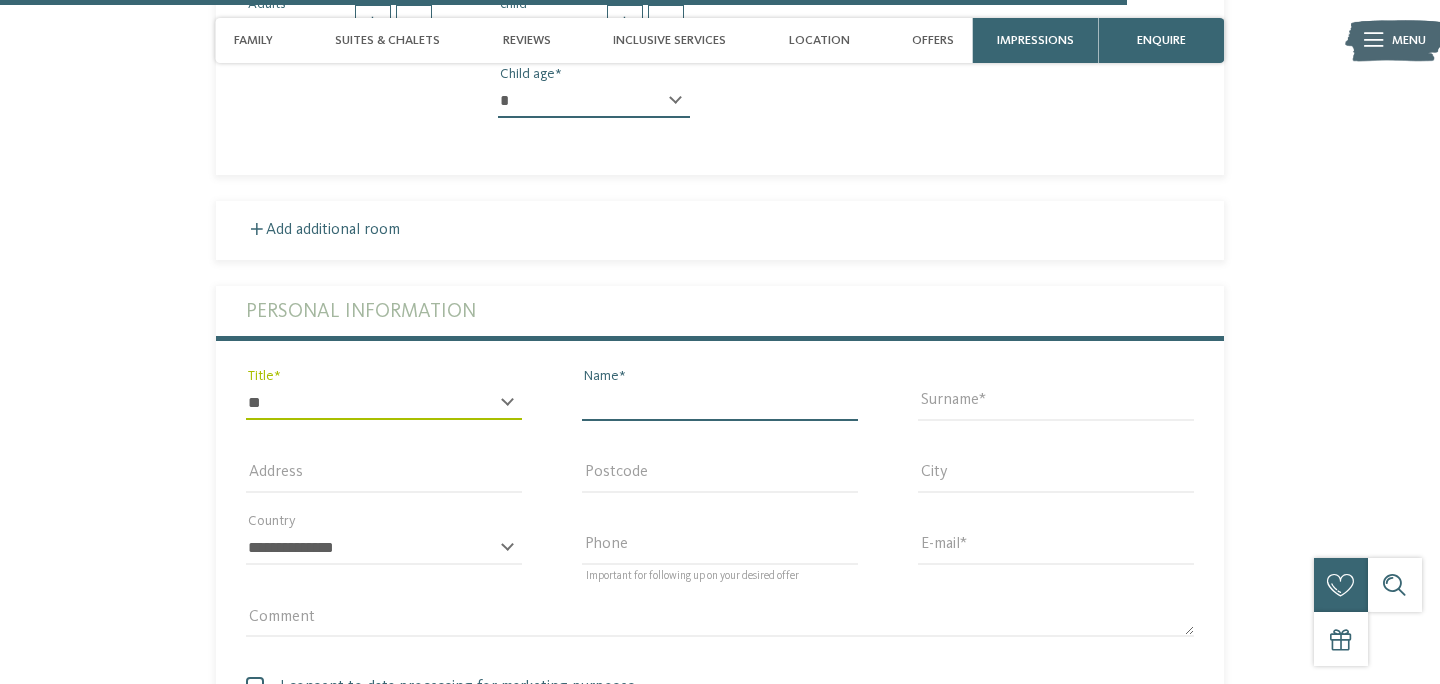 click on "Name" at bounding box center [720, 403] 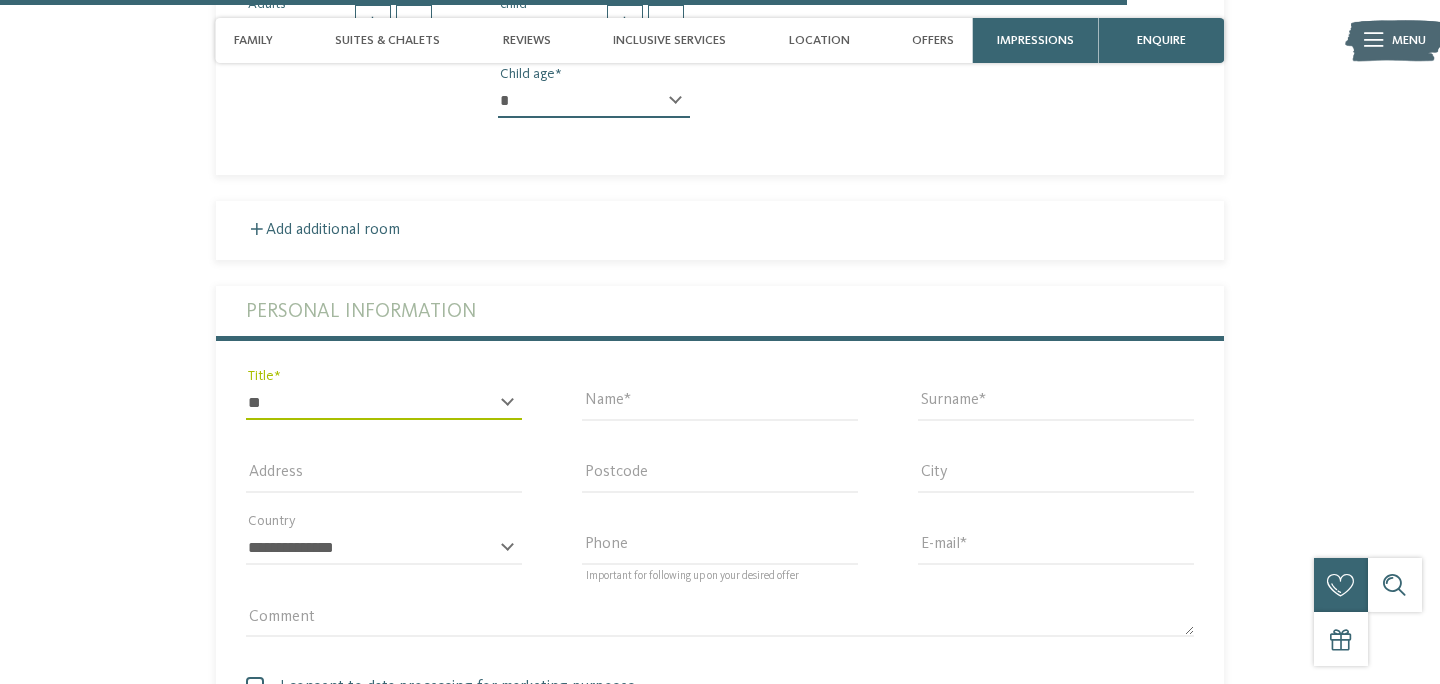 type on "*******" 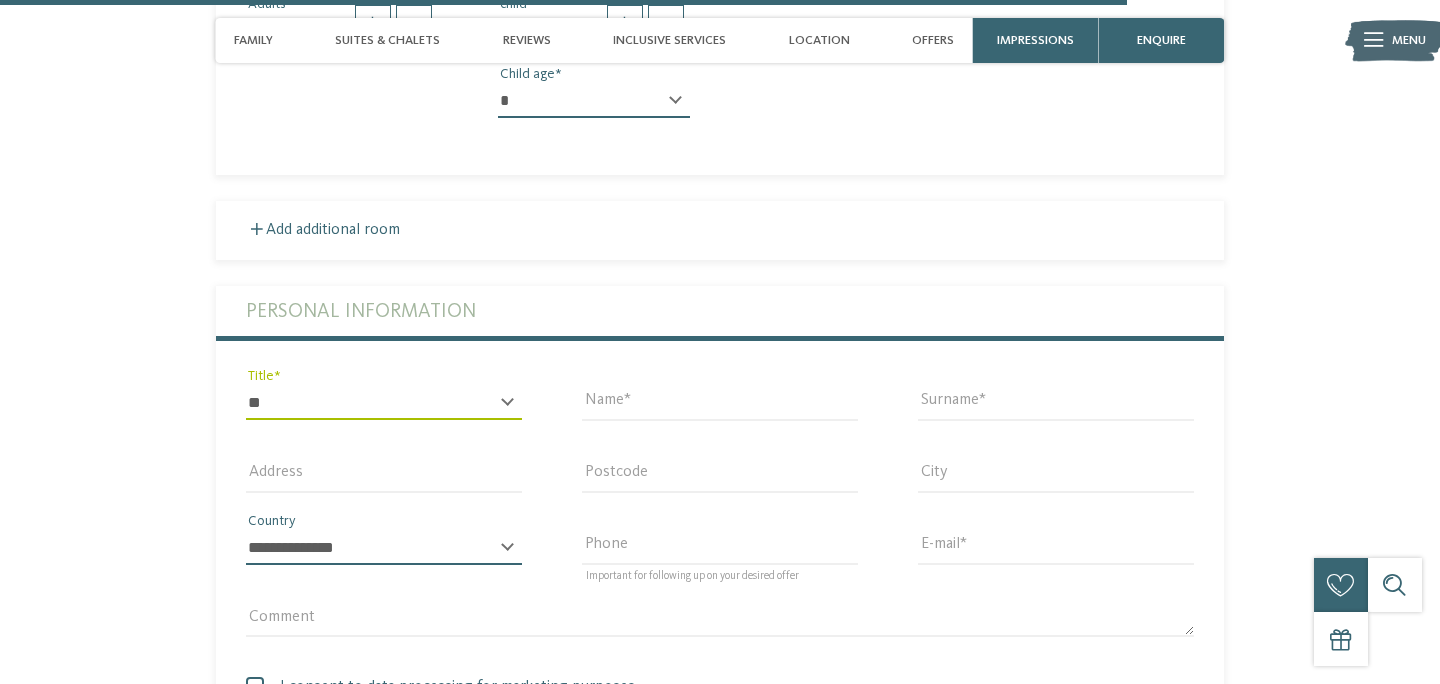 select on "**" 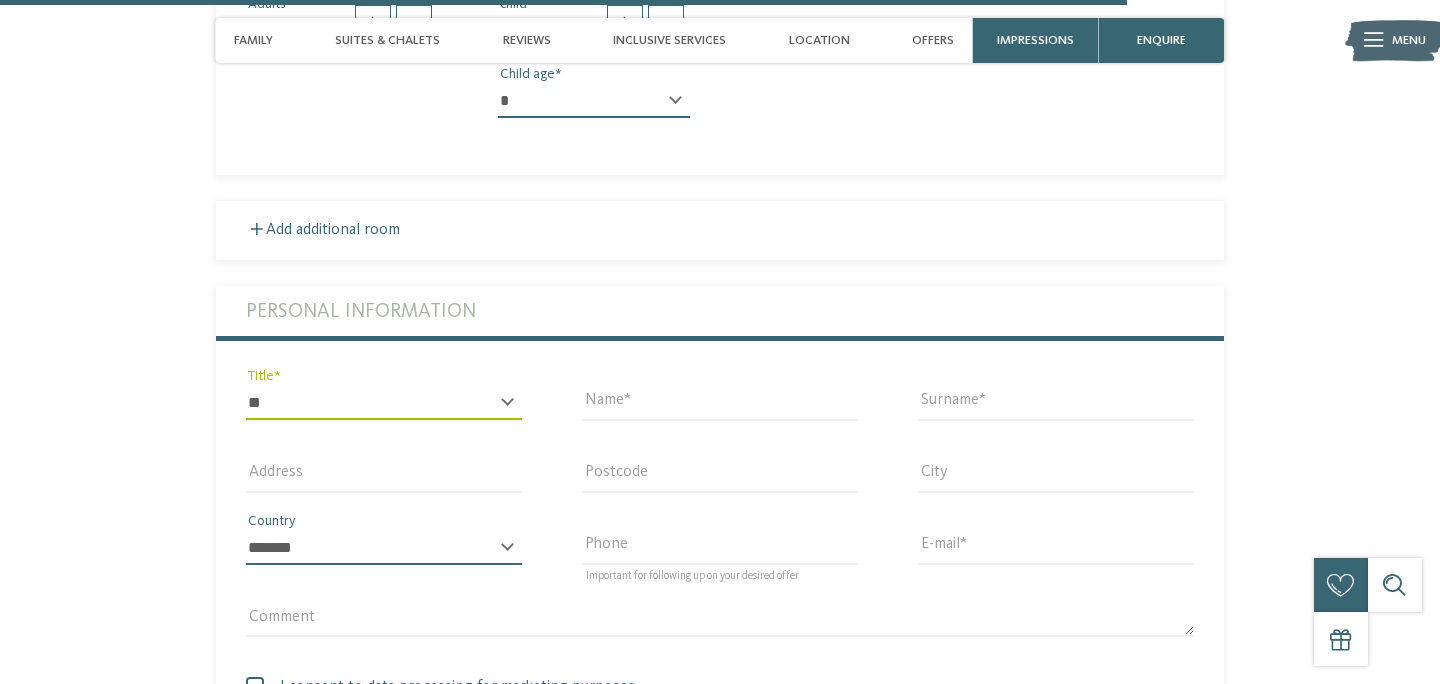 type on "**********" 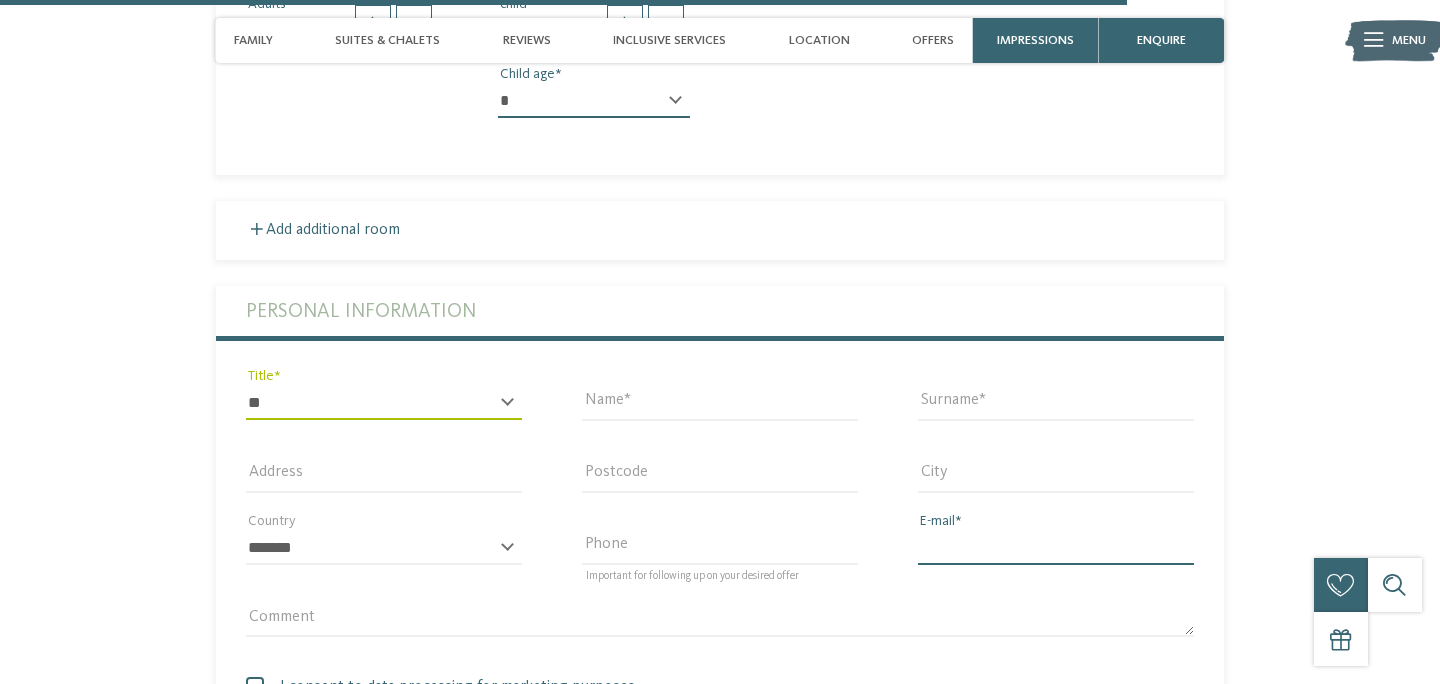 type on "**********" 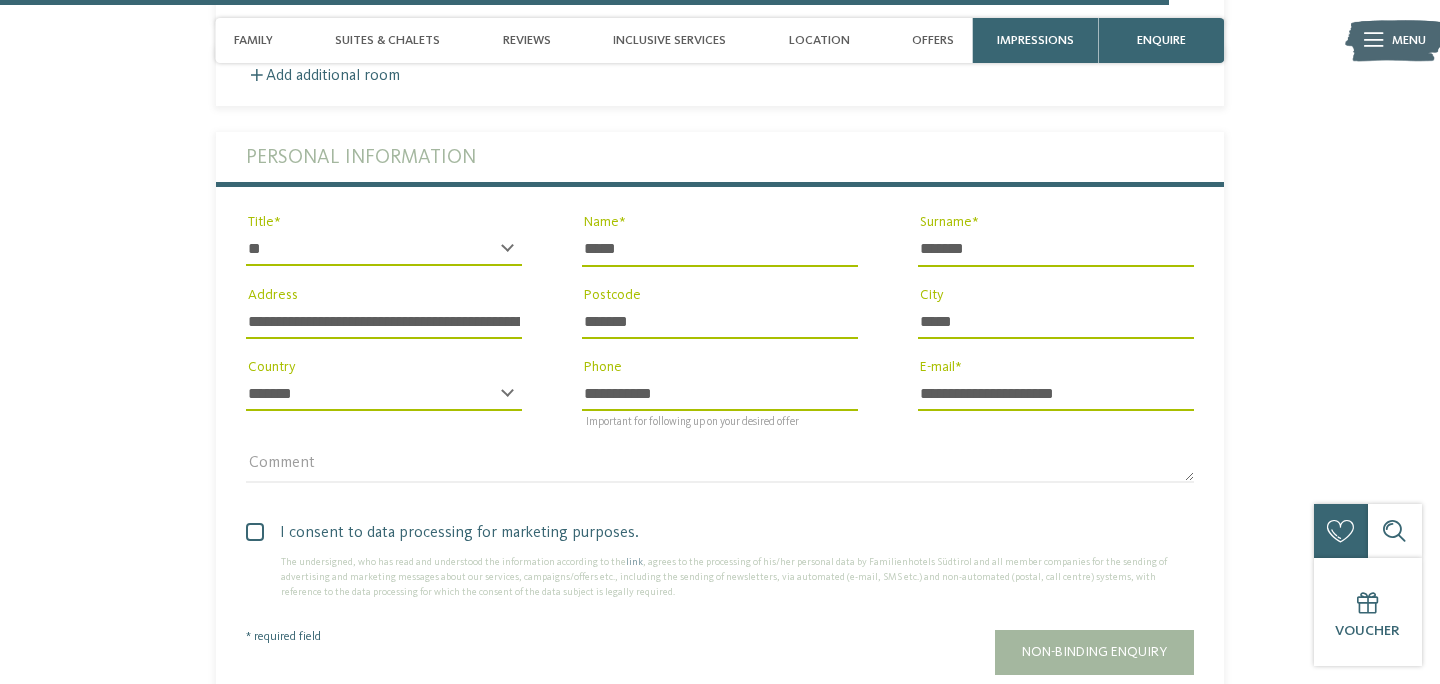 scroll, scrollTop: 4886, scrollLeft: 0, axis: vertical 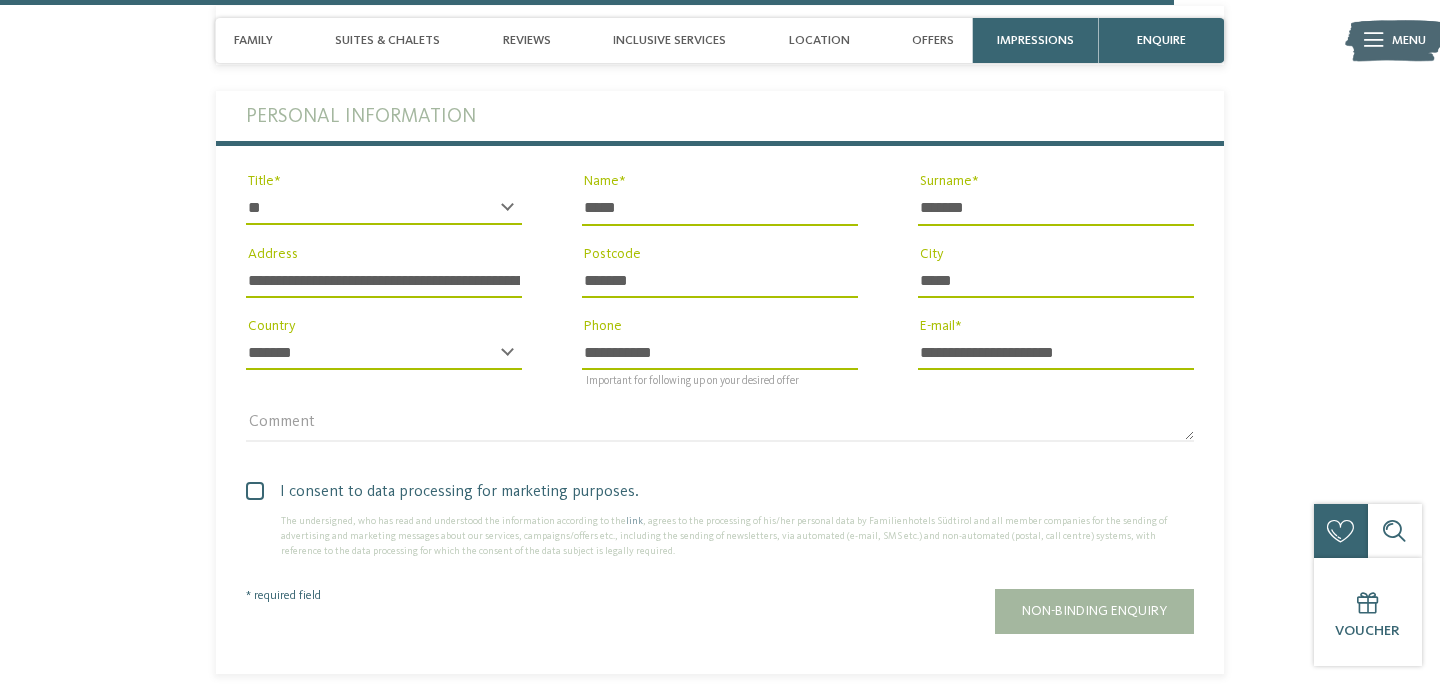 click on "I consent to data processing for marketing purposes." at bounding box center (728, 492) 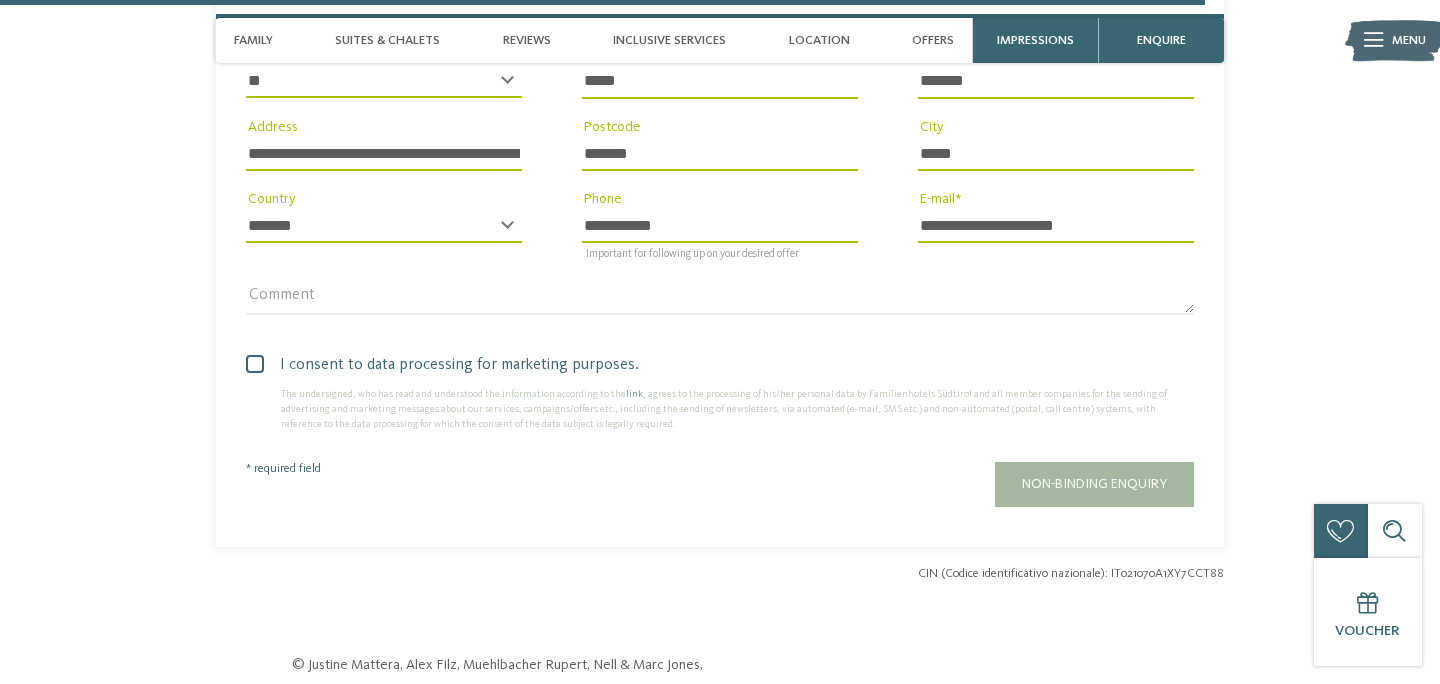 scroll, scrollTop: 5017, scrollLeft: 0, axis: vertical 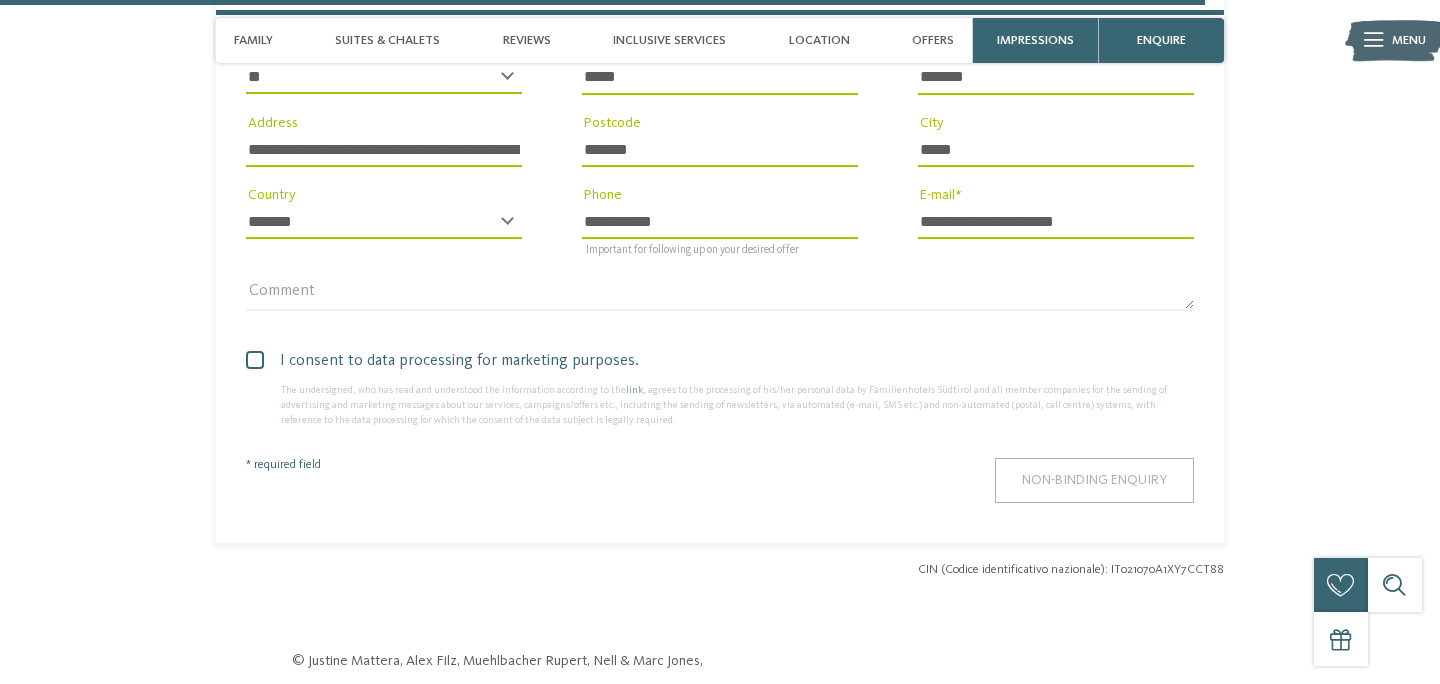 click on "Non-binding enquiry" at bounding box center (1094, 480) 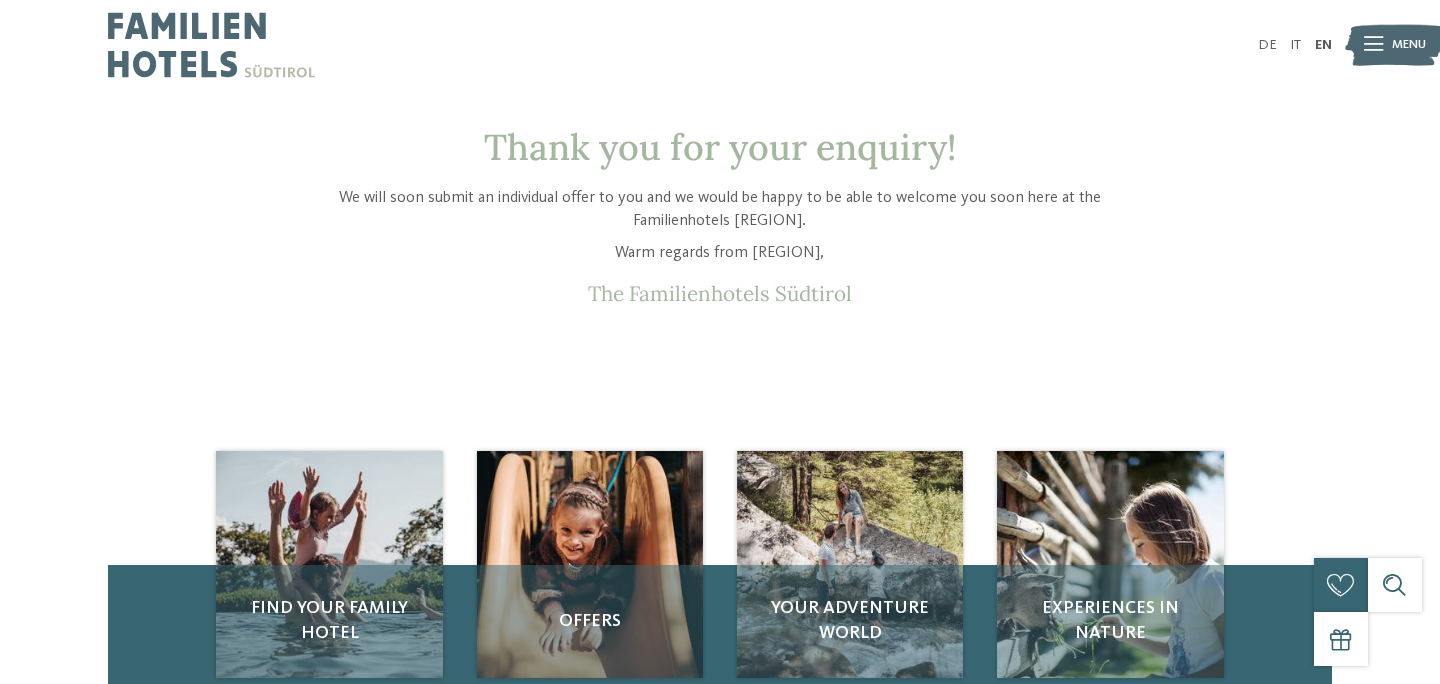 scroll, scrollTop: 0, scrollLeft: 0, axis: both 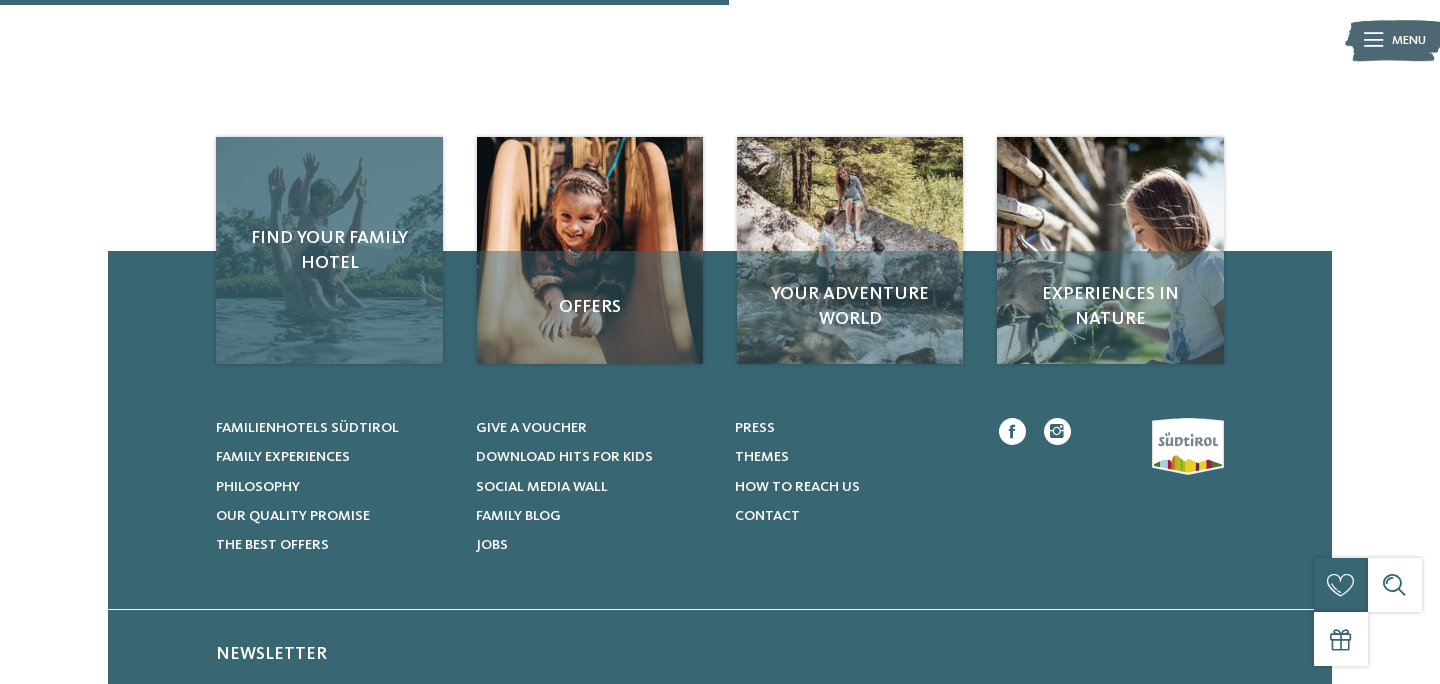 click on "Find your family hotel" at bounding box center (329, 250) 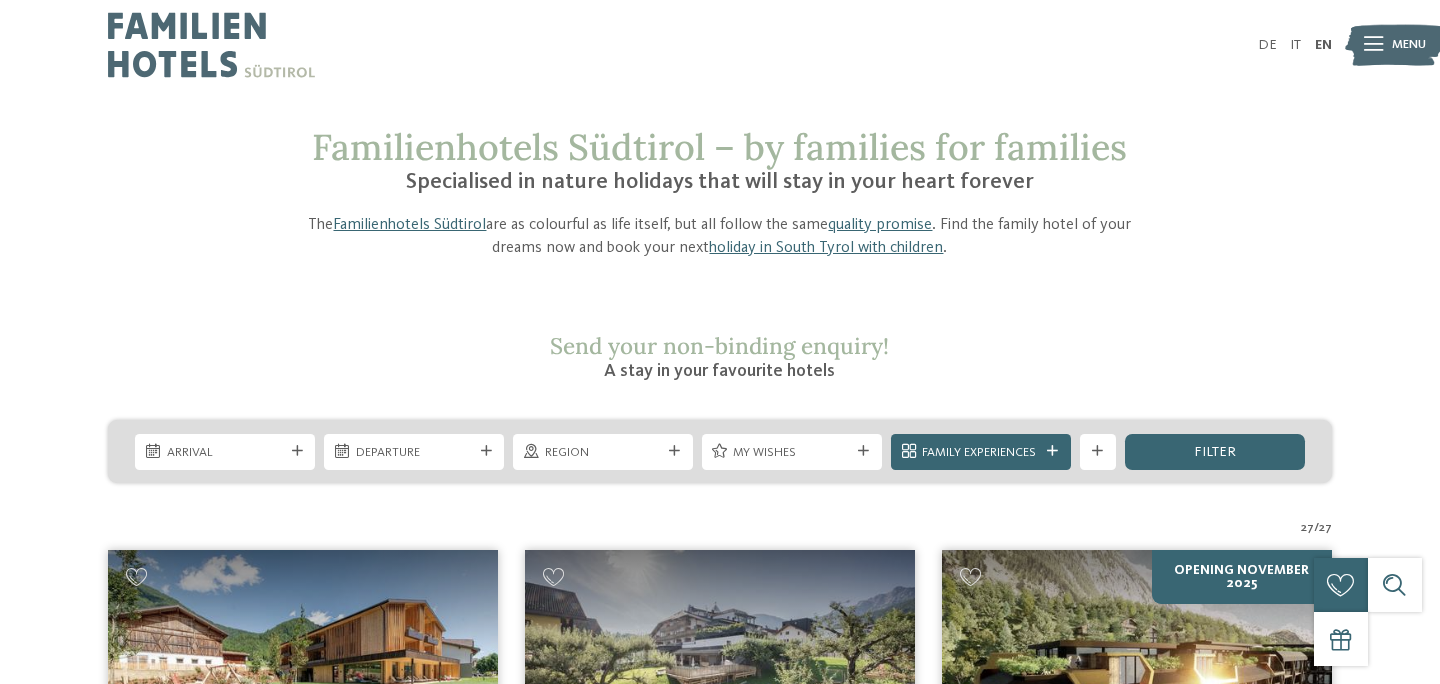 scroll, scrollTop: 0, scrollLeft: 0, axis: both 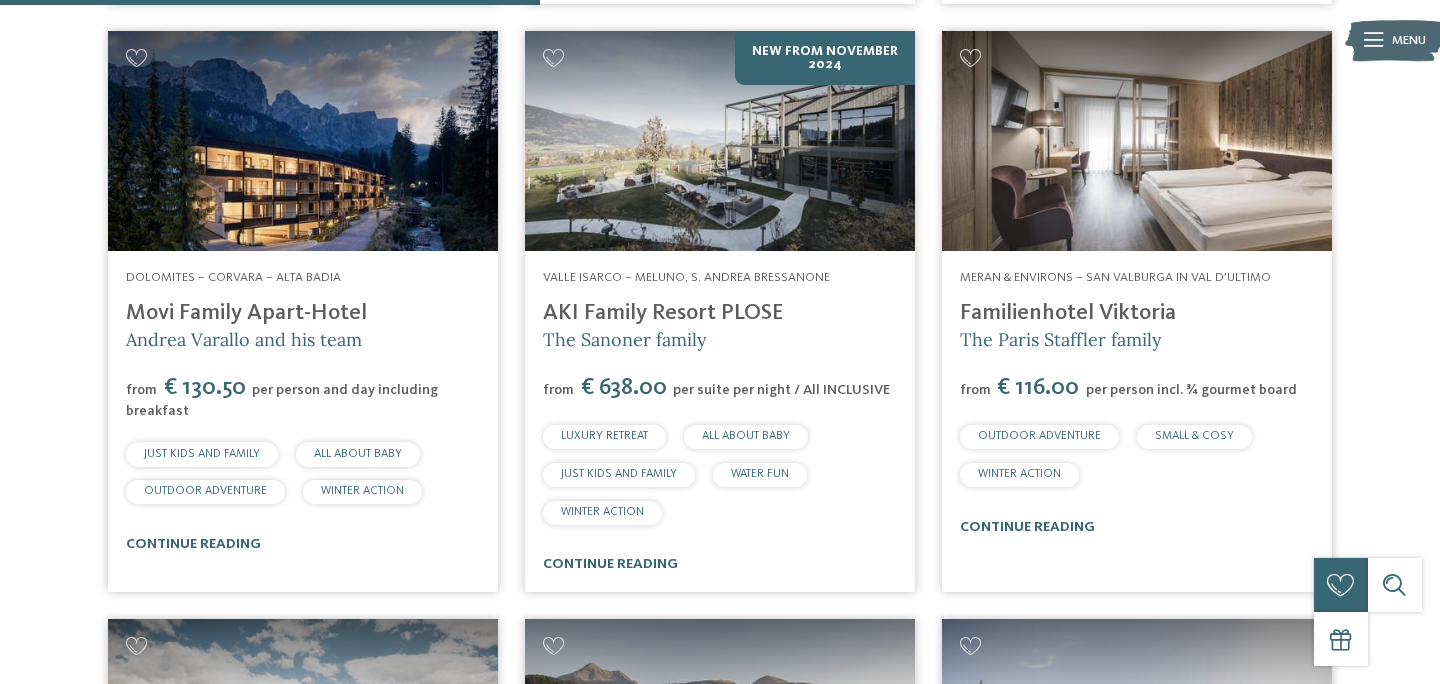 click on "Movi Family Apart-Hotel" at bounding box center (246, 313) 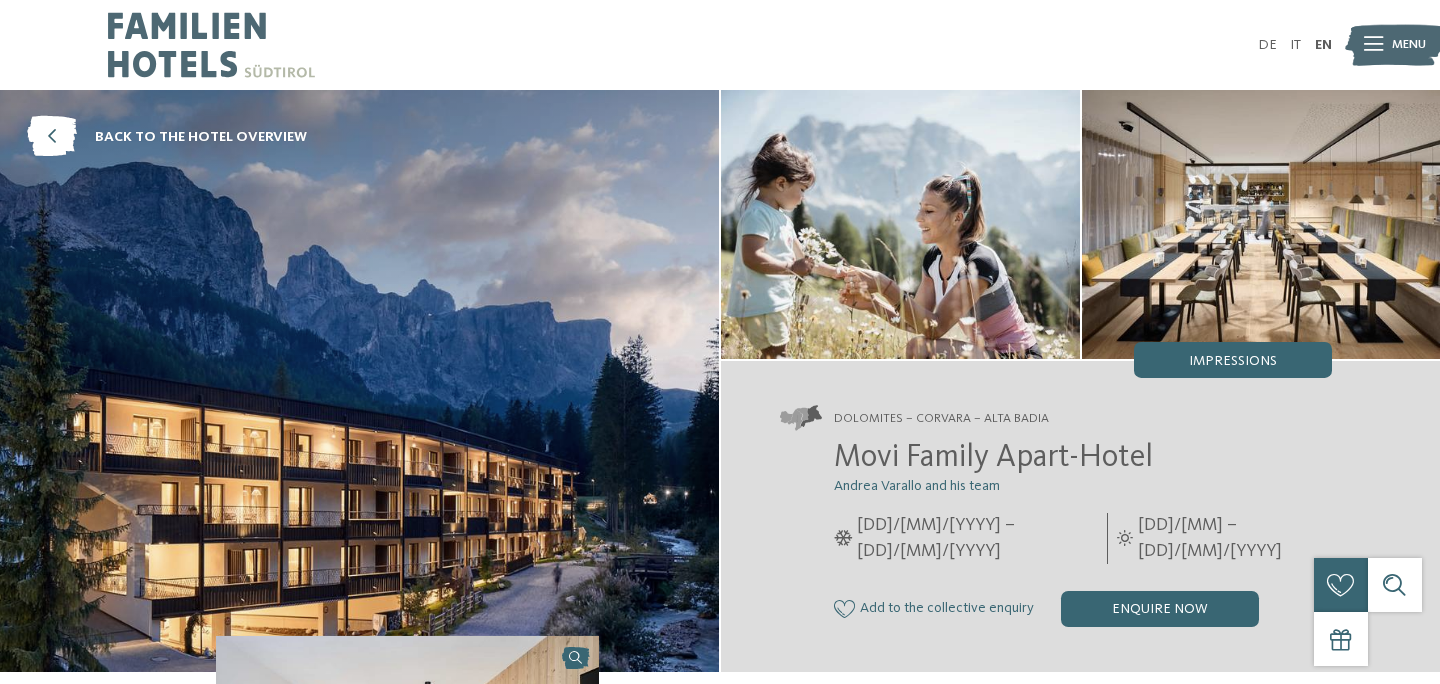 scroll, scrollTop: 0, scrollLeft: 0, axis: both 